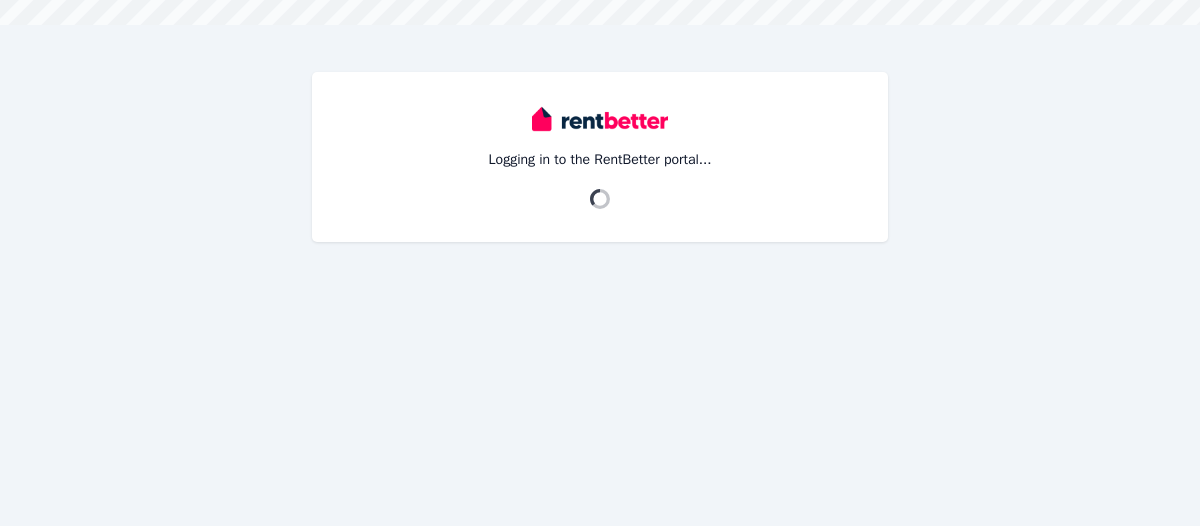 scroll, scrollTop: 0, scrollLeft: 0, axis: both 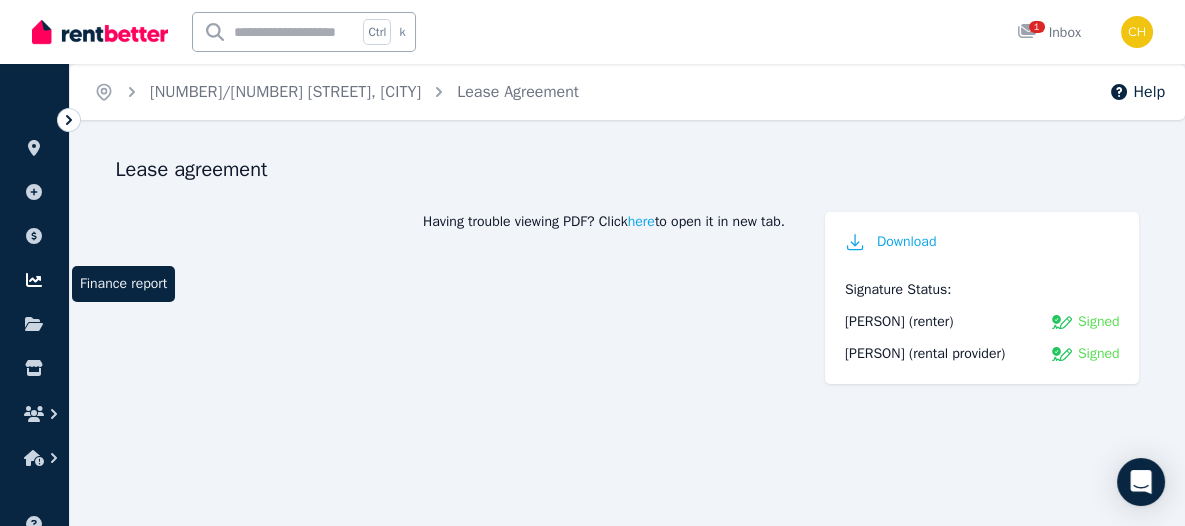 click 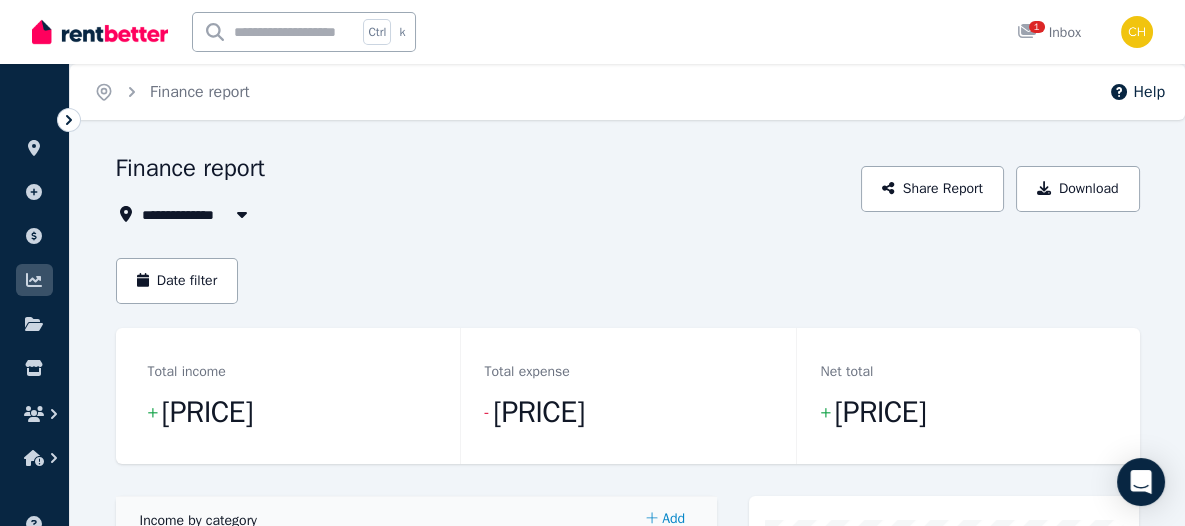 click 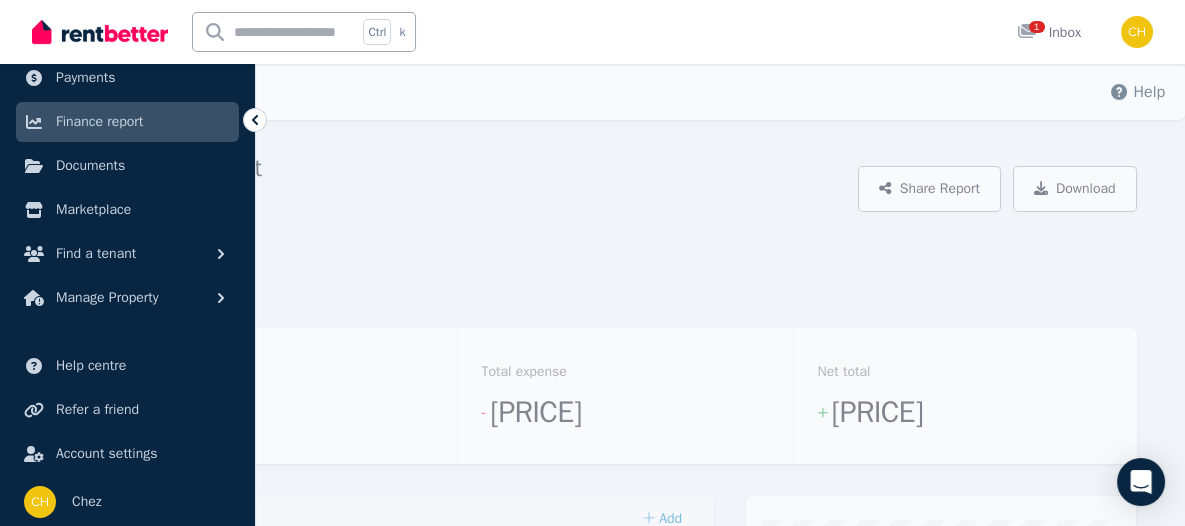 scroll, scrollTop: 165, scrollLeft: 0, axis: vertical 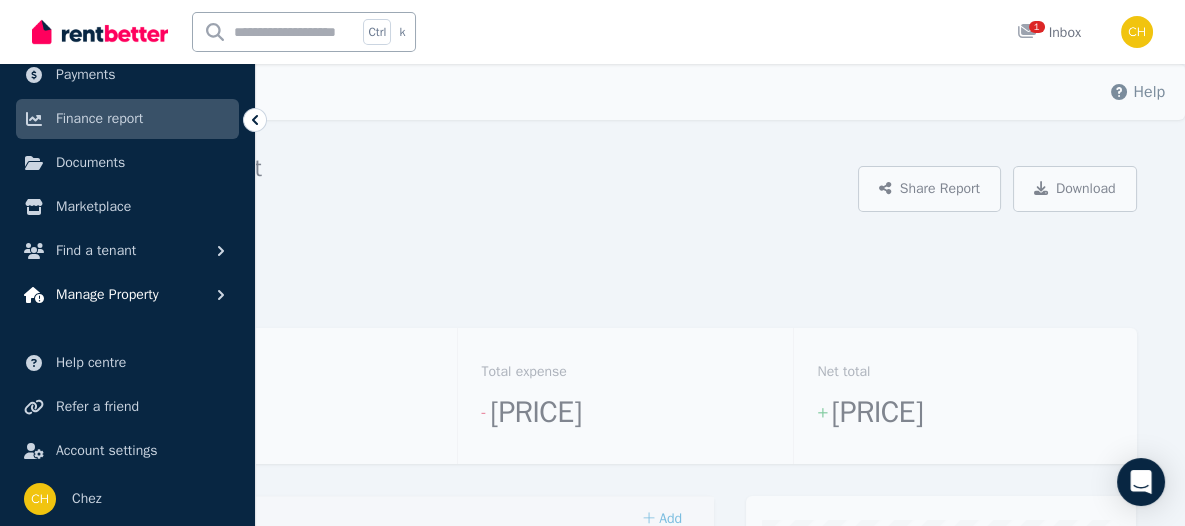 click on "Manage Property" at bounding box center [127, 295] 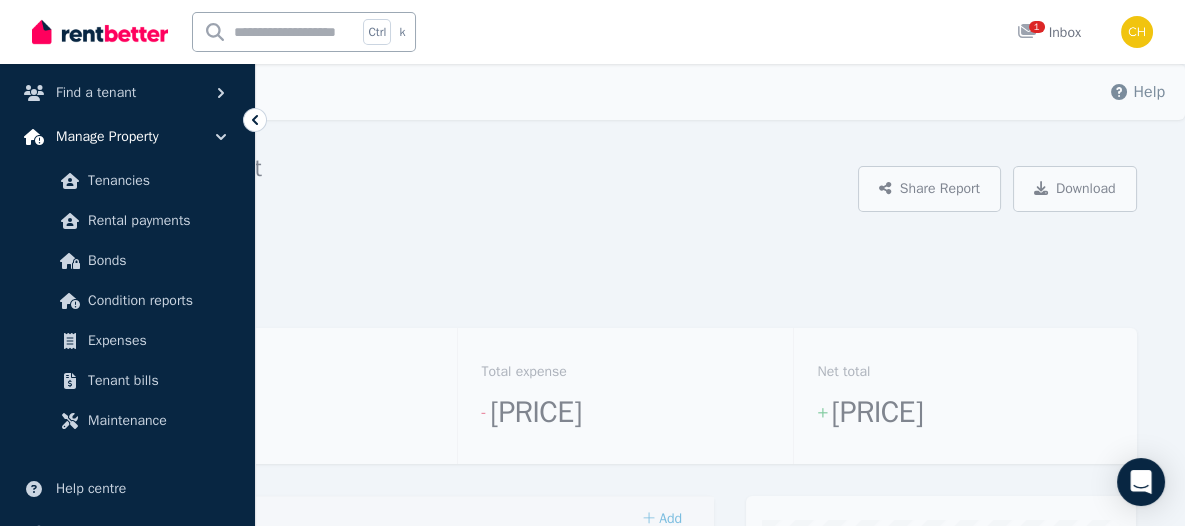 scroll, scrollTop: 365, scrollLeft: 0, axis: vertical 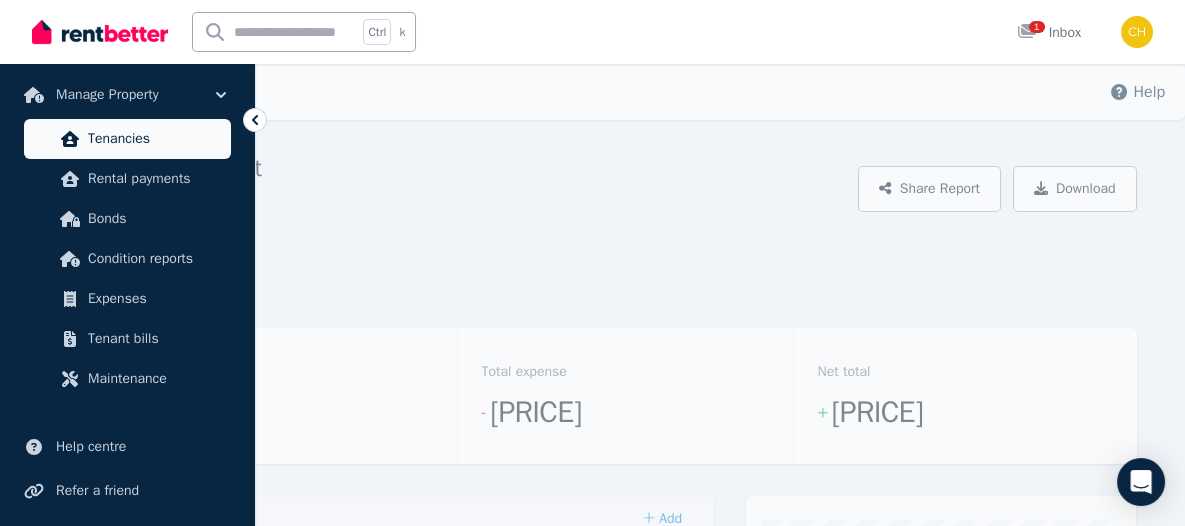 click on "Tenancies" at bounding box center (155, 139) 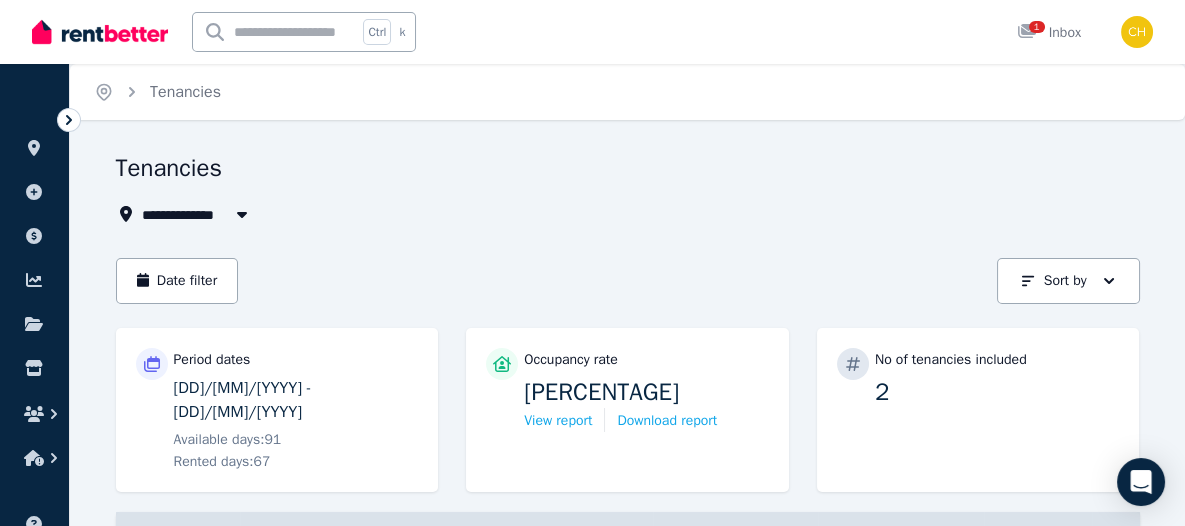 scroll, scrollTop: 193, scrollLeft: 0, axis: vertical 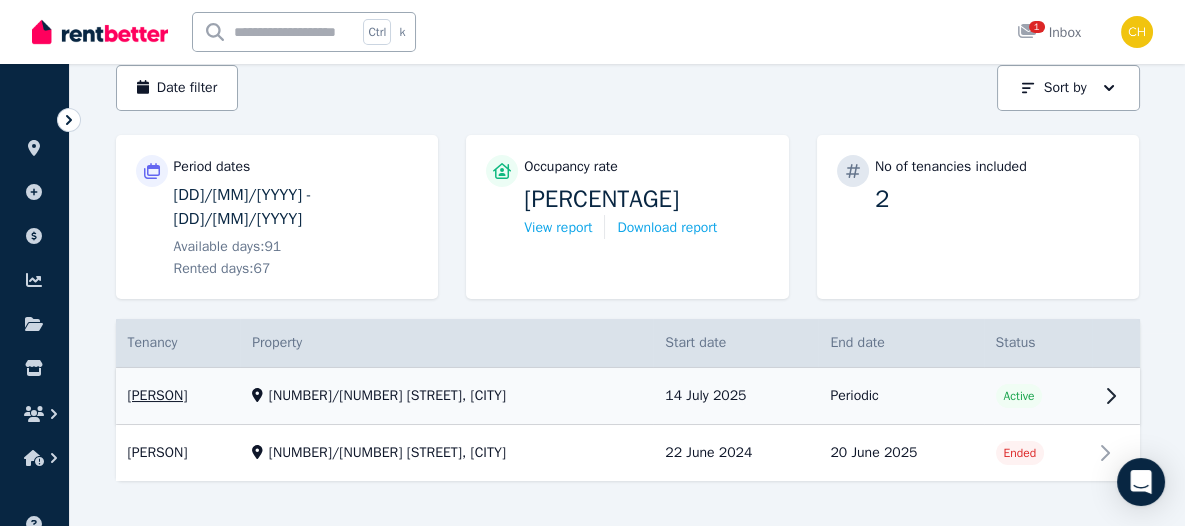 click on "View property details" at bounding box center (628, 396) 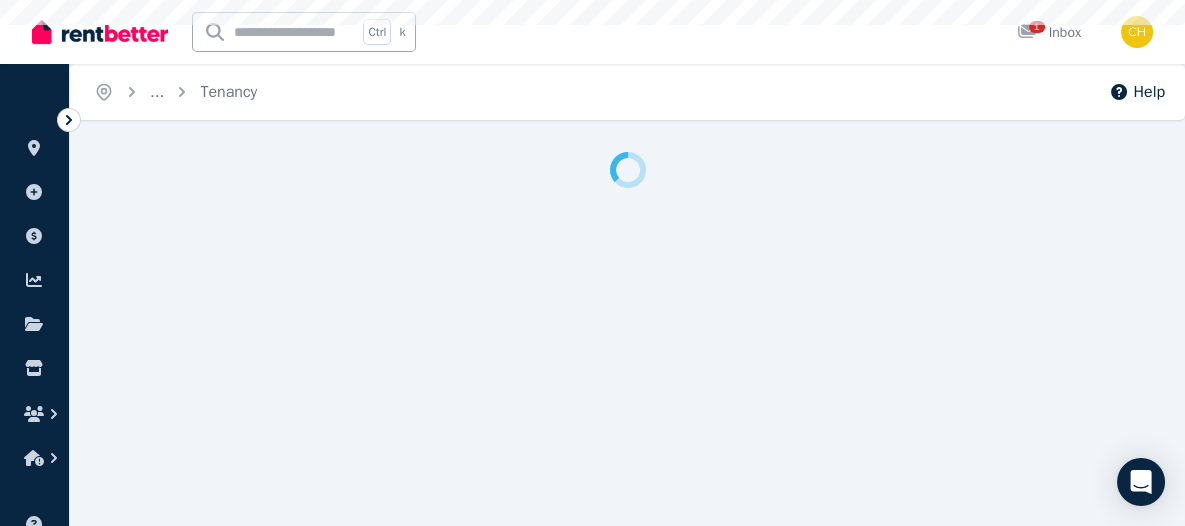 scroll, scrollTop: 0, scrollLeft: 0, axis: both 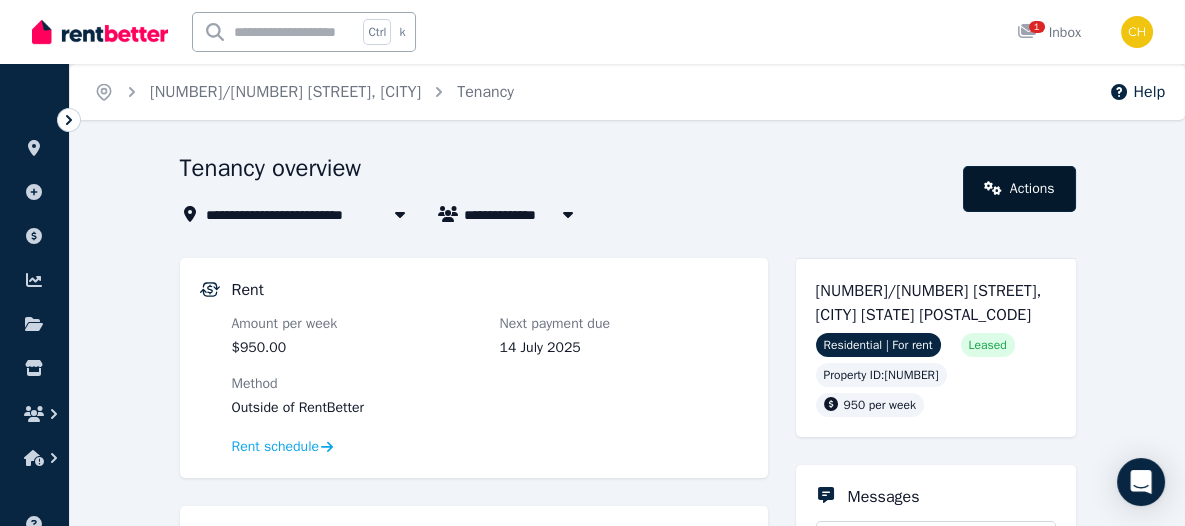 click on "Actions" at bounding box center (1019, 189) 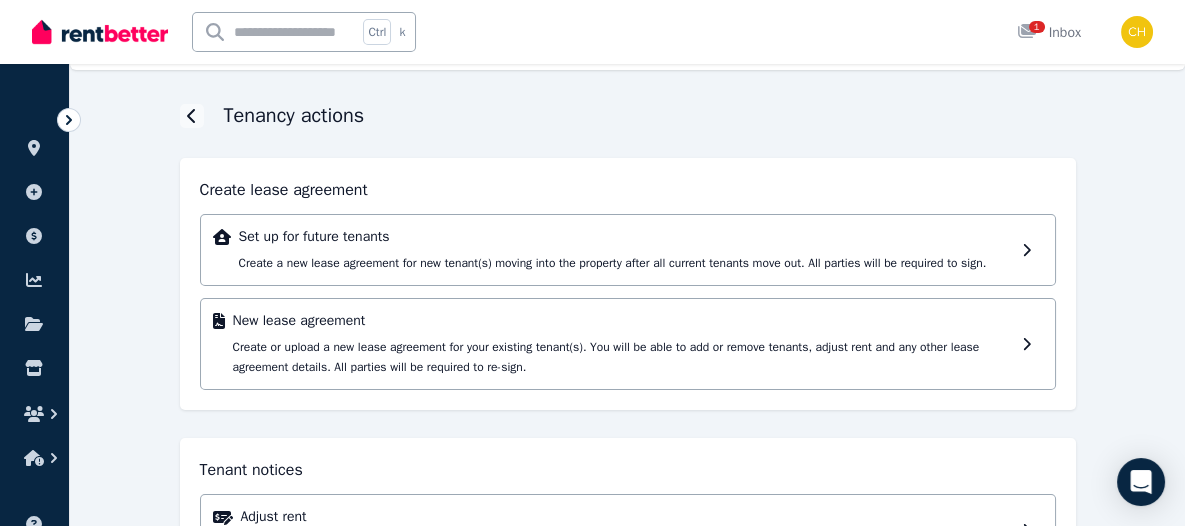 scroll, scrollTop: 0, scrollLeft: 0, axis: both 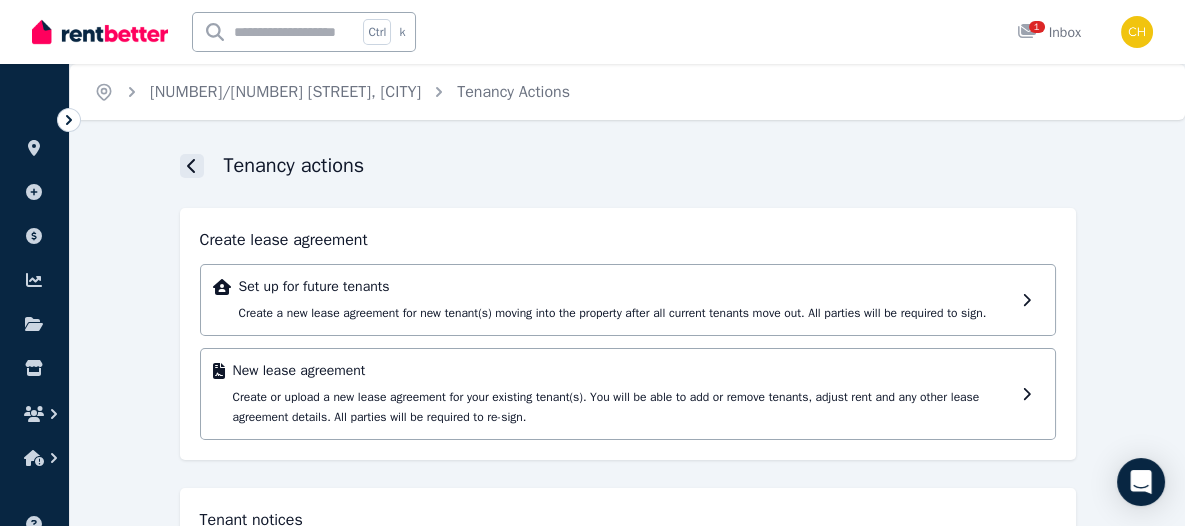 click 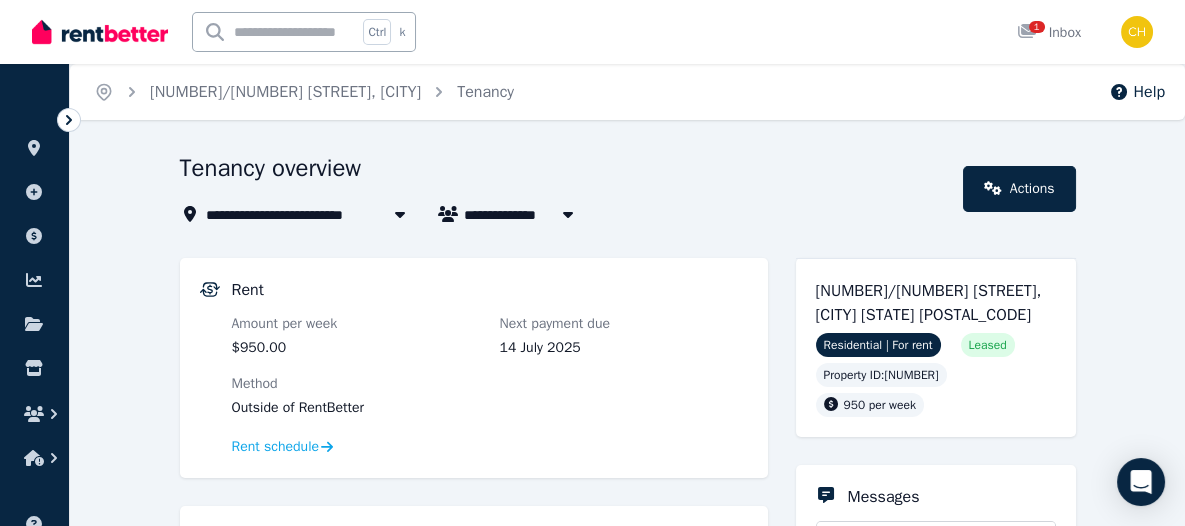 scroll, scrollTop: 100, scrollLeft: 0, axis: vertical 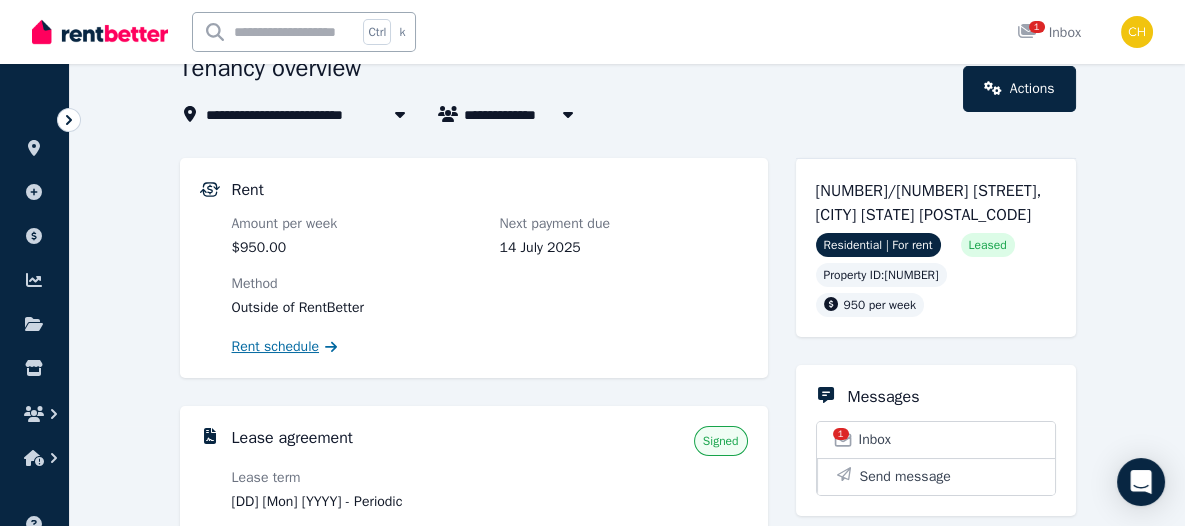 click on "Rent schedule" at bounding box center (276, 347) 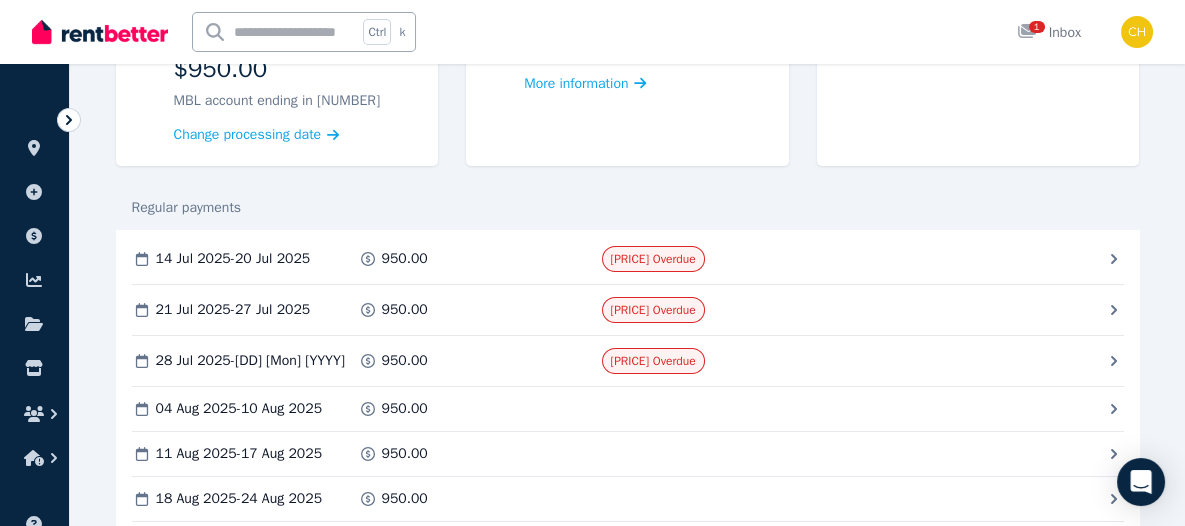 scroll, scrollTop: 400, scrollLeft: 0, axis: vertical 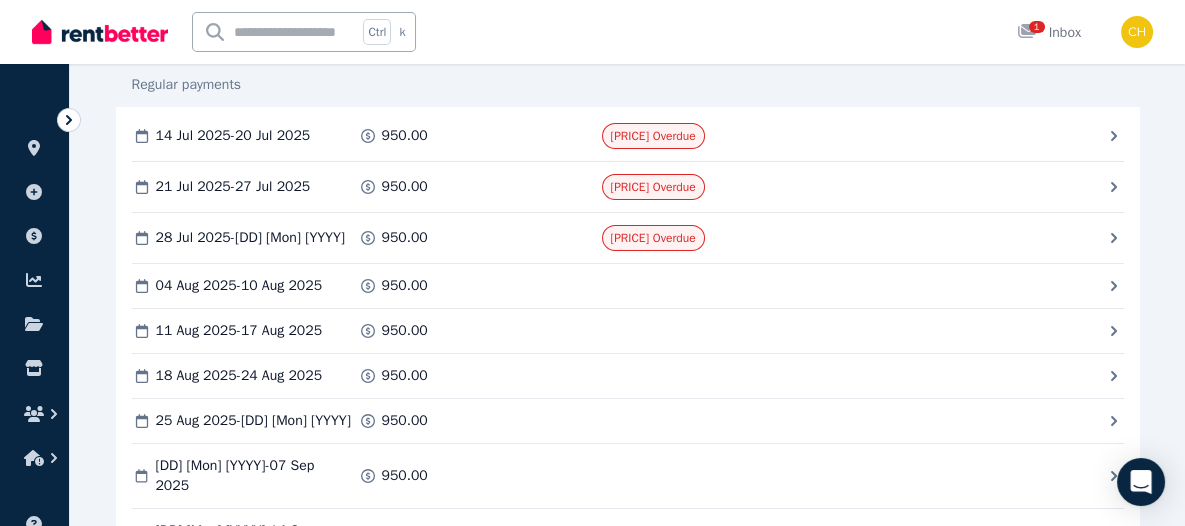 click 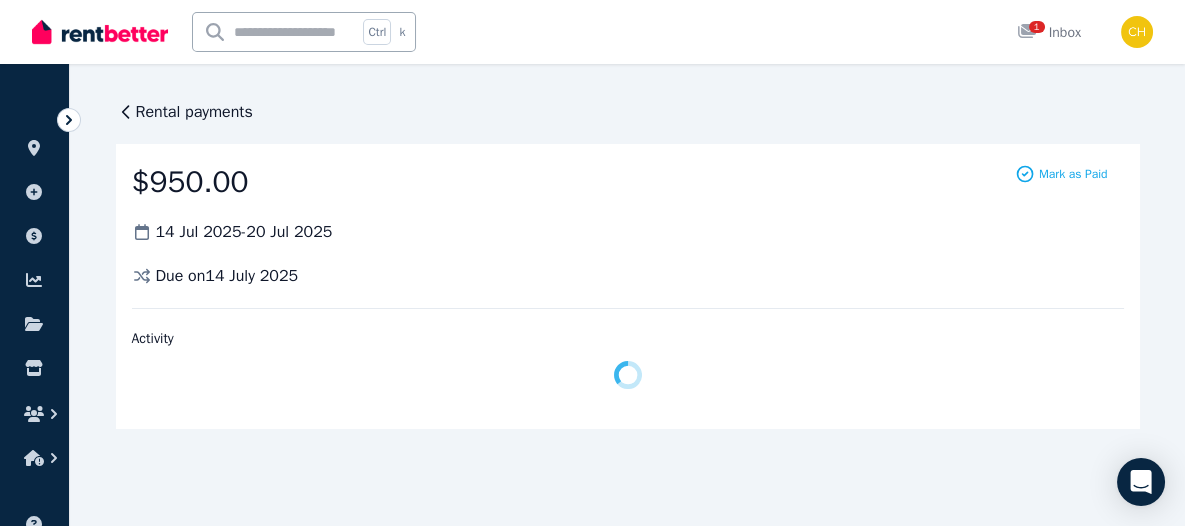 scroll, scrollTop: 0, scrollLeft: 0, axis: both 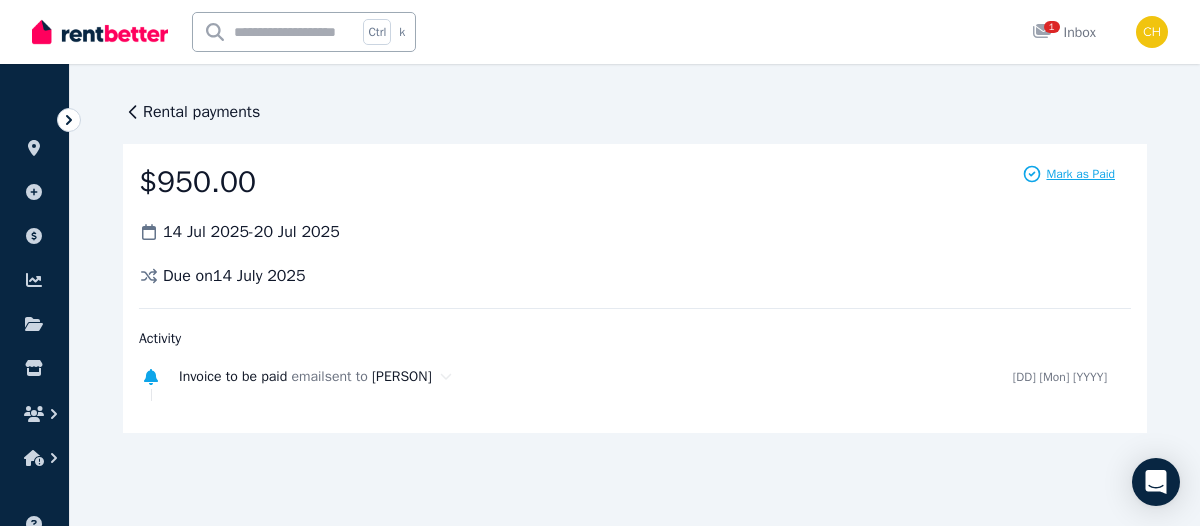 click on "Mark as Paid" at bounding box center (1080, 174) 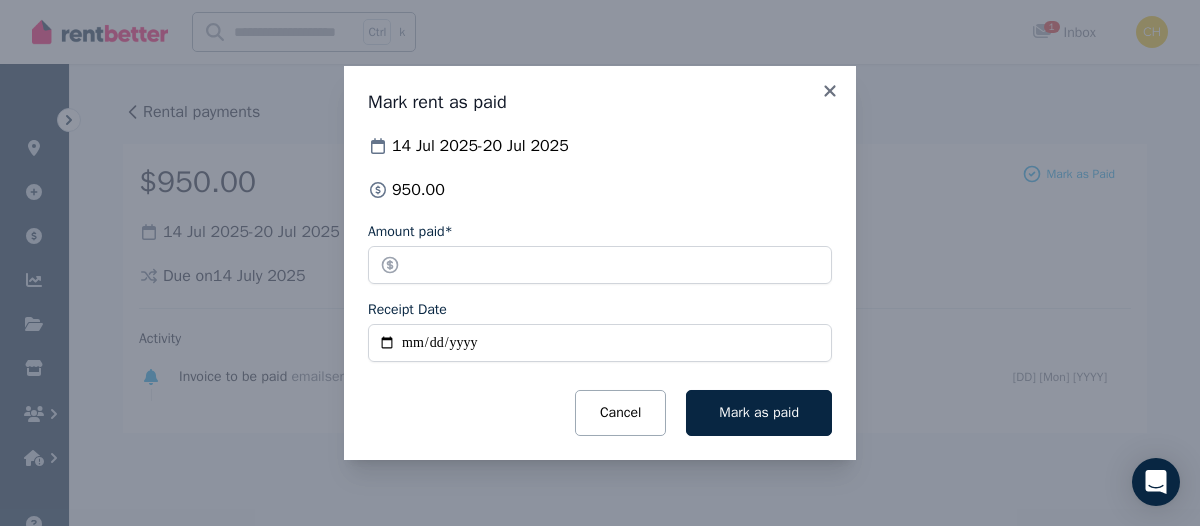 click on "Receipt Date" at bounding box center (600, 343) 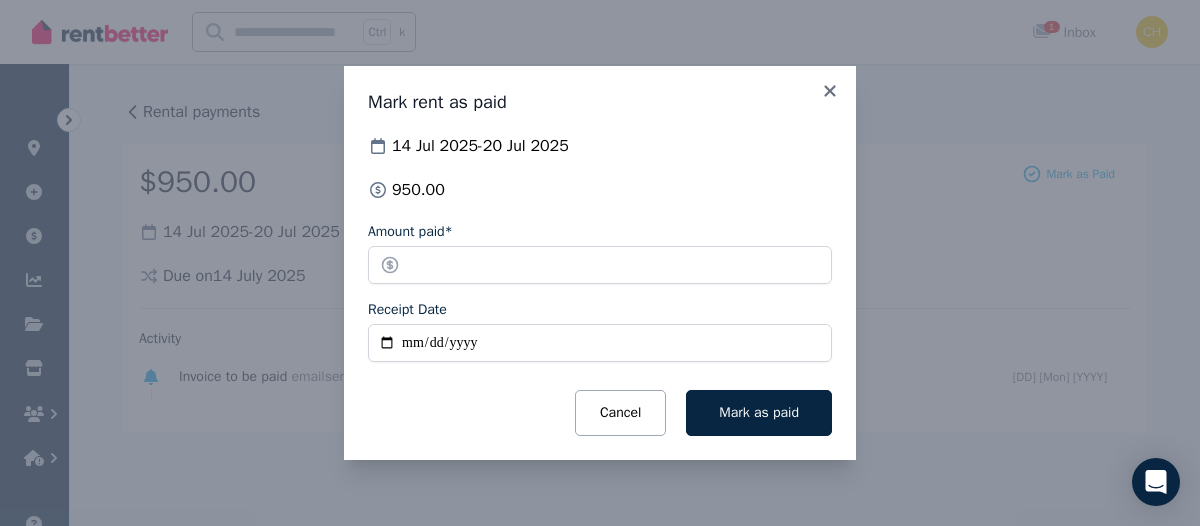 type on "**********" 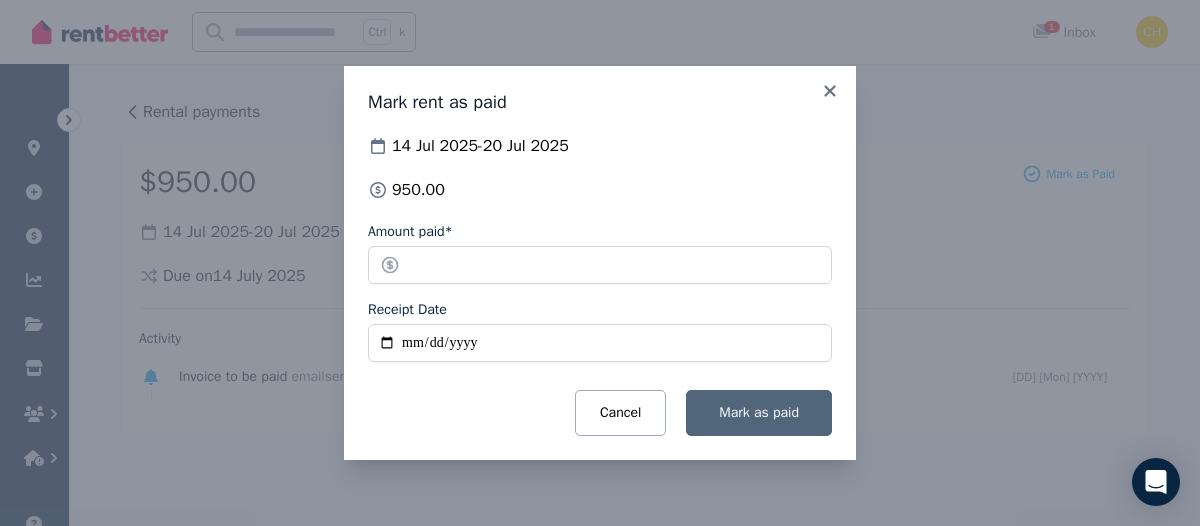 click on "Mark as paid" at bounding box center [759, 412] 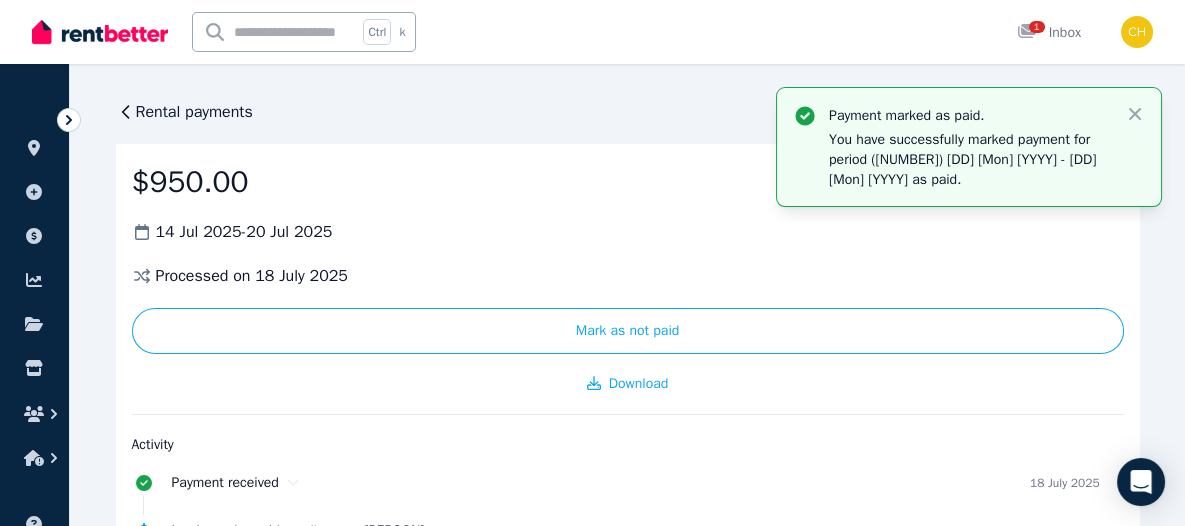 click 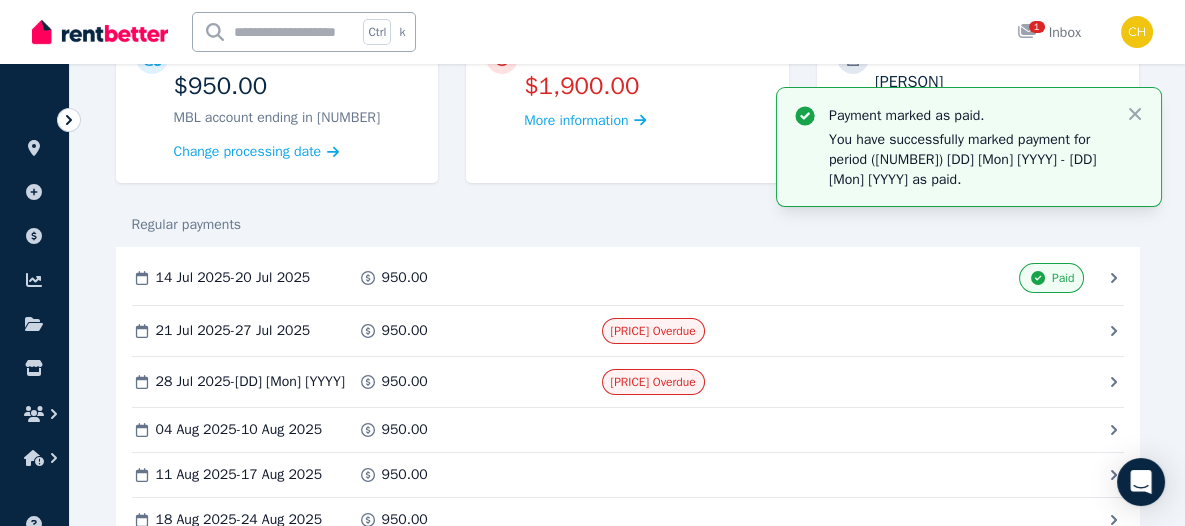 scroll, scrollTop: 300, scrollLeft: 0, axis: vertical 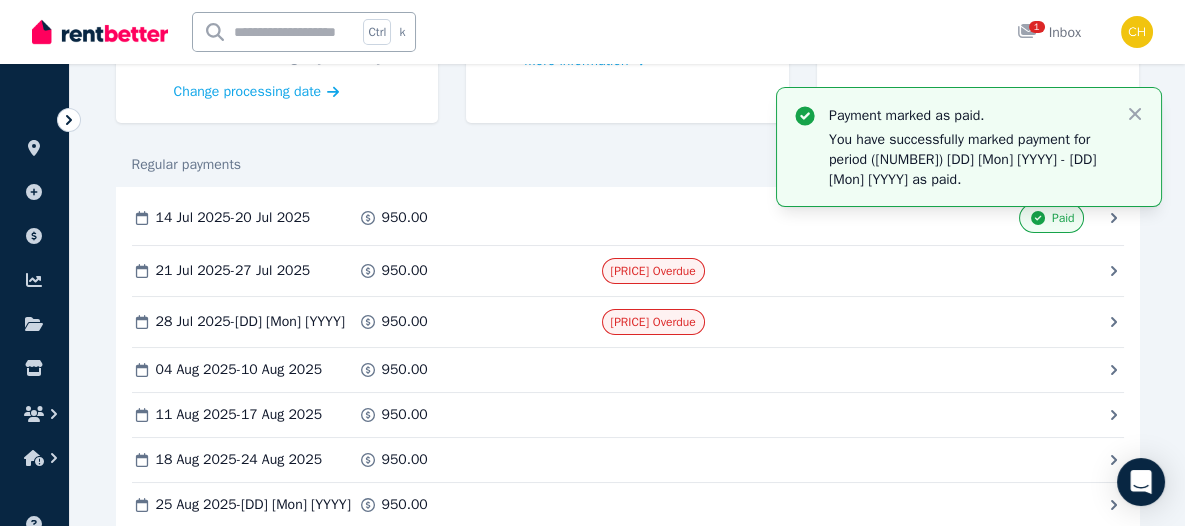 click 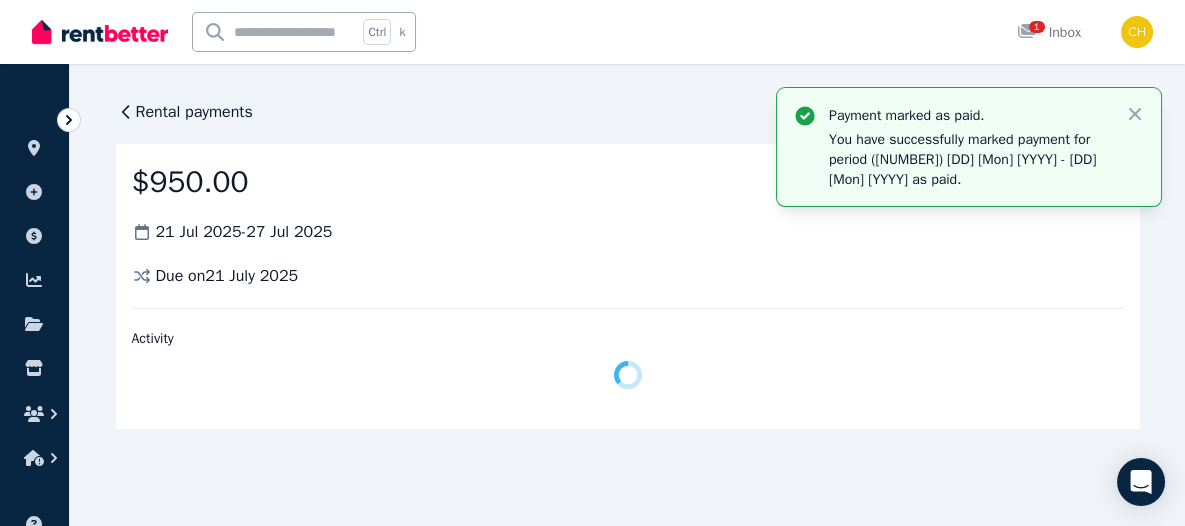 scroll, scrollTop: 0, scrollLeft: 0, axis: both 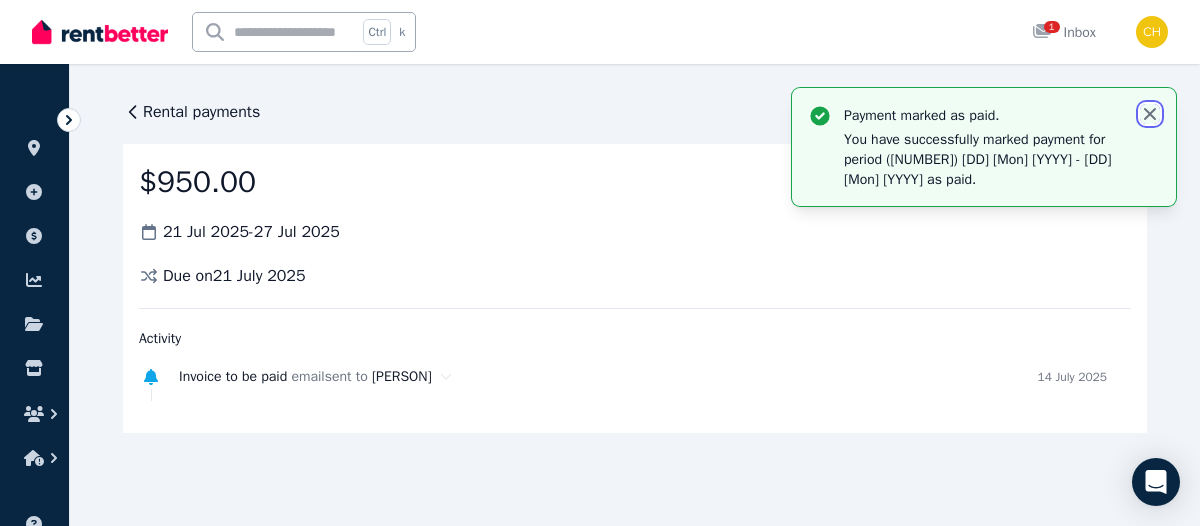 click 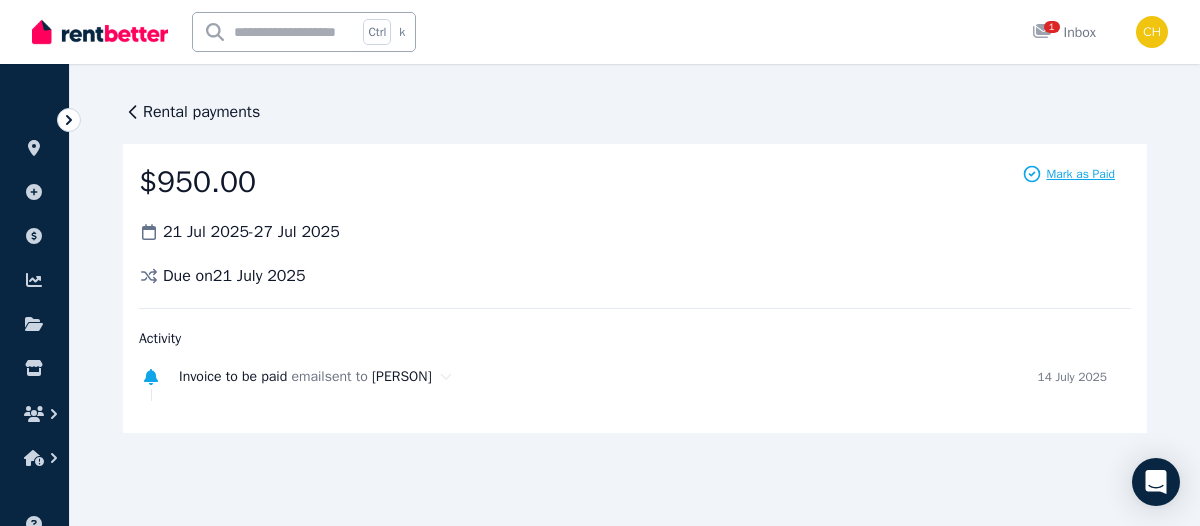 click on "Mark as Paid" at bounding box center [1080, 174] 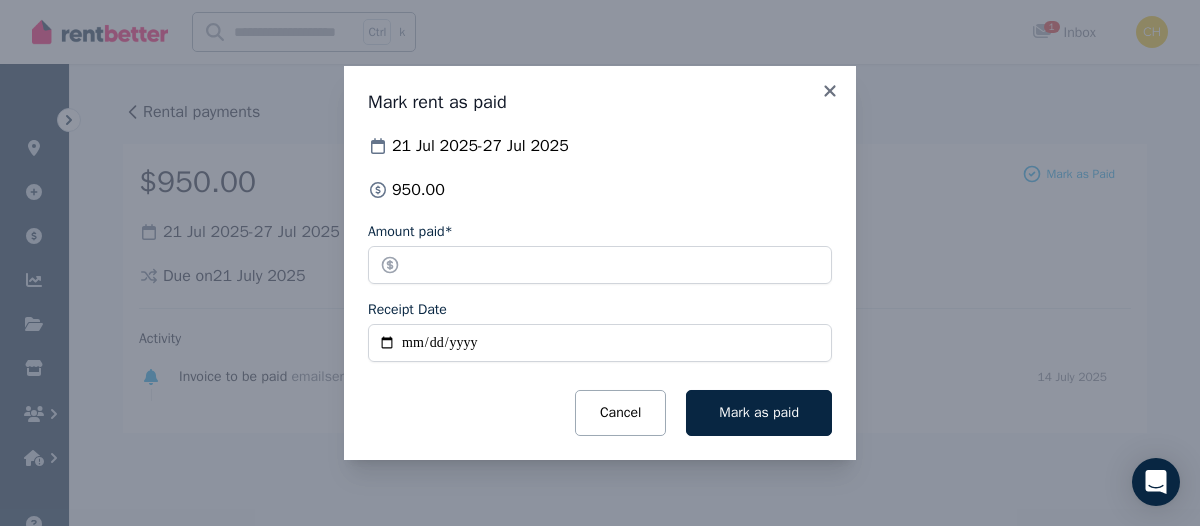 click on "Receipt Date" at bounding box center (600, 343) 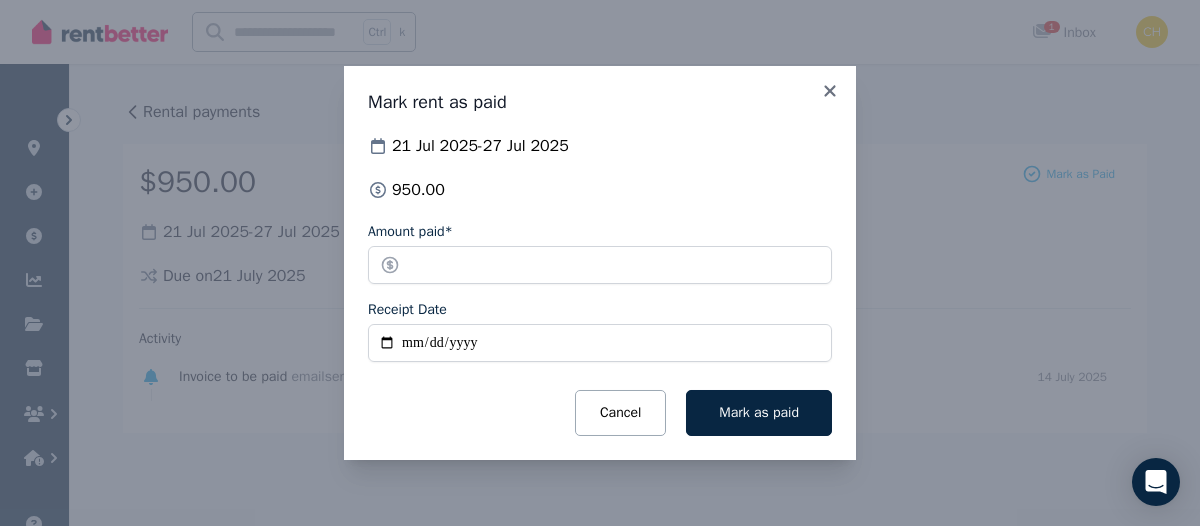type on "**********" 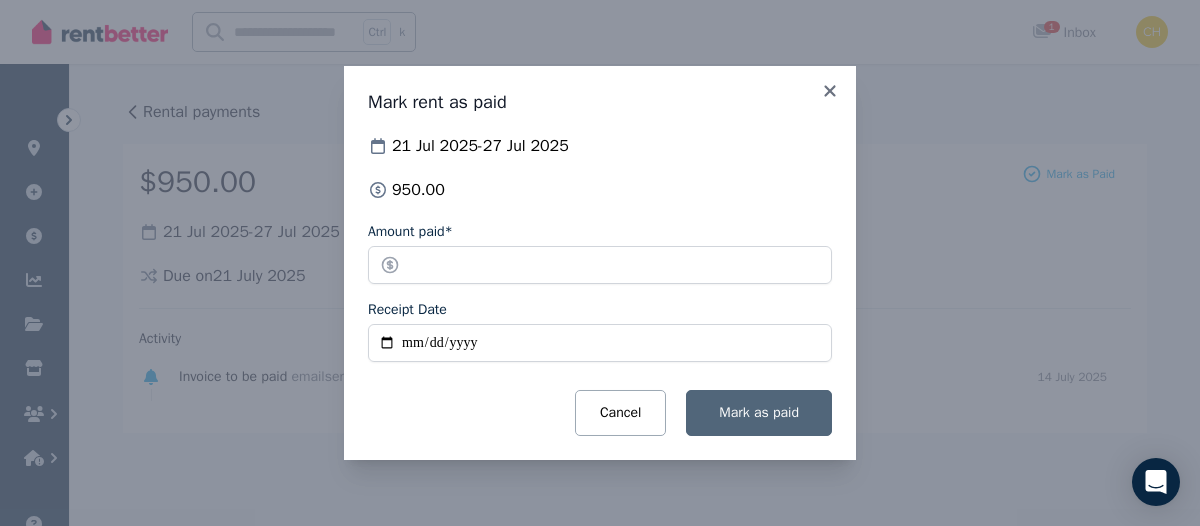 click on "Mark as paid" at bounding box center [759, 412] 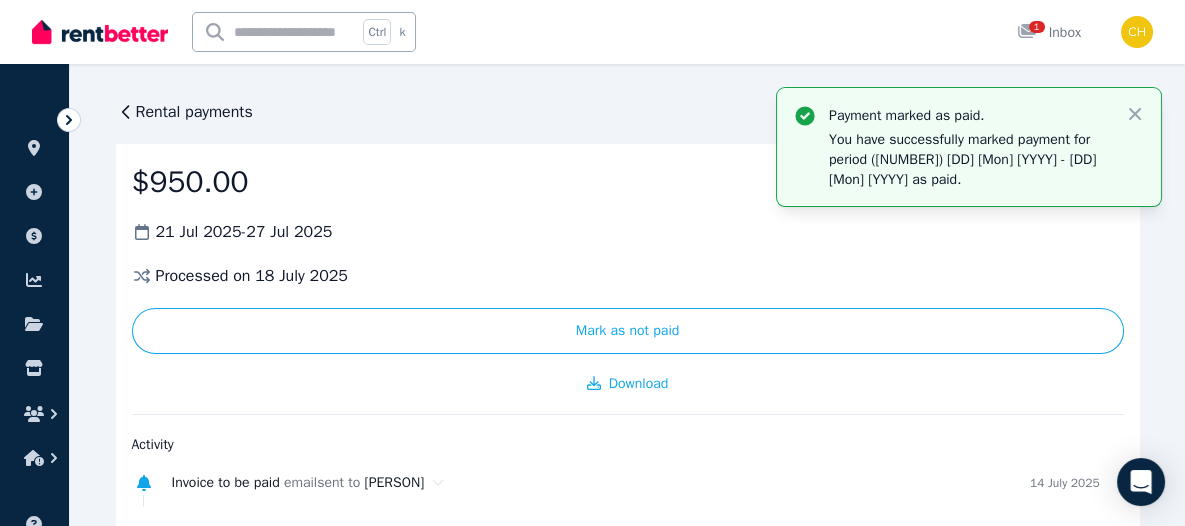 click on "Payment marked as paid. You have successfully marked payment for period ([NUMBER]) [DD] [Mon] [YYYY] - [DD] [Mon] [YYYY] as paid. Close" at bounding box center (969, 147) 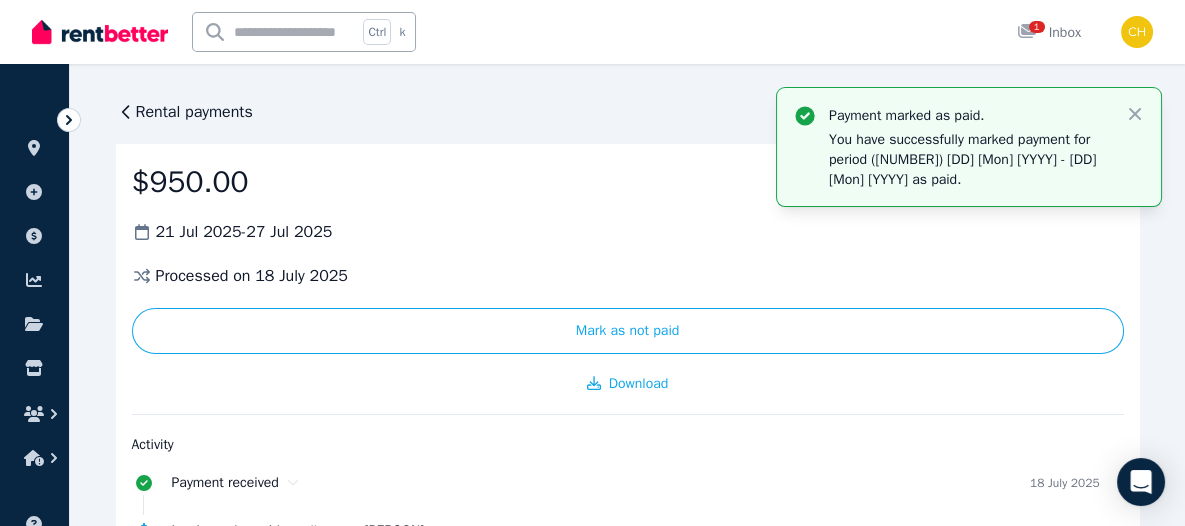 click 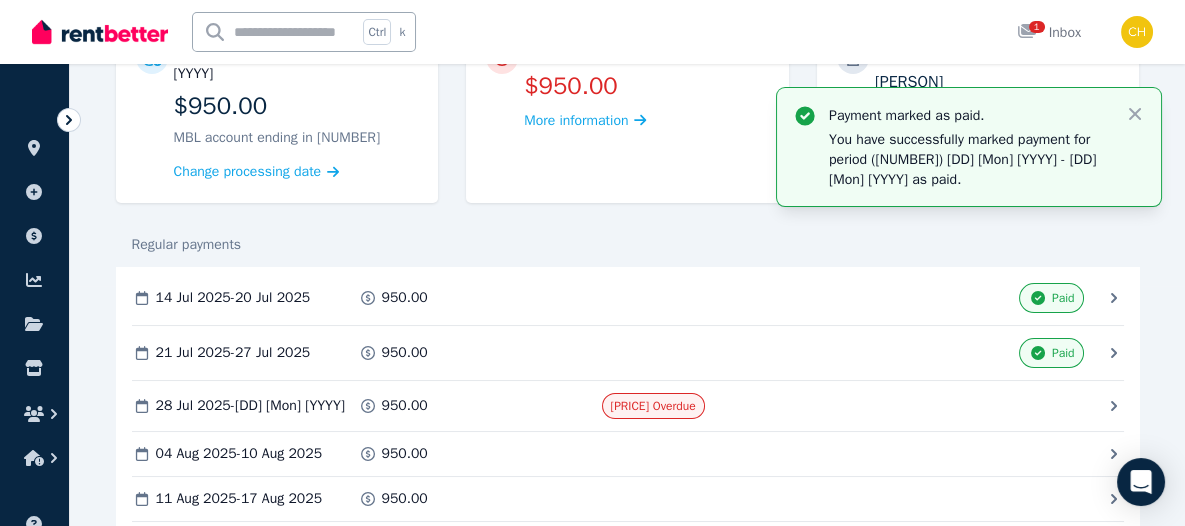 scroll, scrollTop: 300, scrollLeft: 0, axis: vertical 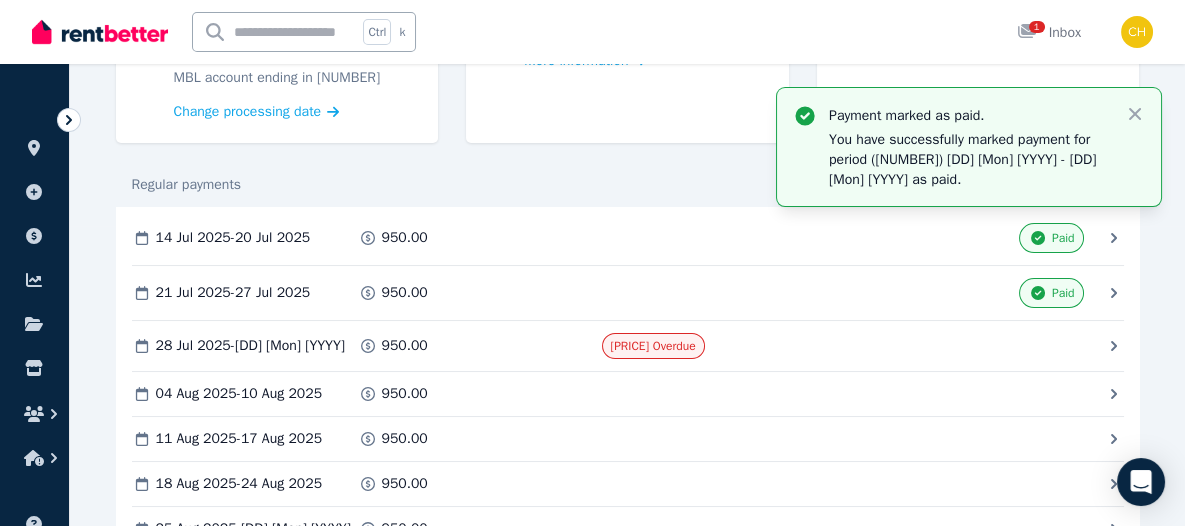click 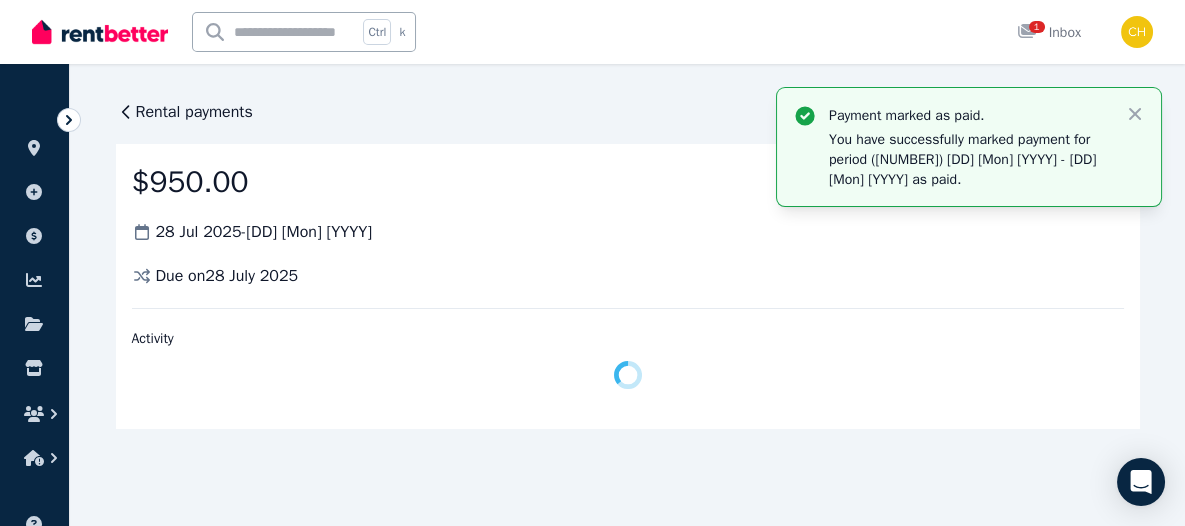 scroll, scrollTop: 0, scrollLeft: 0, axis: both 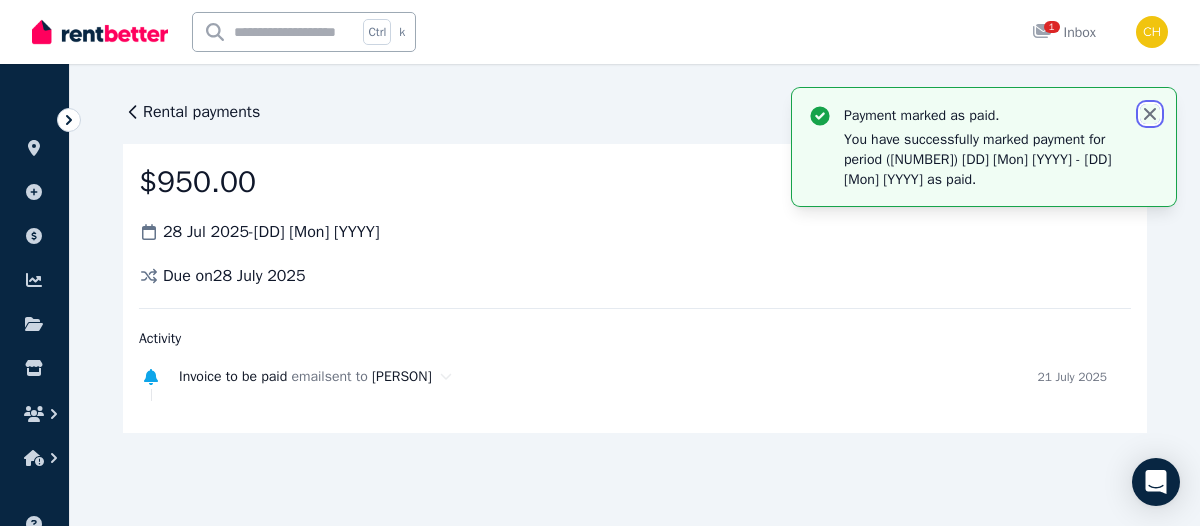 click 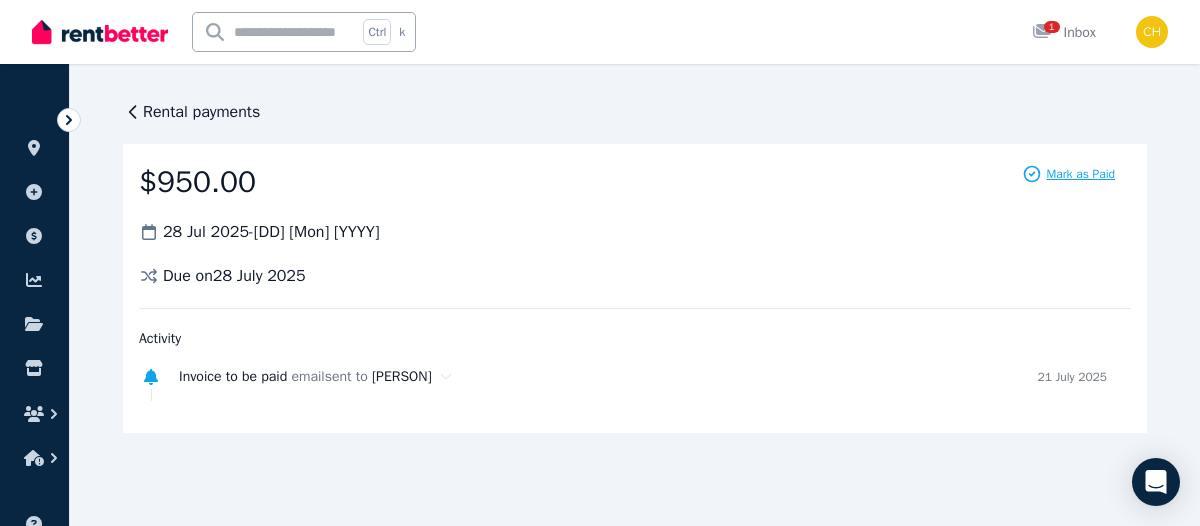 click on "Mark as Paid" at bounding box center (1080, 174) 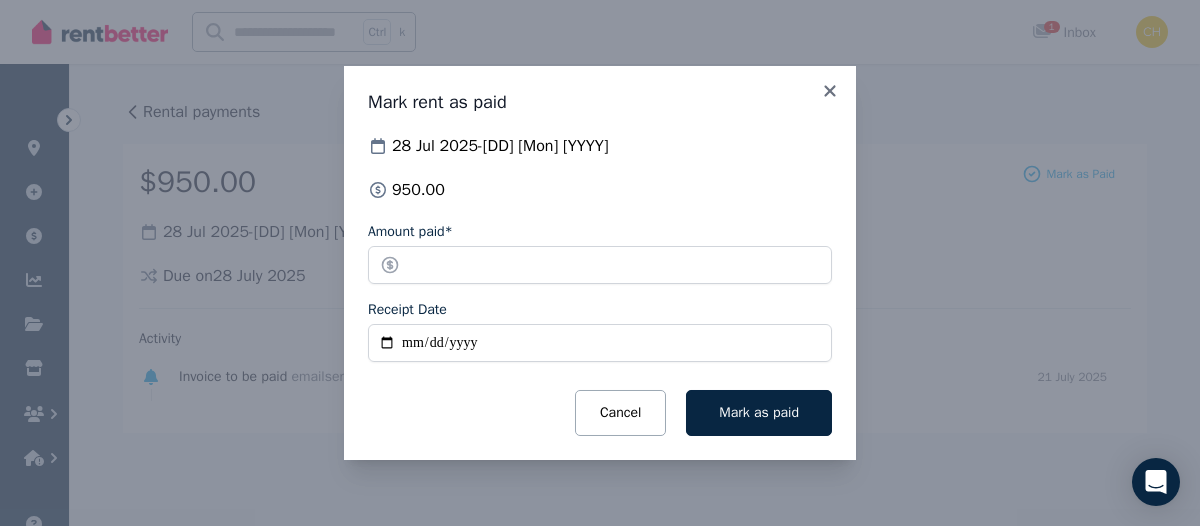 click on "Receipt Date" at bounding box center (600, 343) 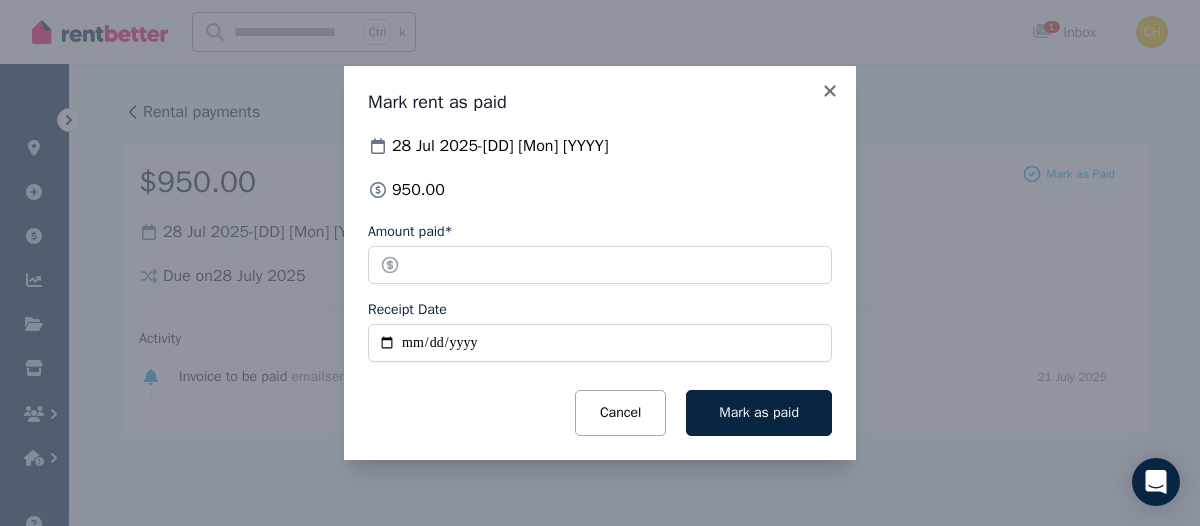 type on "**********" 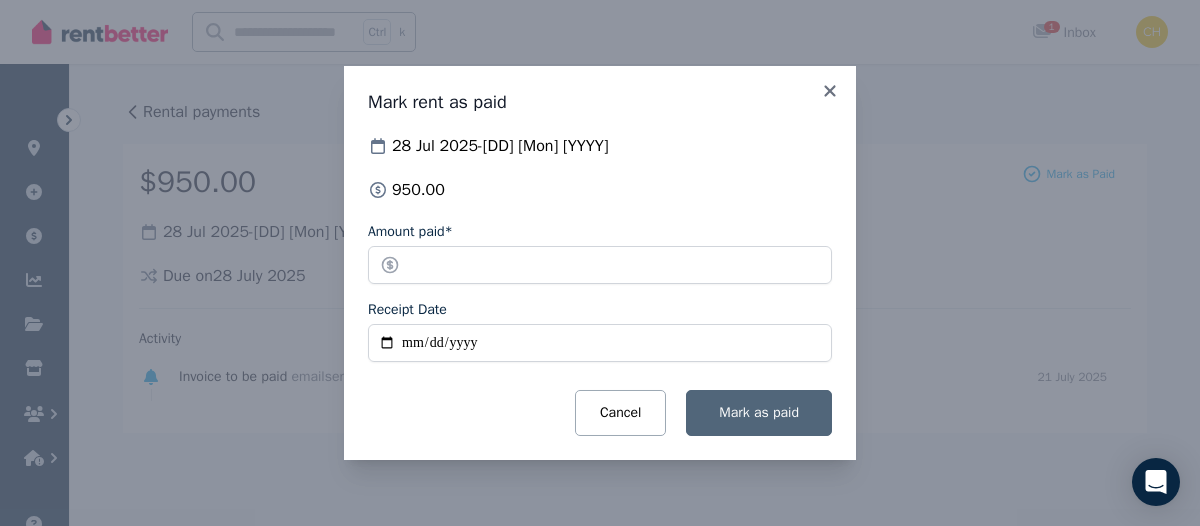 click on "Mark as paid" at bounding box center (759, 412) 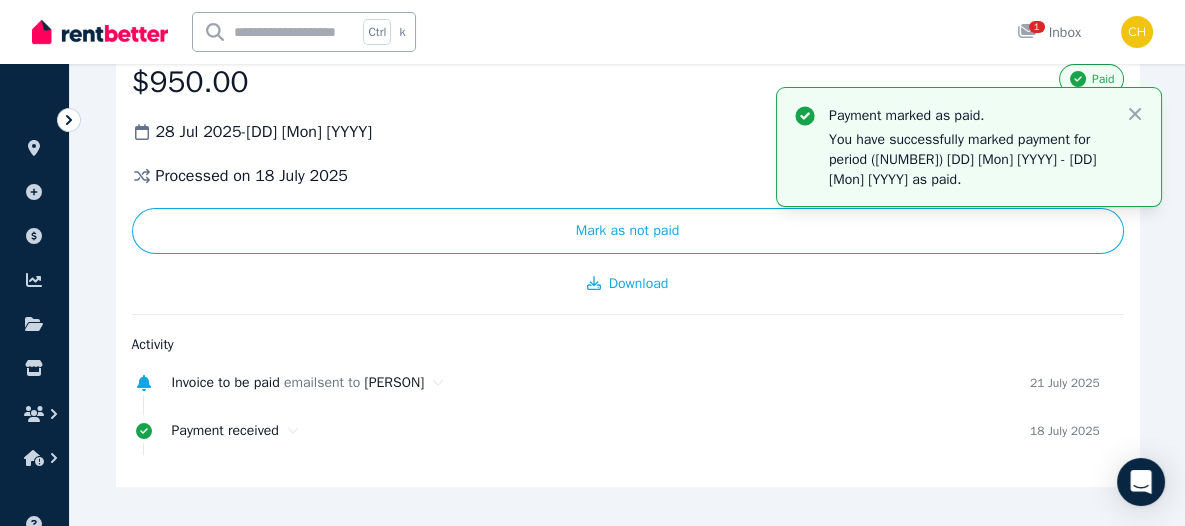 scroll, scrollTop: 0, scrollLeft: 0, axis: both 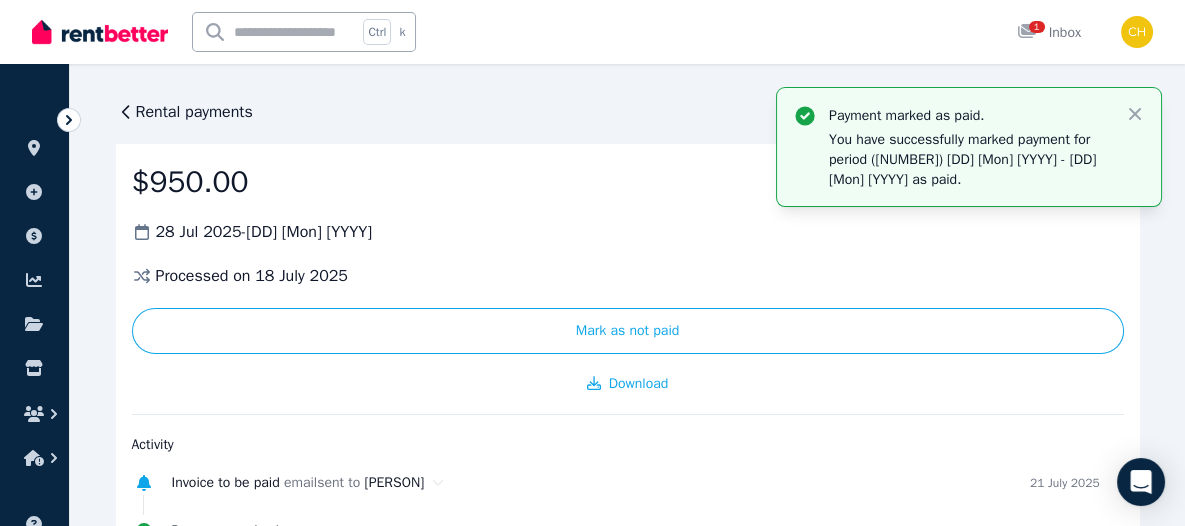 click 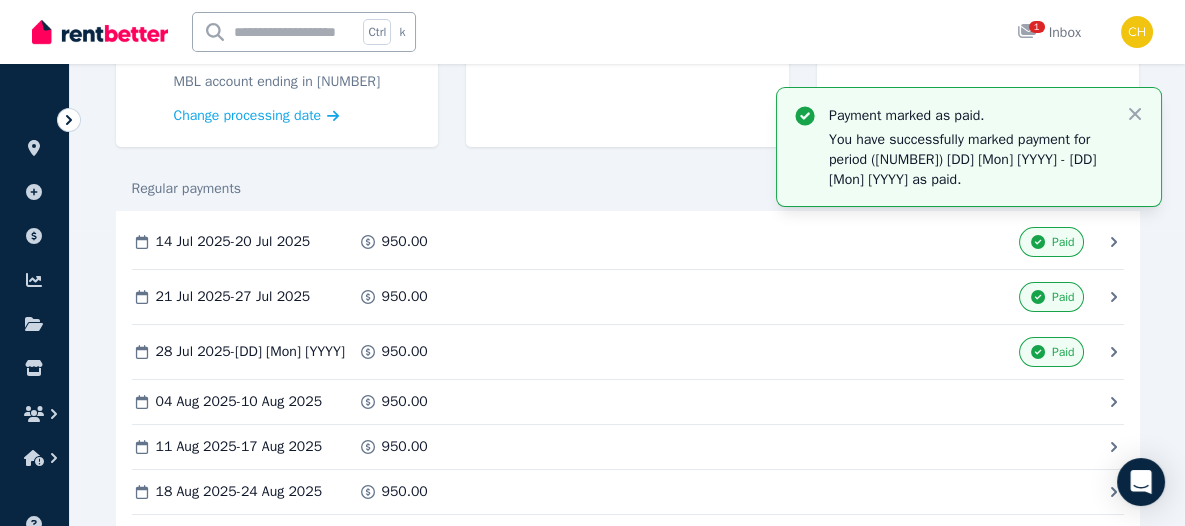 scroll, scrollTop: 300, scrollLeft: 0, axis: vertical 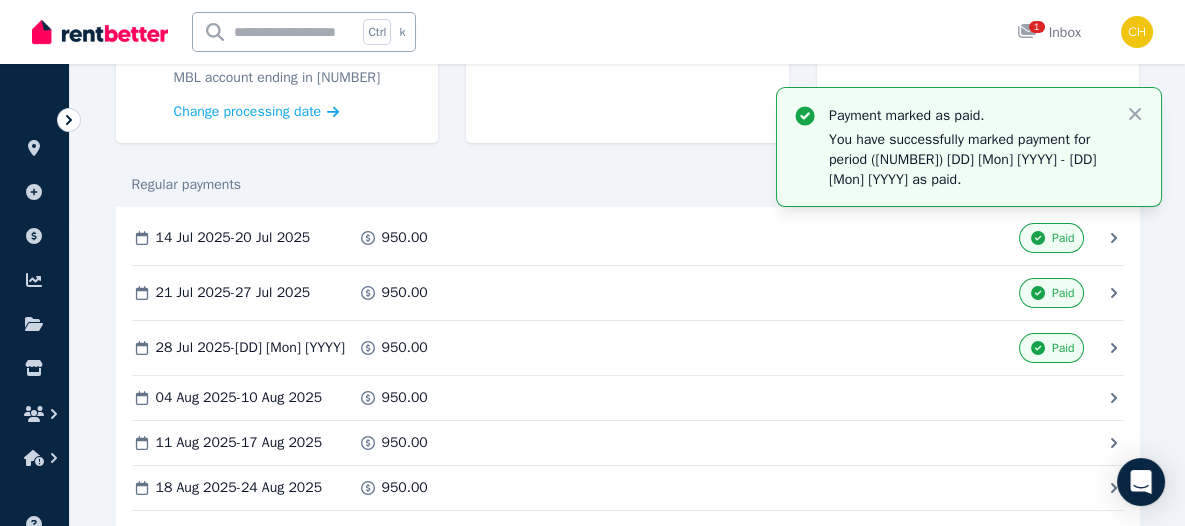 click 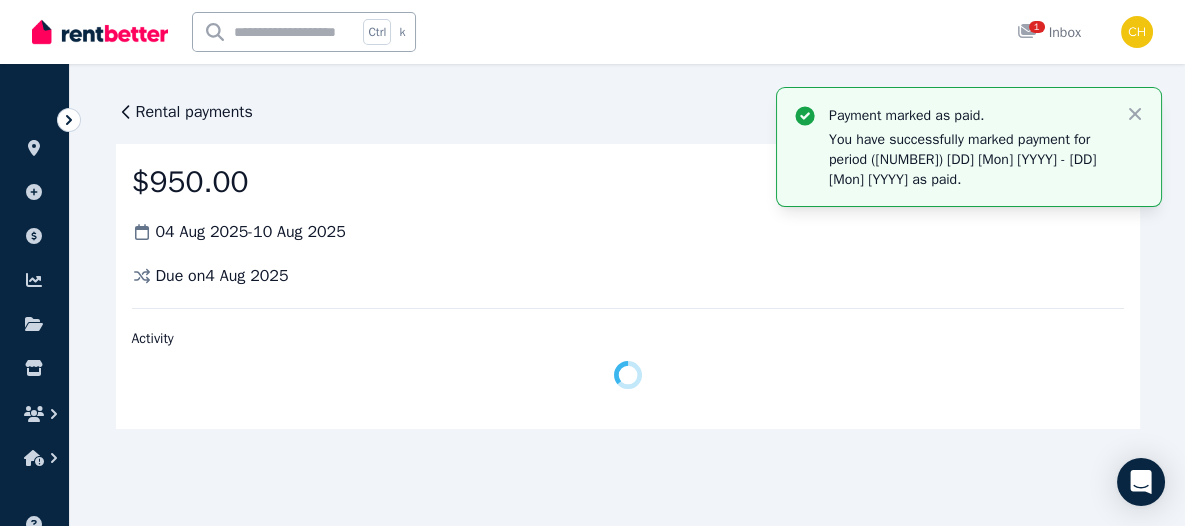 scroll, scrollTop: 0, scrollLeft: 0, axis: both 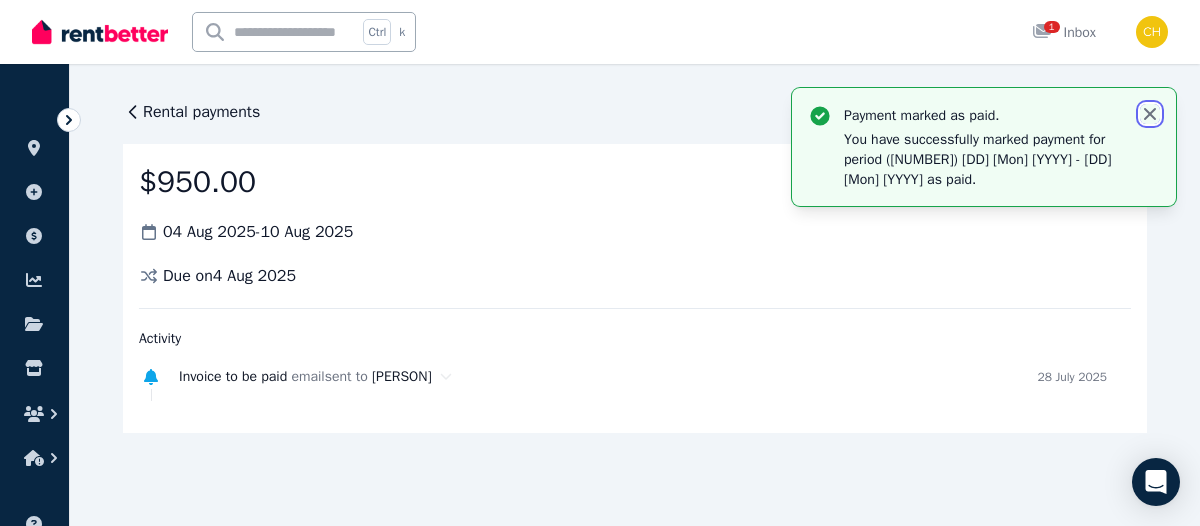 click 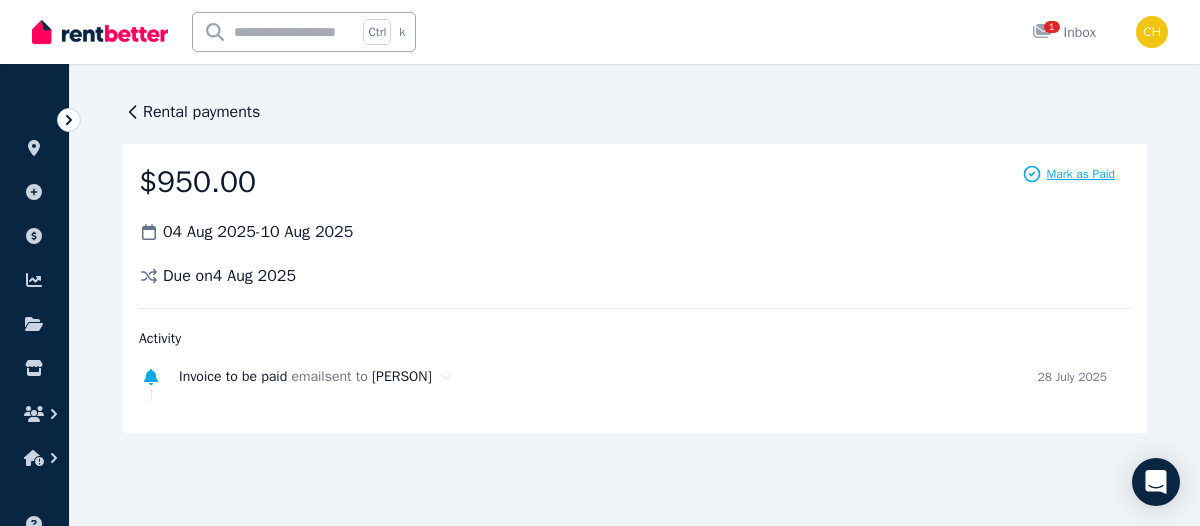 click on "Mark as Paid" at bounding box center [1080, 174] 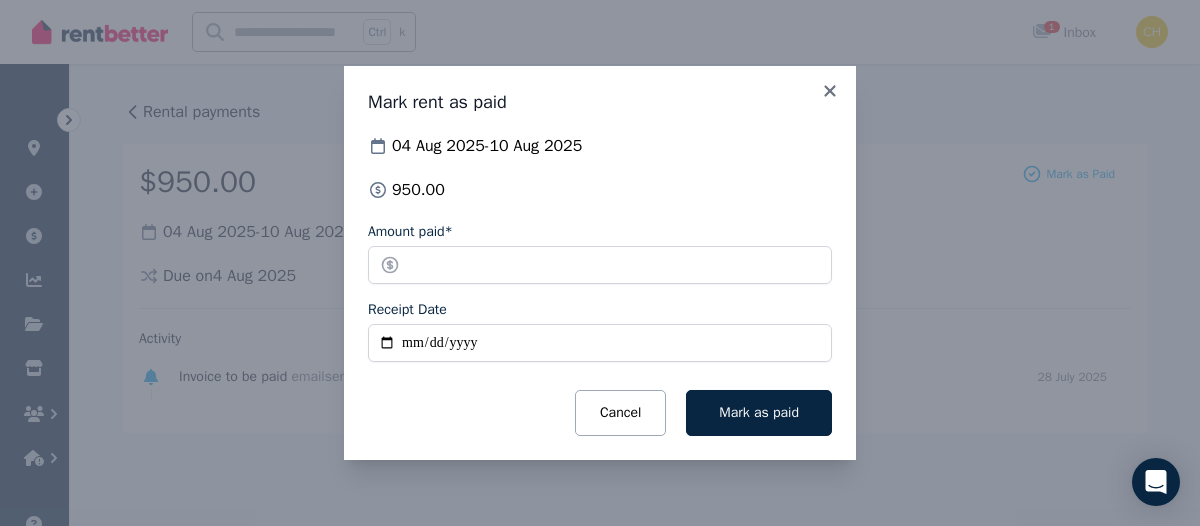 click on "Receipt Date" at bounding box center [600, 343] 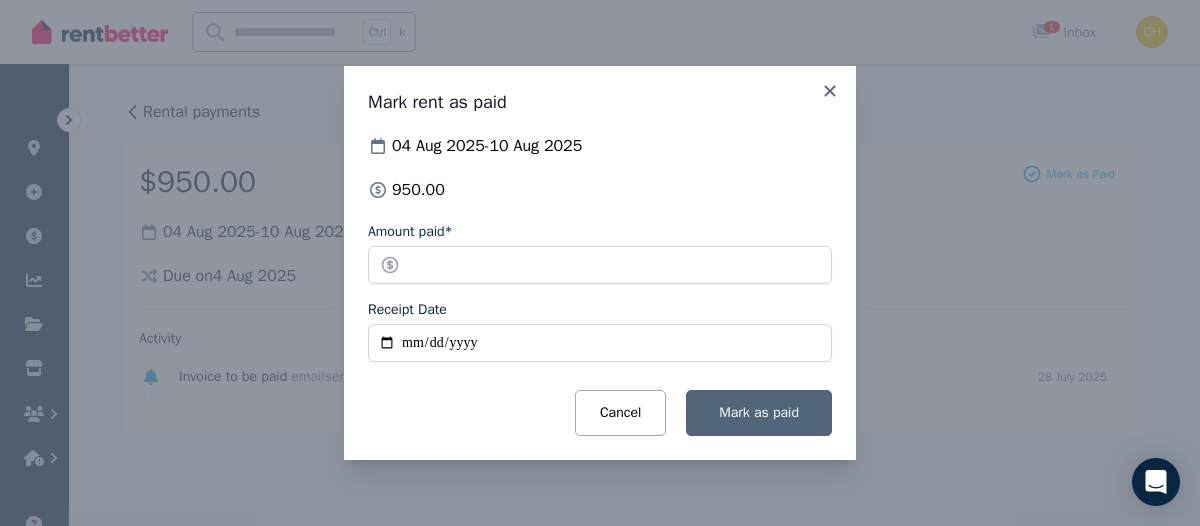 click on "Mark as paid" at bounding box center [759, 413] 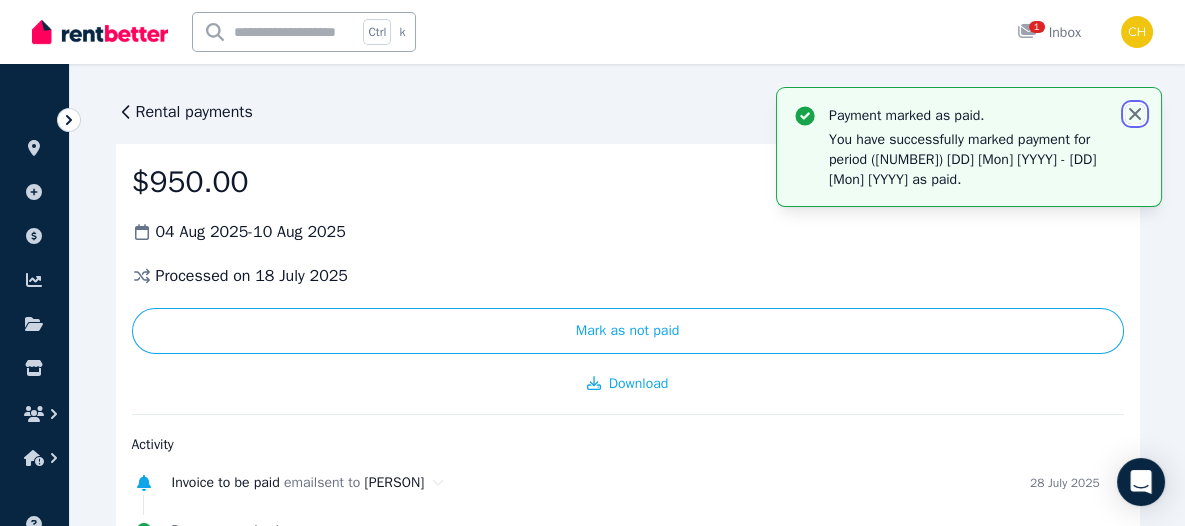click 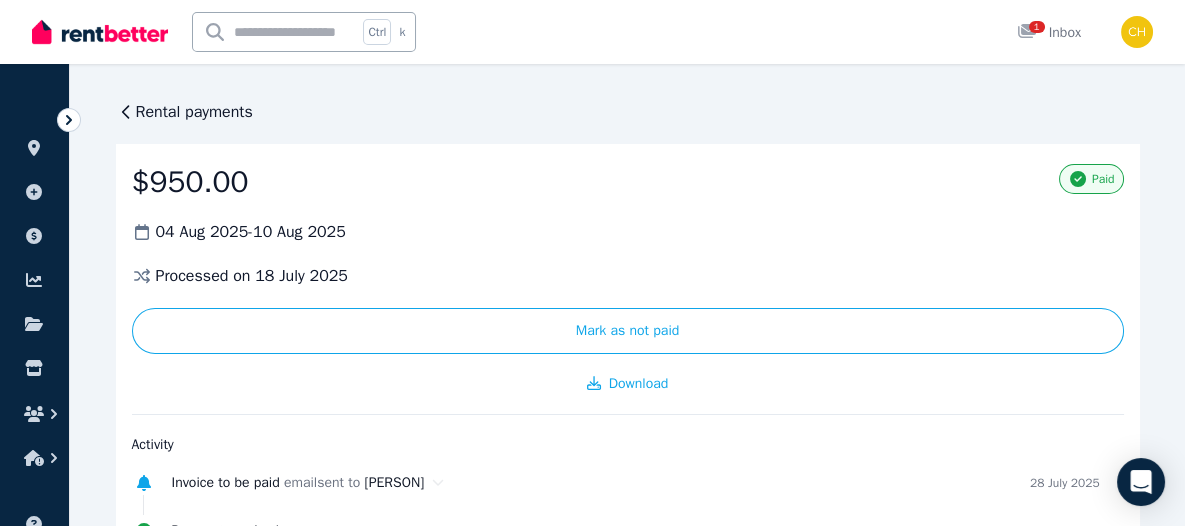 click 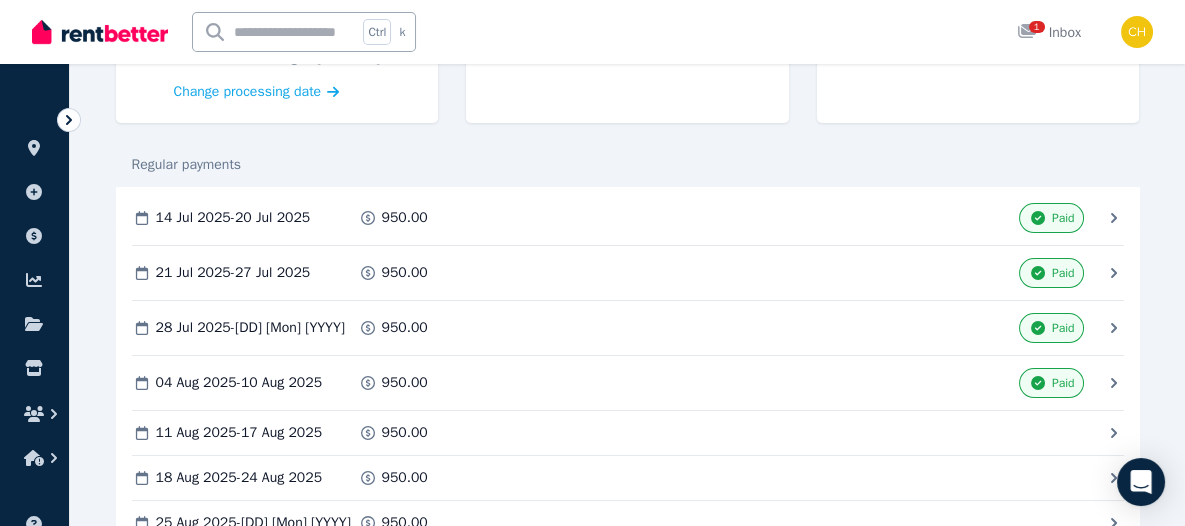 scroll, scrollTop: 100, scrollLeft: 0, axis: vertical 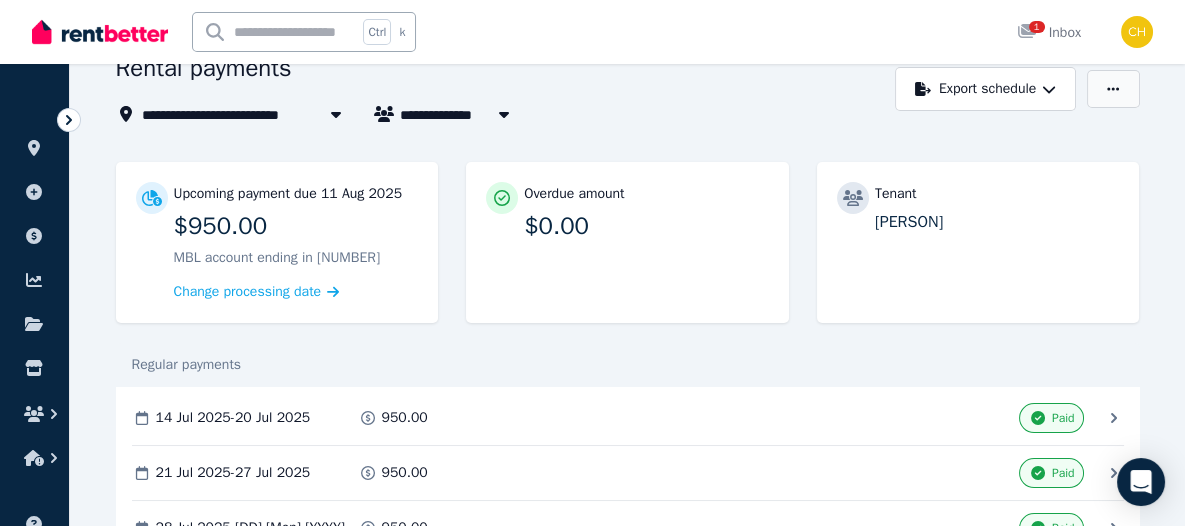 click 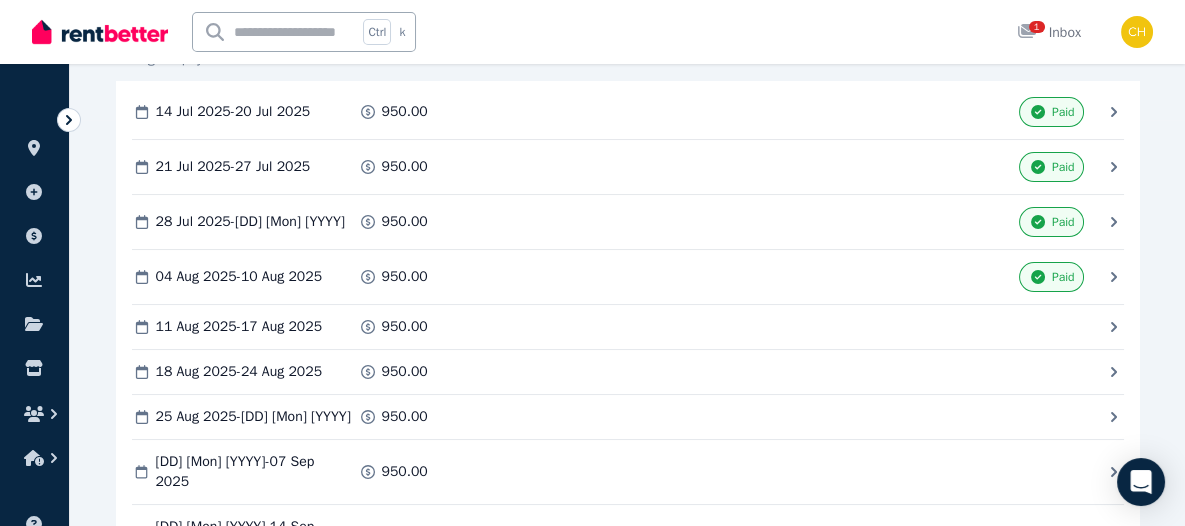scroll, scrollTop: 400, scrollLeft: 0, axis: vertical 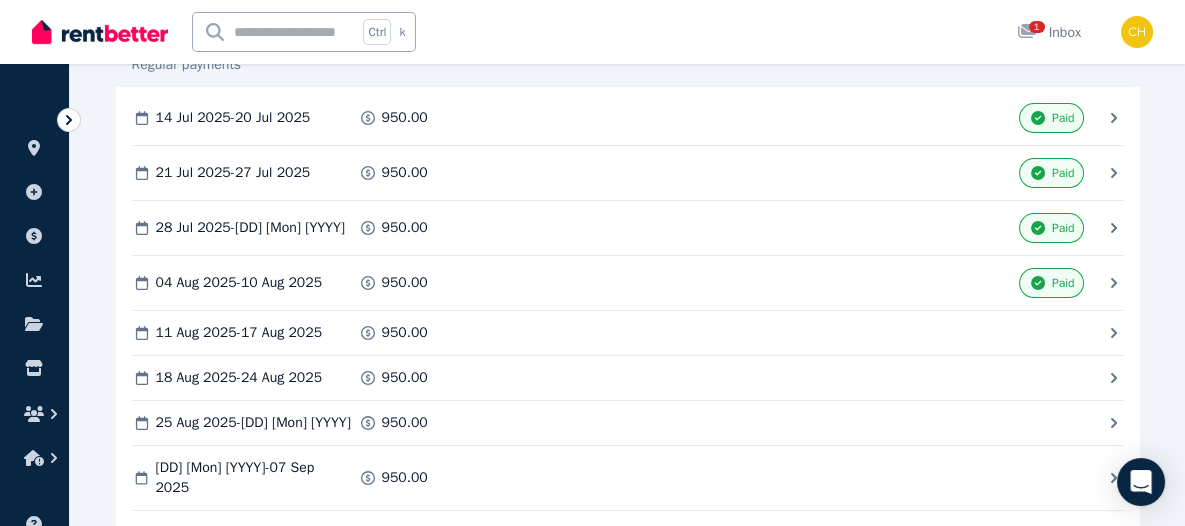 click 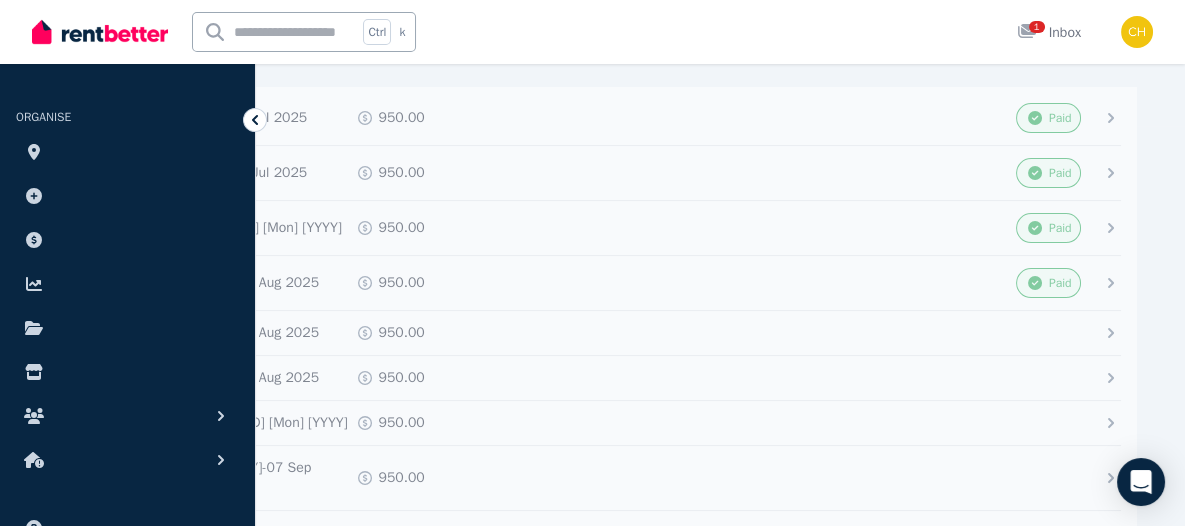 scroll, scrollTop: 0, scrollLeft: 0, axis: both 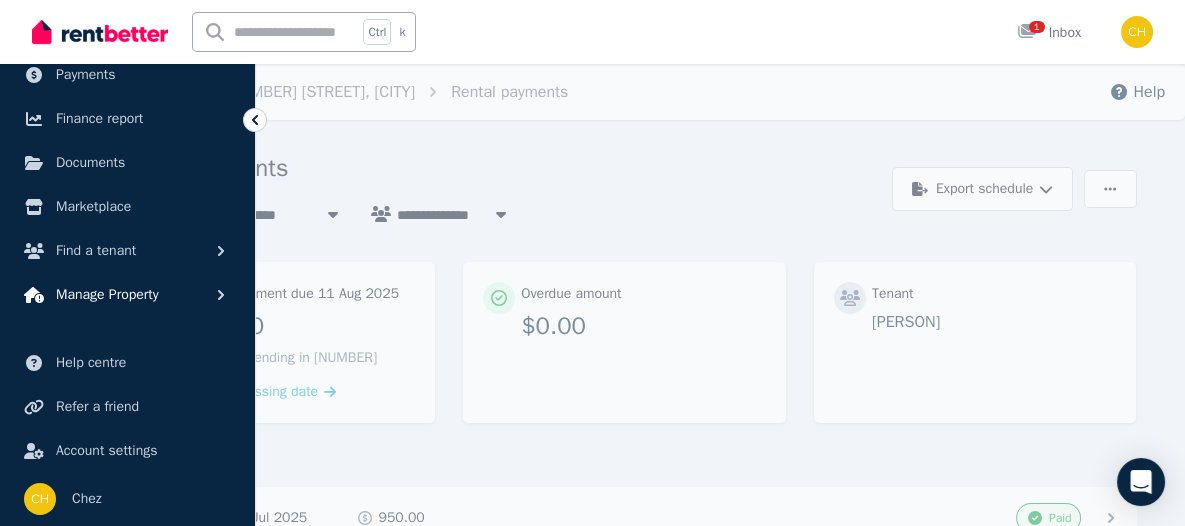 click on "Manage Property" at bounding box center (127, 295) 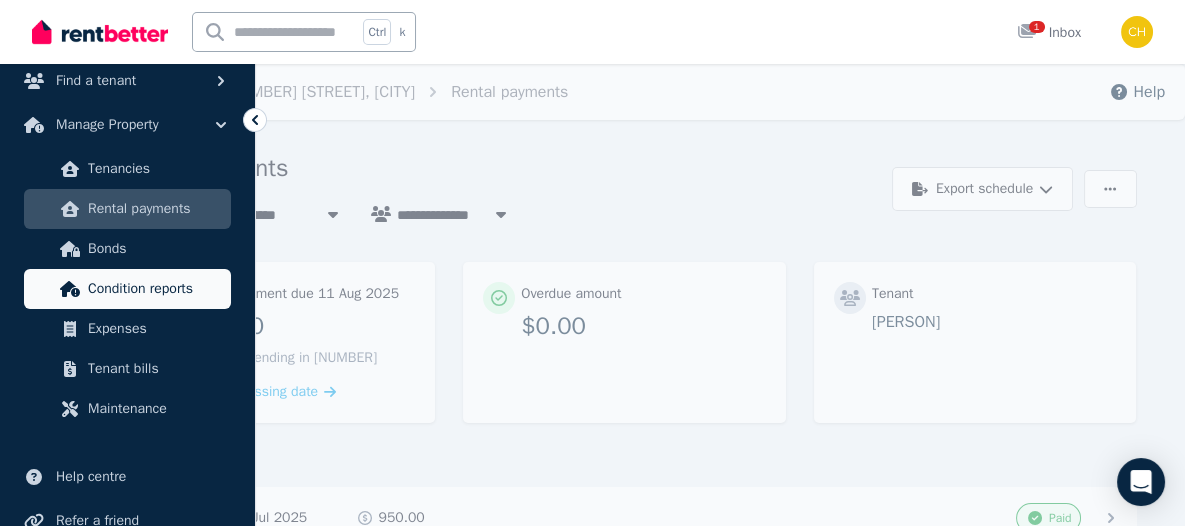 scroll, scrollTop: 365, scrollLeft: 0, axis: vertical 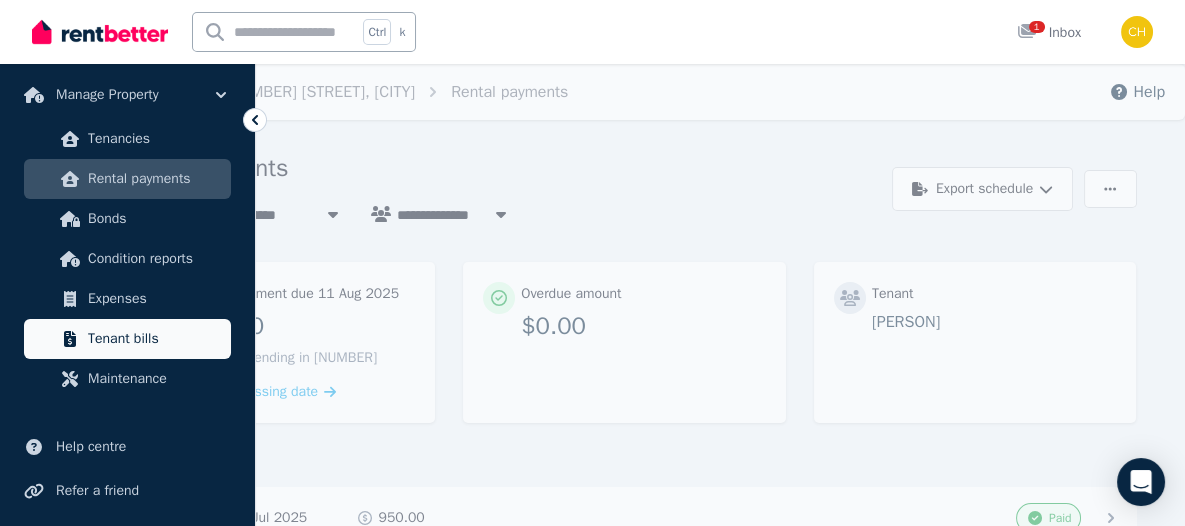 click on "Tenant bills" at bounding box center [155, 339] 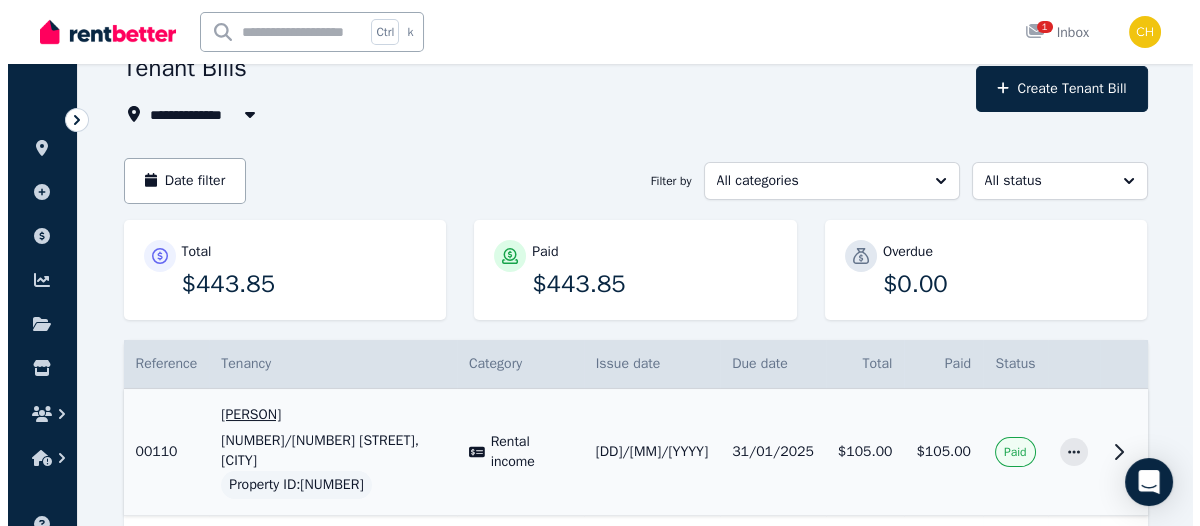 scroll, scrollTop: 0, scrollLeft: 0, axis: both 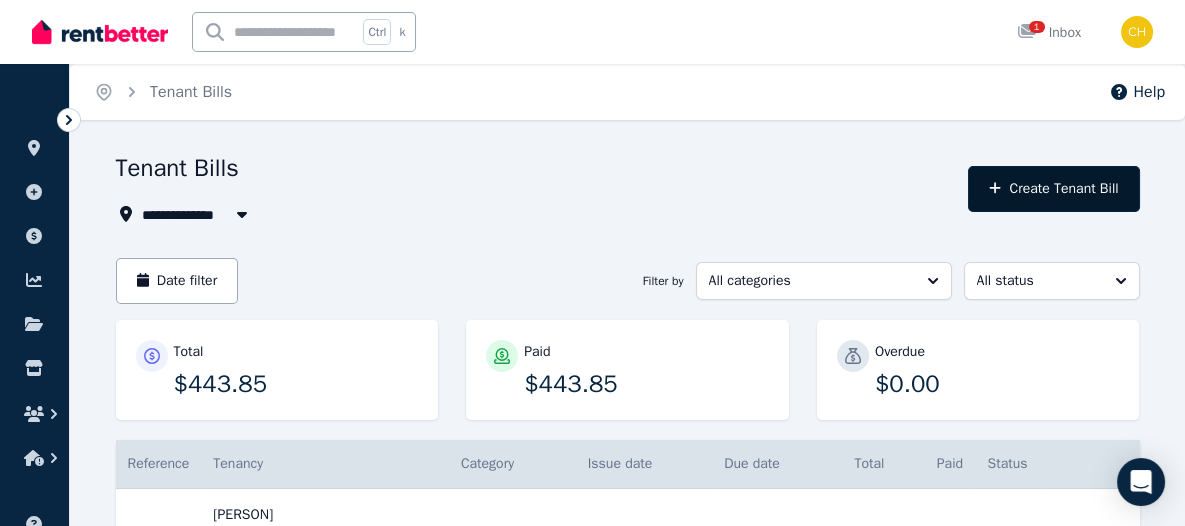 click on "Create Tenant Bill" at bounding box center [1053, 189] 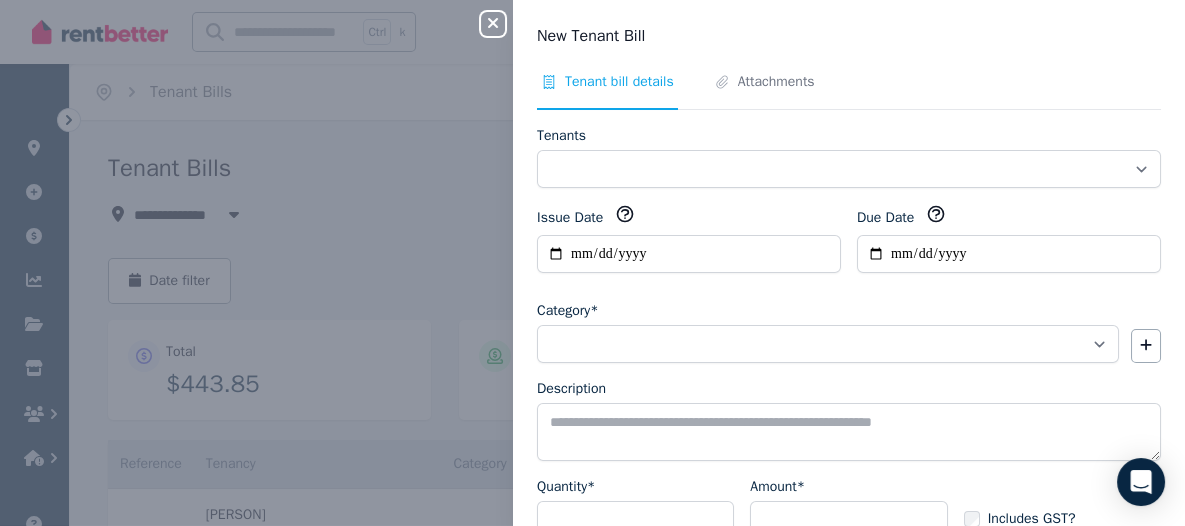 type on "**********" 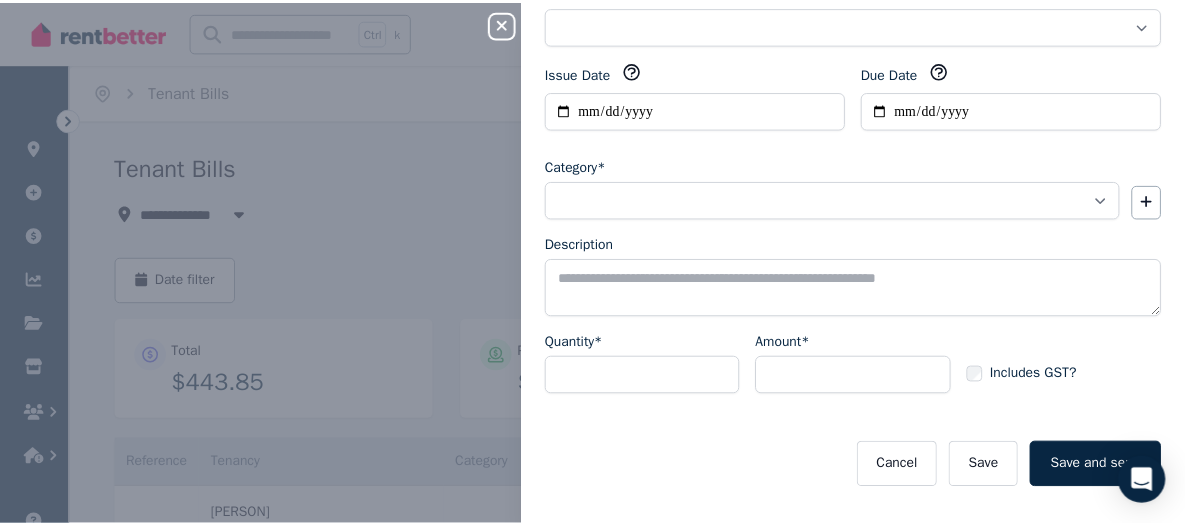 scroll, scrollTop: 156, scrollLeft: 0, axis: vertical 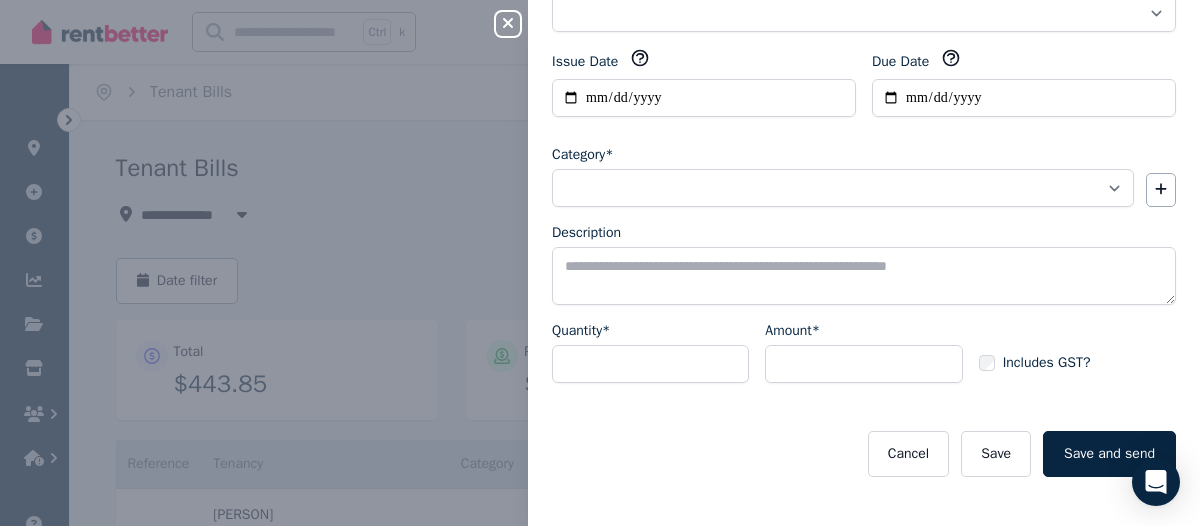 click 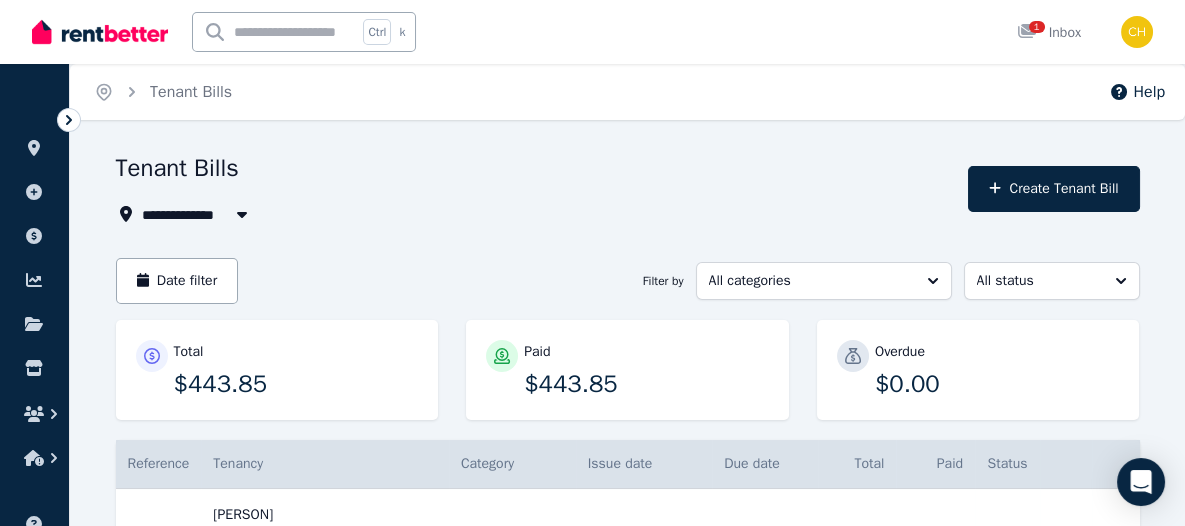 click 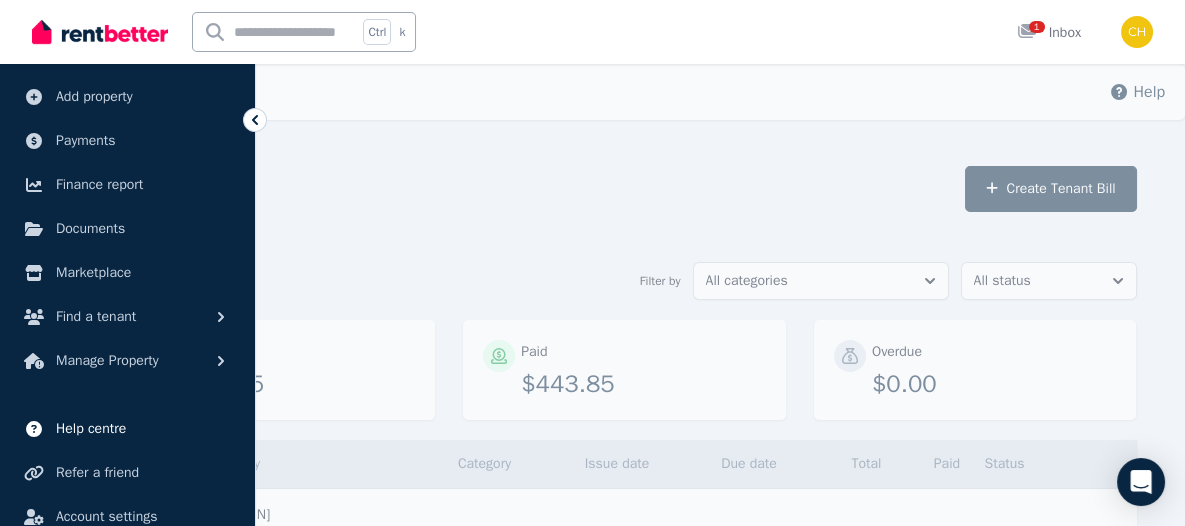 scroll, scrollTop: 165, scrollLeft: 0, axis: vertical 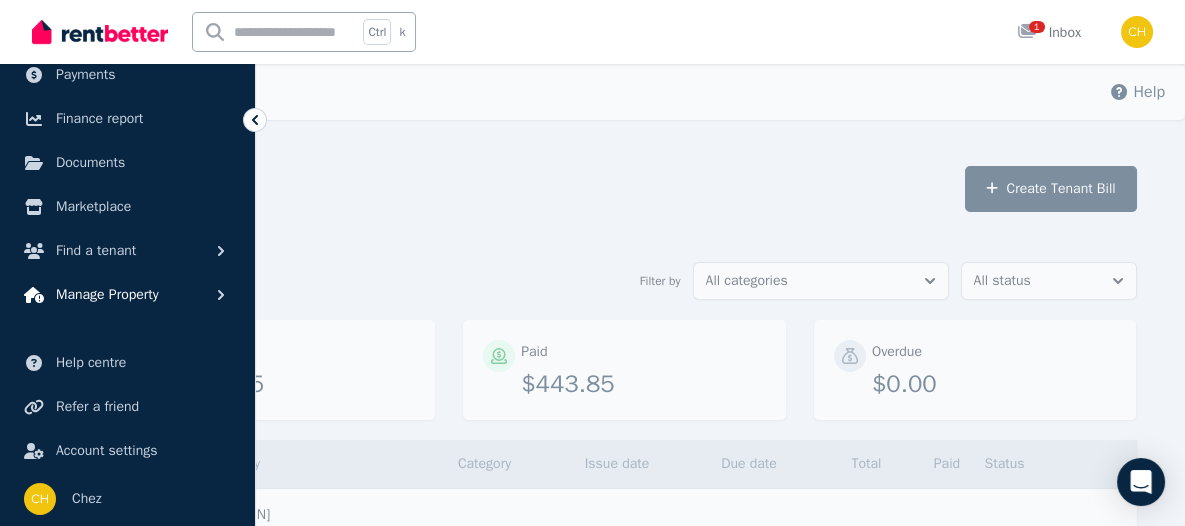 click on "Manage Property" at bounding box center (107, 295) 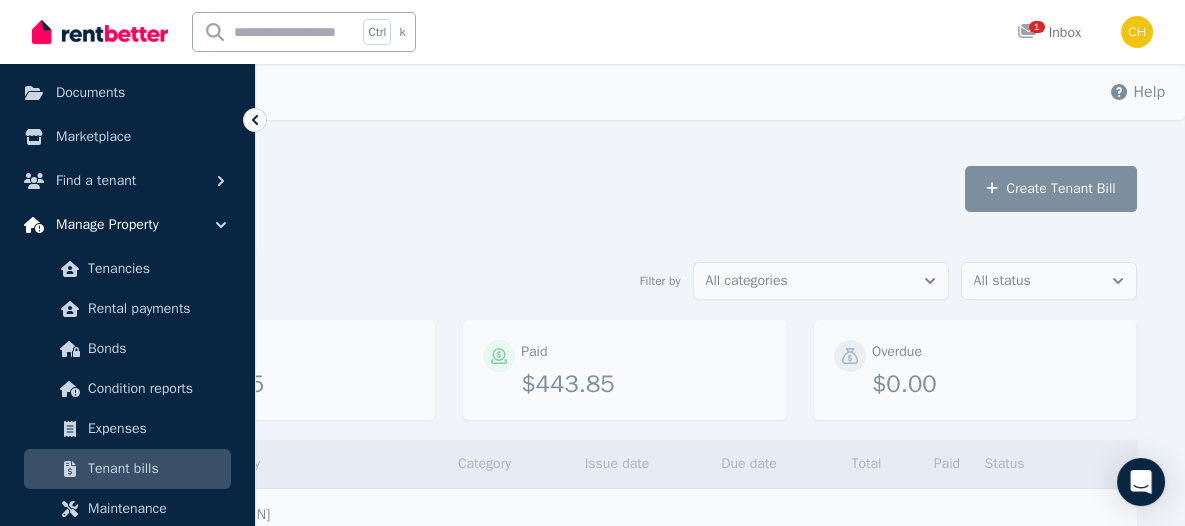 scroll, scrollTop: 265, scrollLeft: 0, axis: vertical 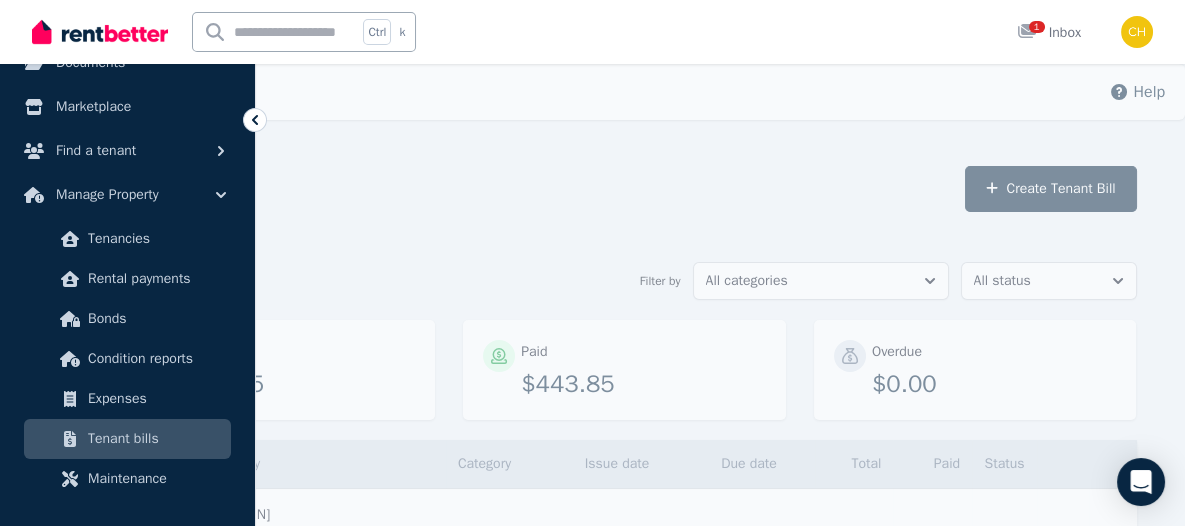 click on "Tenant bills" at bounding box center (155, 439) 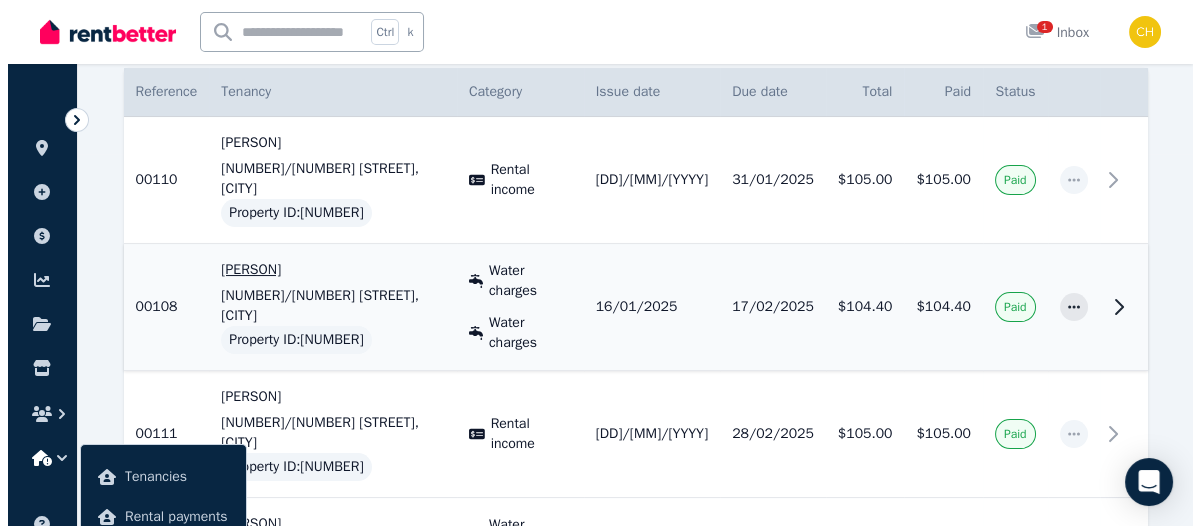 scroll, scrollTop: 400, scrollLeft: 0, axis: vertical 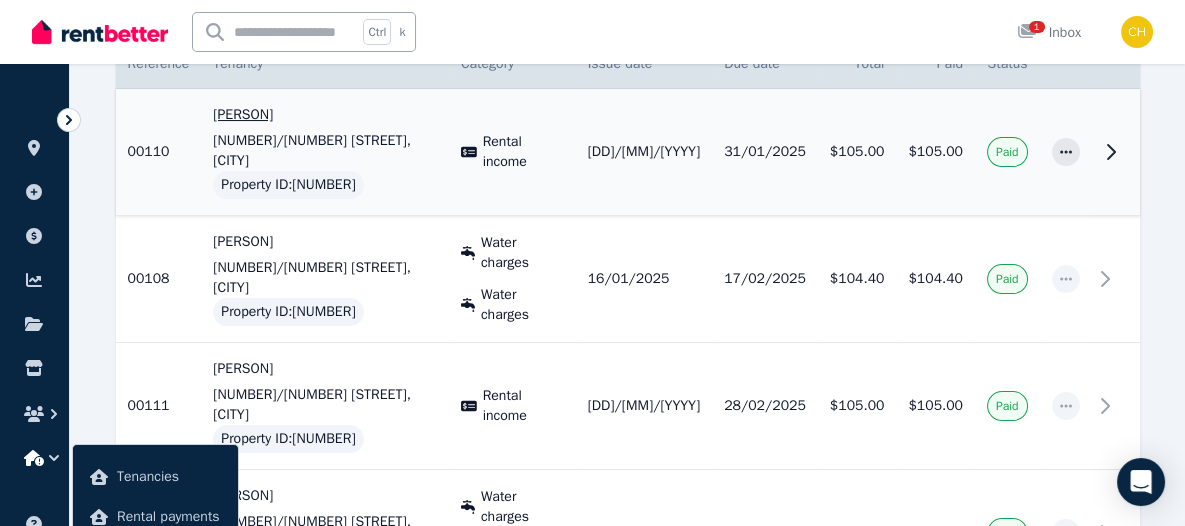 click 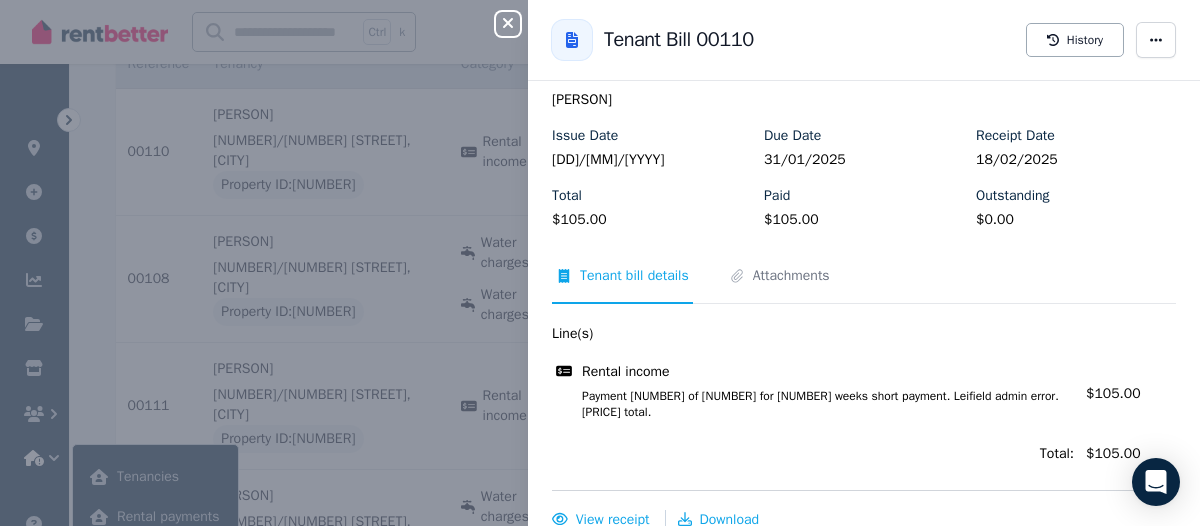 scroll, scrollTop: 137, scrollLeft: 0, axis: vertical 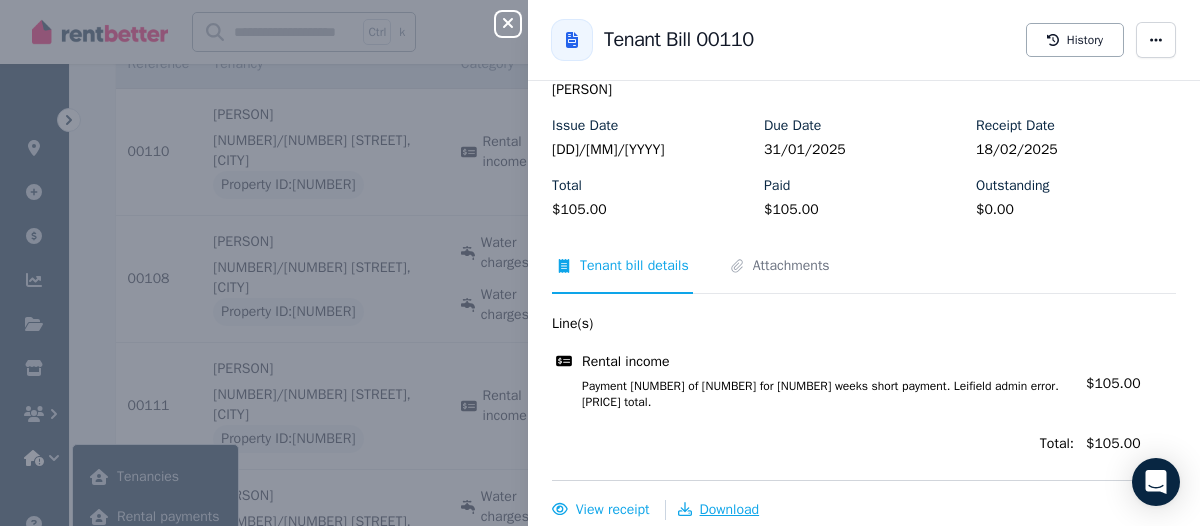 click on "Download" at bounding box center (730, 509) 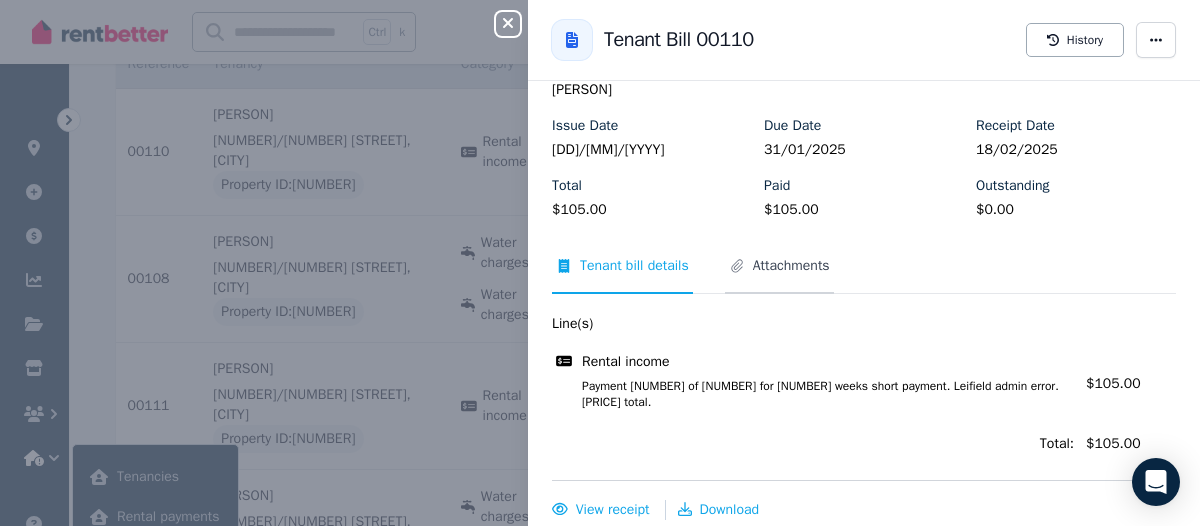 click on "Attachments" at bounding box center [791, 266] 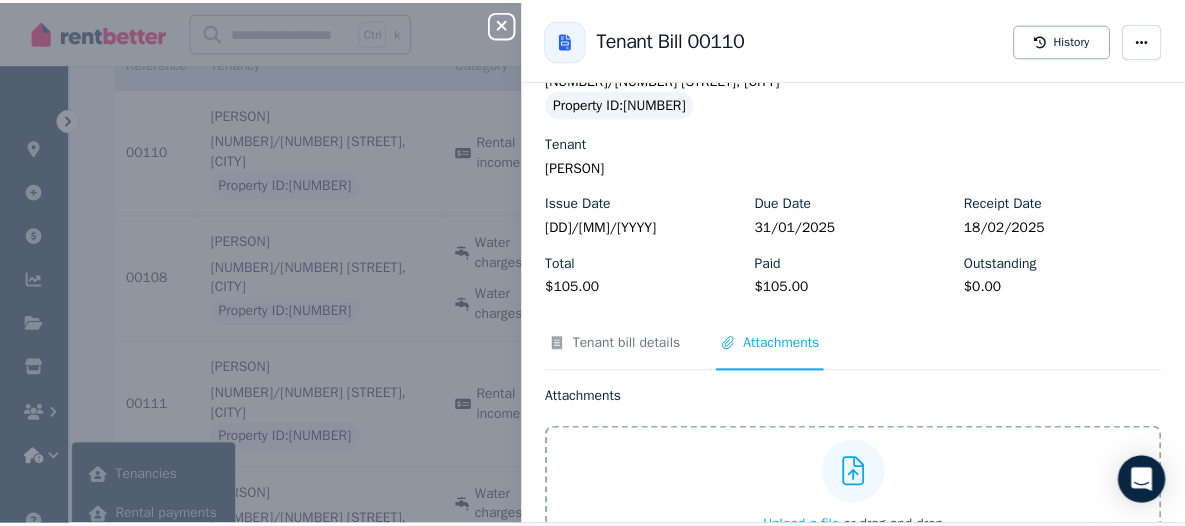 scroll, scrollTop: 0, scrollLeft: 0, axis: both 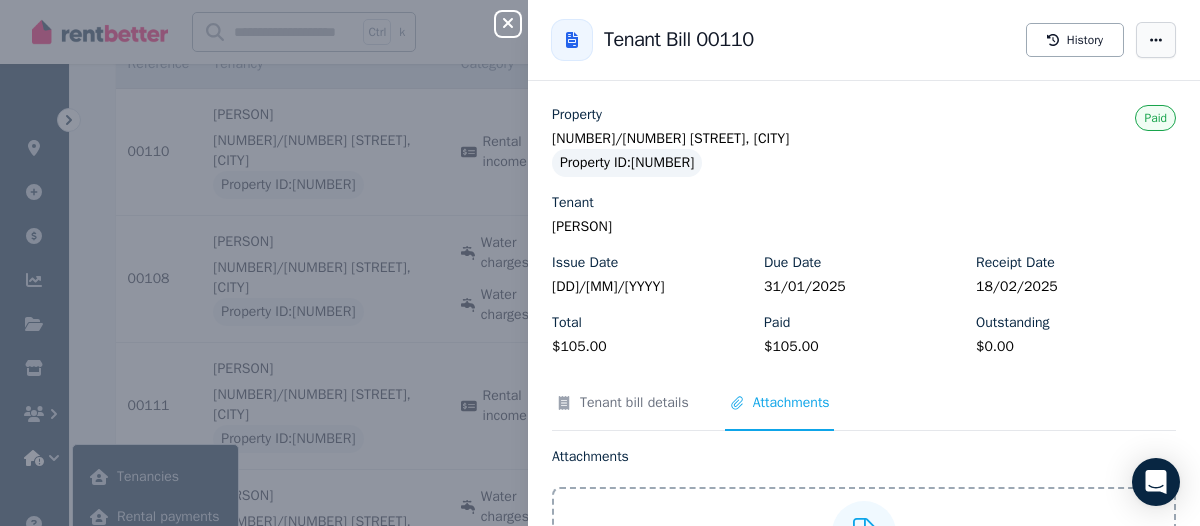 click at bounding box center [1156, 40] 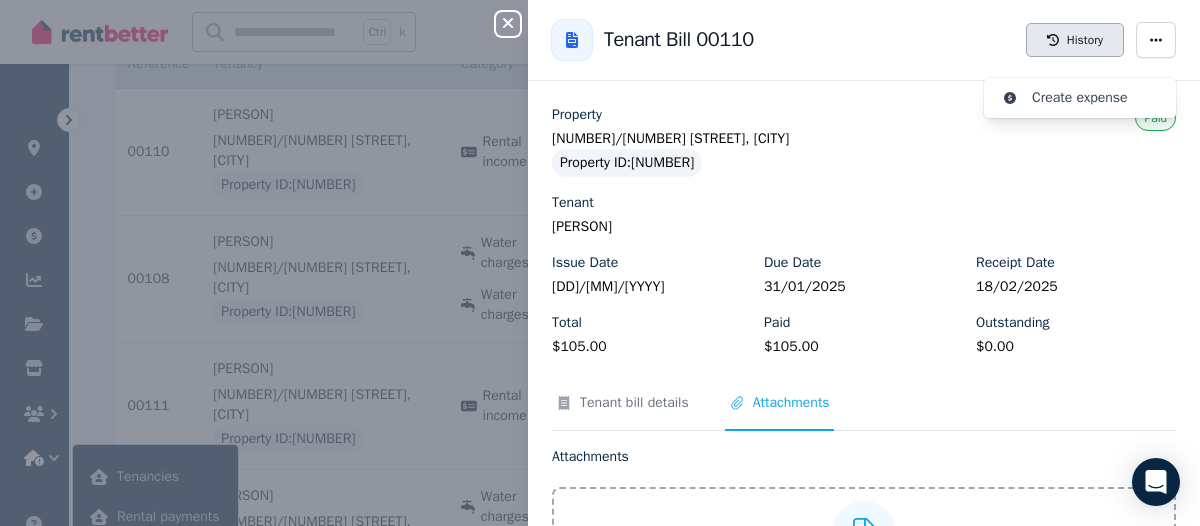 drag, startPoint x: 1153, startPoint y: 36, endPoint x: 1046, endPoint y: 43, distance: 107.22873 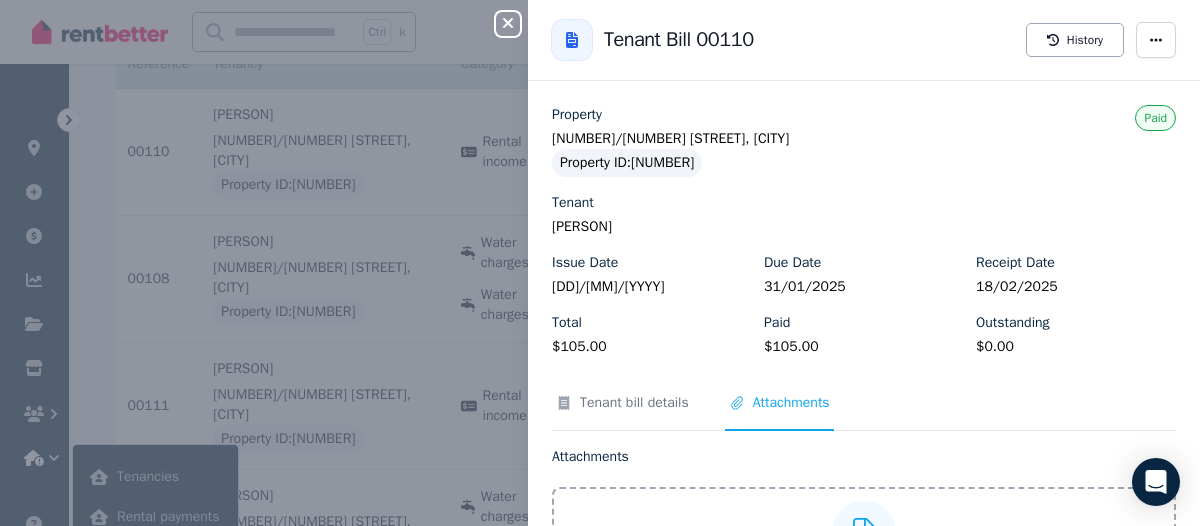 click 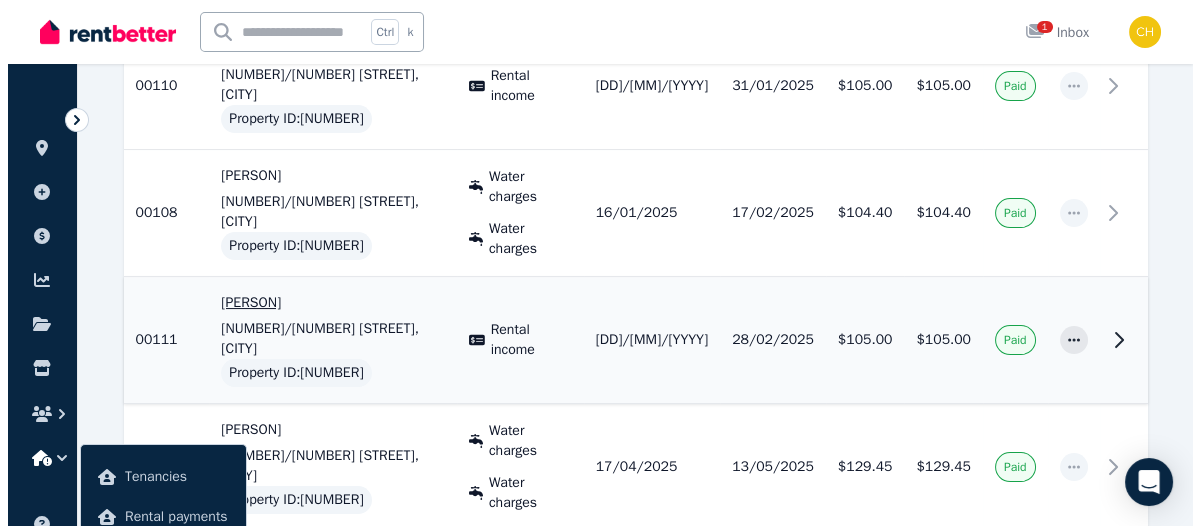 scroll, scrollTop: 494, scrollLeft: 0, axis: vertical 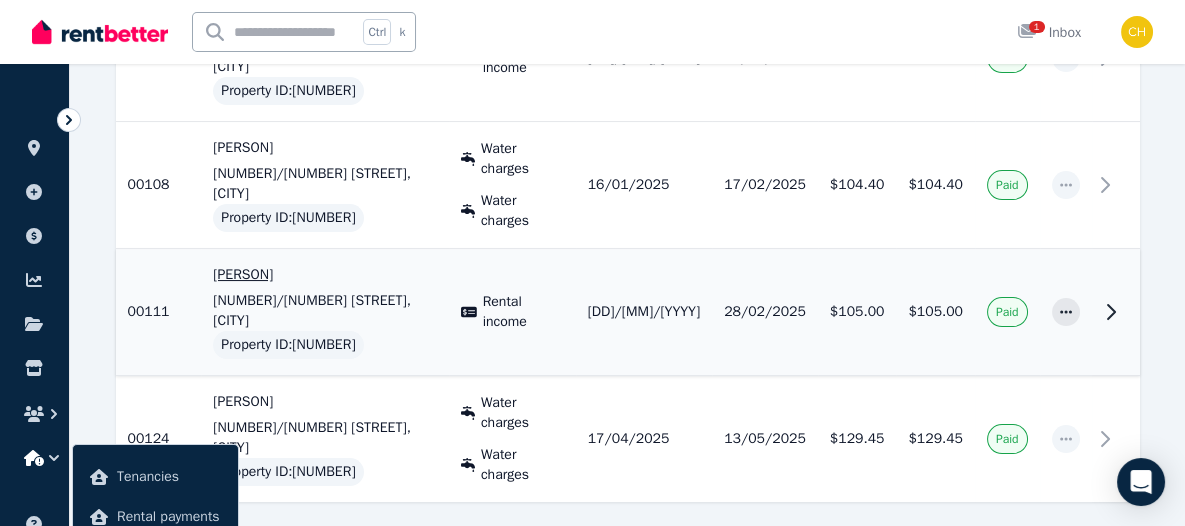 click on "Rental income" at bounding box center (523, 312) 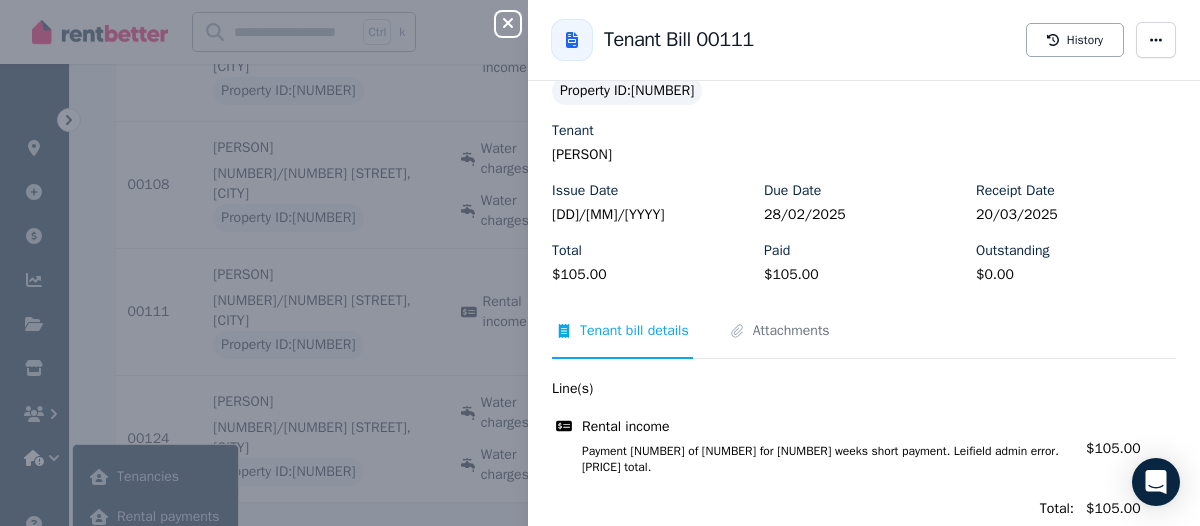 scroll, scrollTop: 137, scrollLeft: 0, axis: vertical 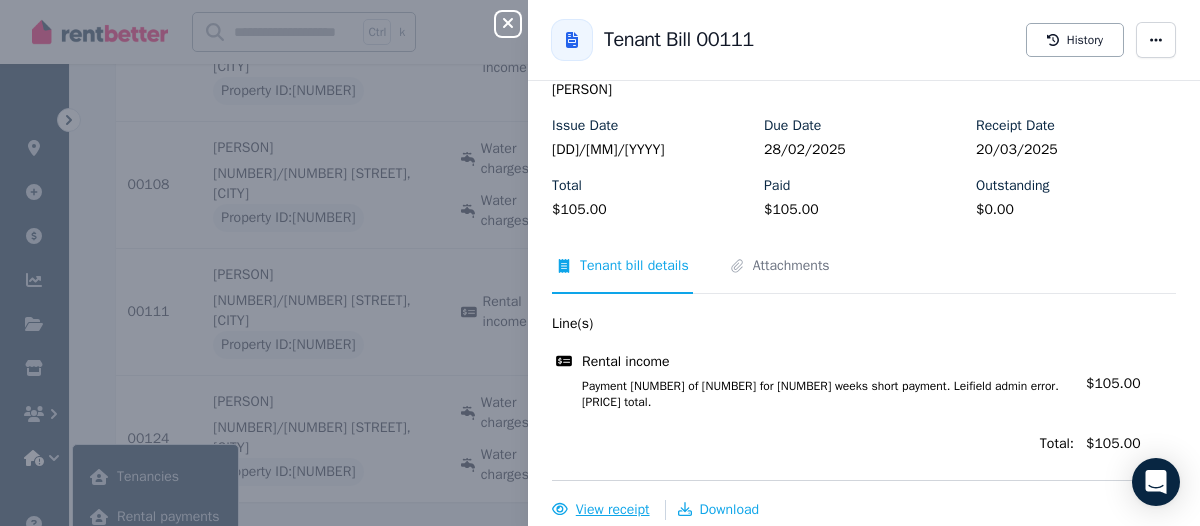 click on "View receipt" at bounding box center (613, 509) 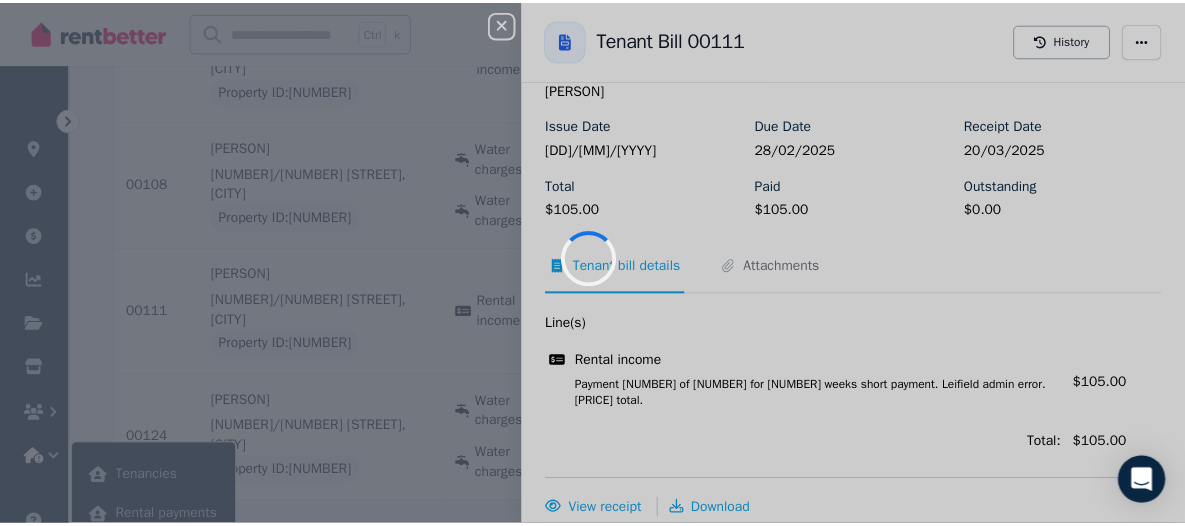 scroll, scrollTop: 0, scrollLeft: 0, axis: both 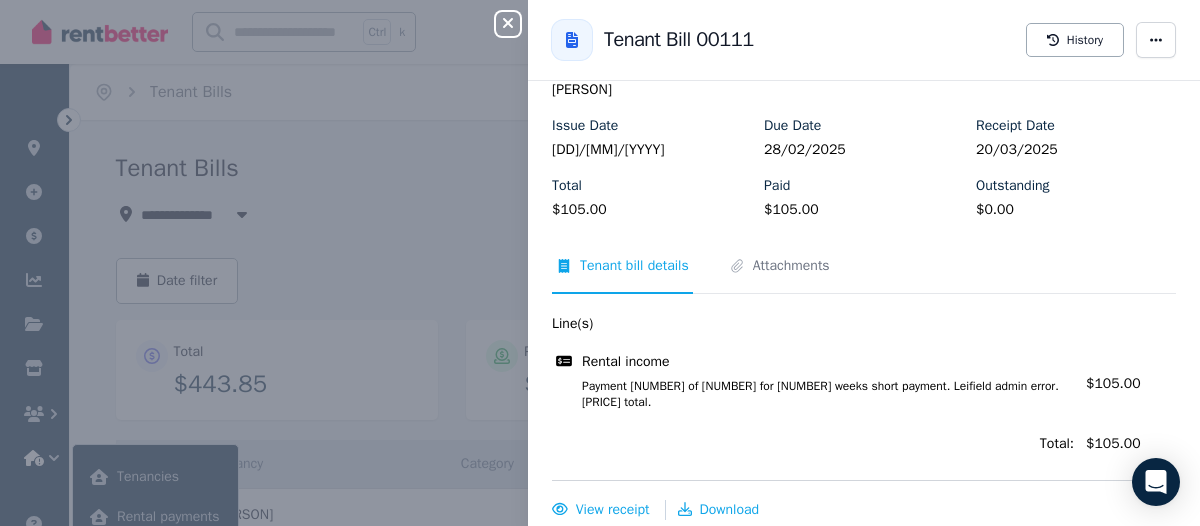 click 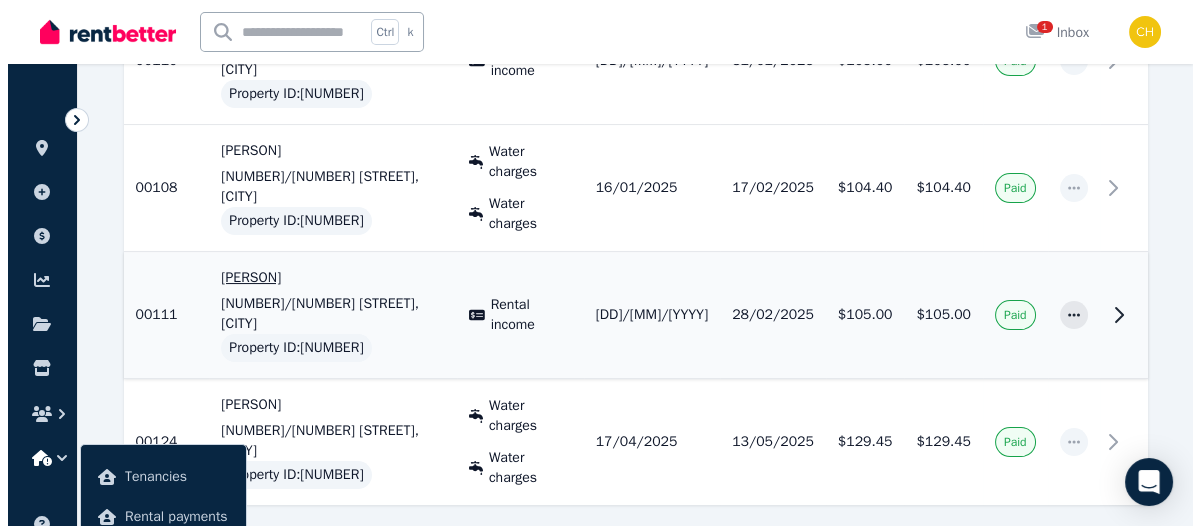 scroll, scrollTop: 494, scrollLeft: 0, axis: vertical 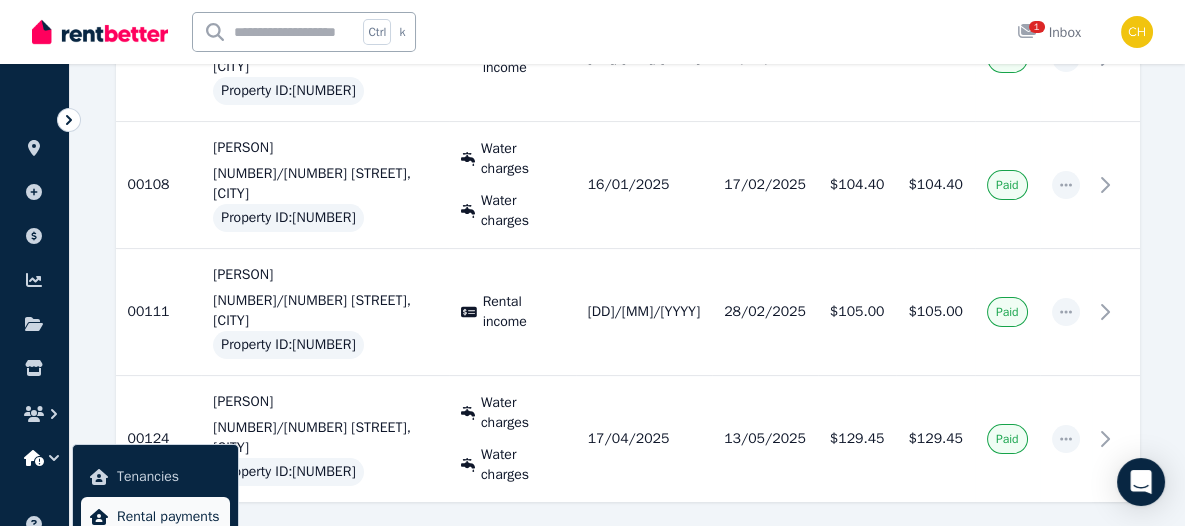 click on "Rental payments" at bounding box center (169, 517) 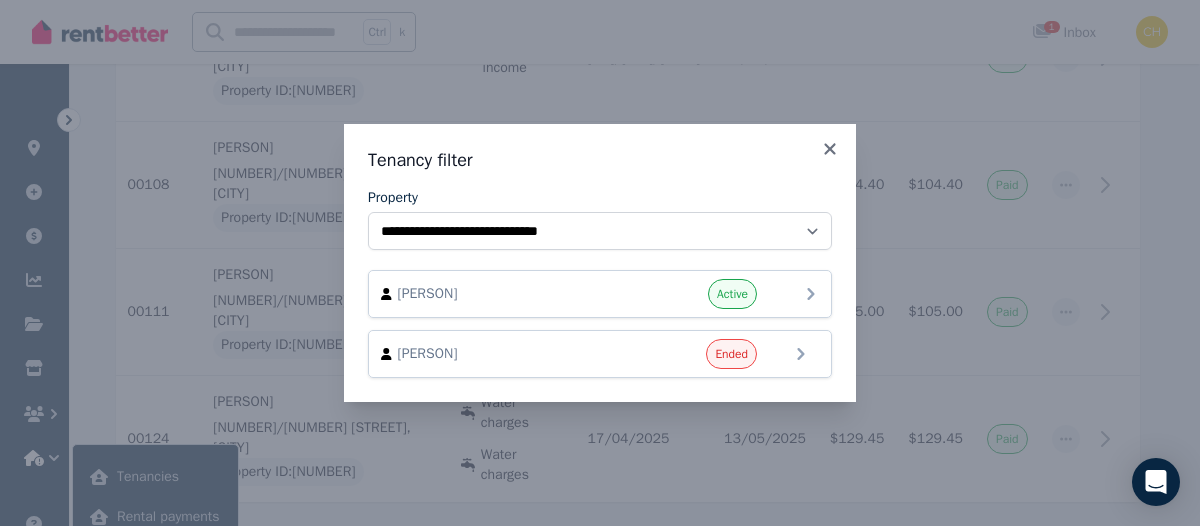 click on "[PERSON] Active" at bounding box center [600, 294] 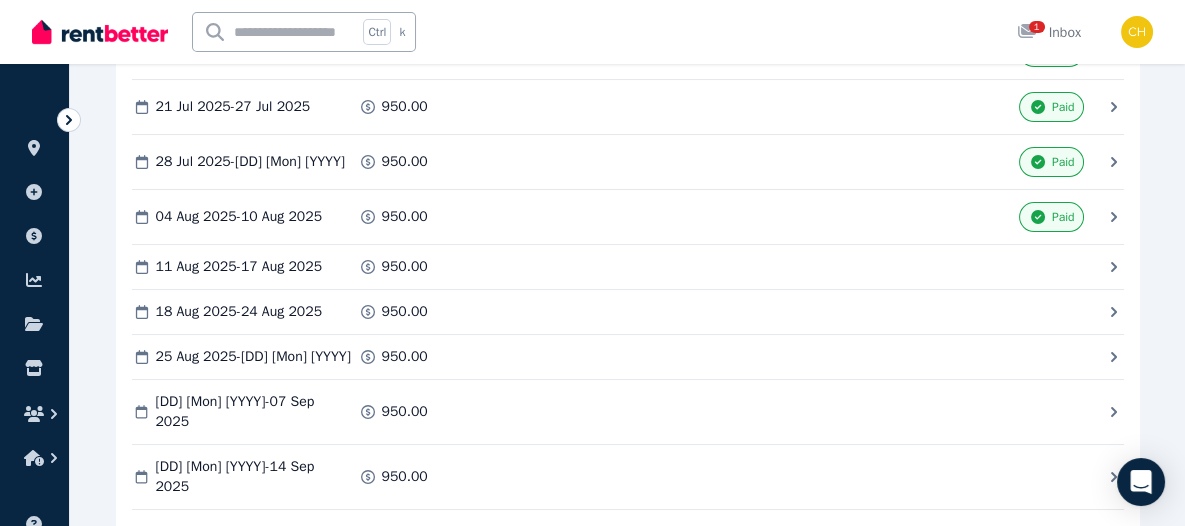 scroll, scrollTop: 500, scrollLeft: 0, axis: vertical 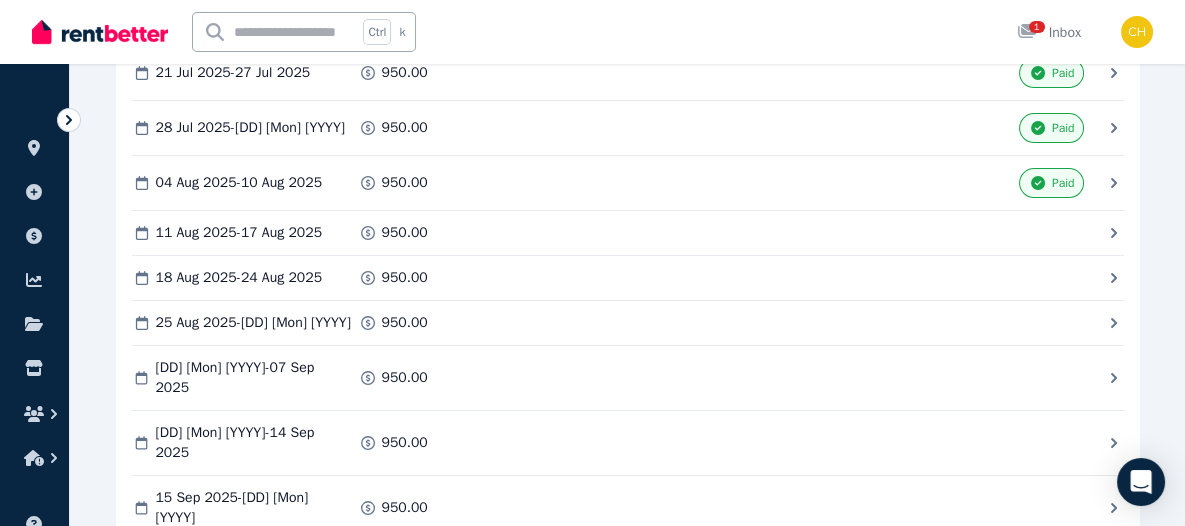 click on "[DD] [Mon] [YYYY]  -  [DD] [Mon] [YYYY] [PRICE]" at bounding box center [618, 233] 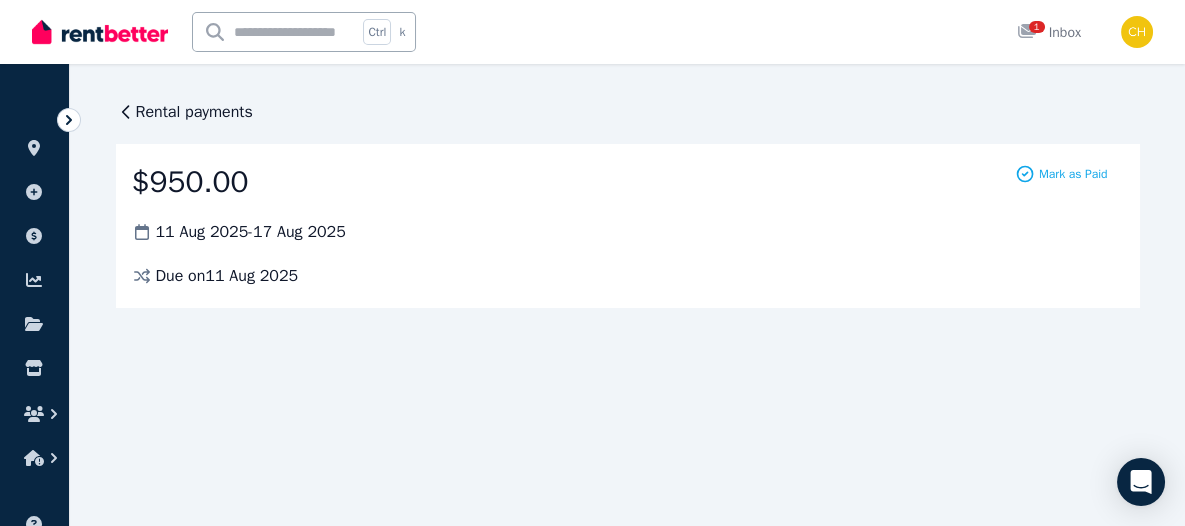 scroll, scrollTop: 0, scrollLeft: 0, axis: both 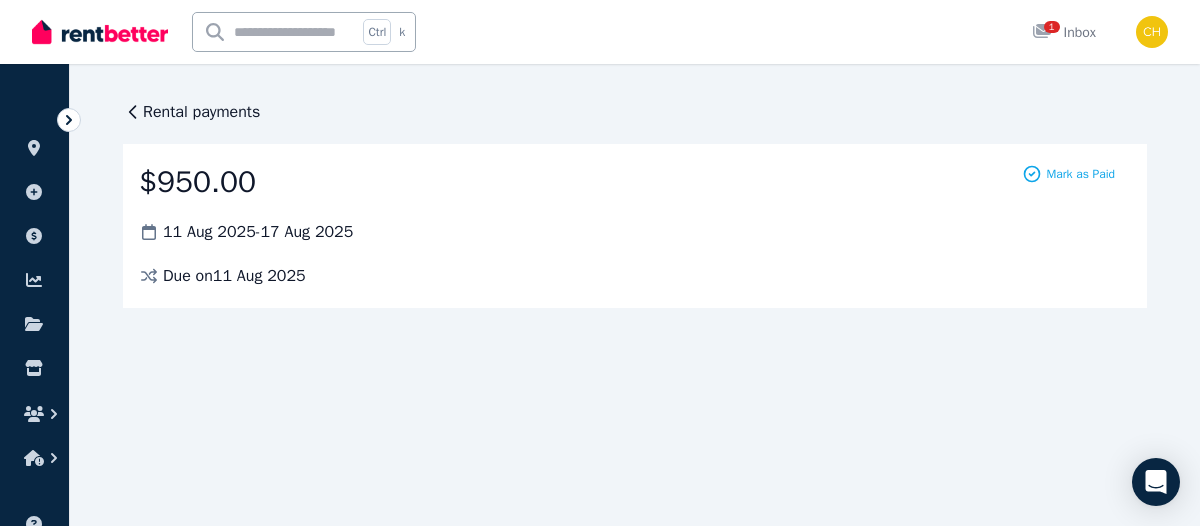 click 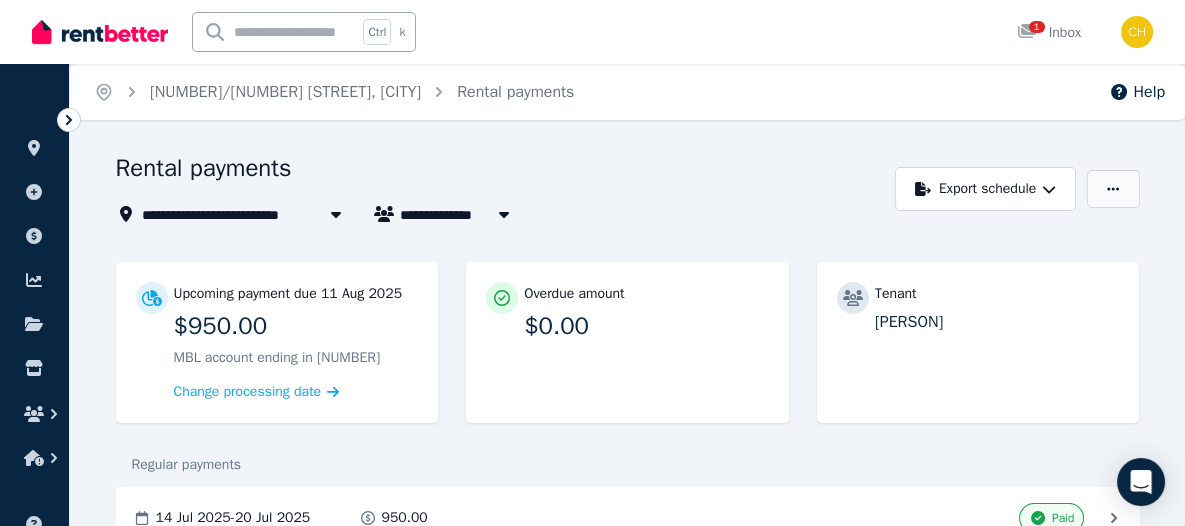 click 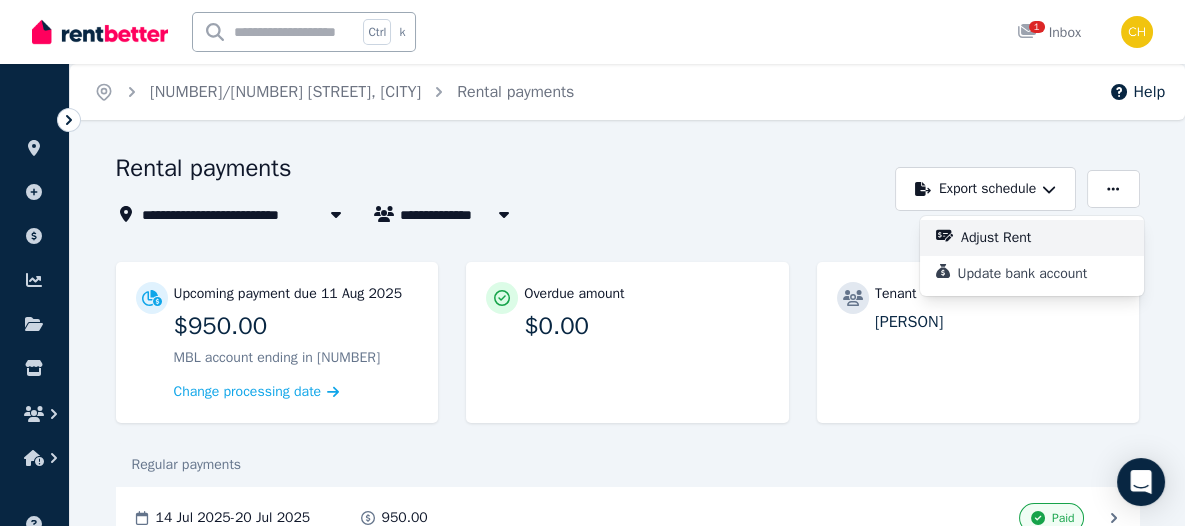 click on "Adjust Rent" at bounding box center [1004, 238] 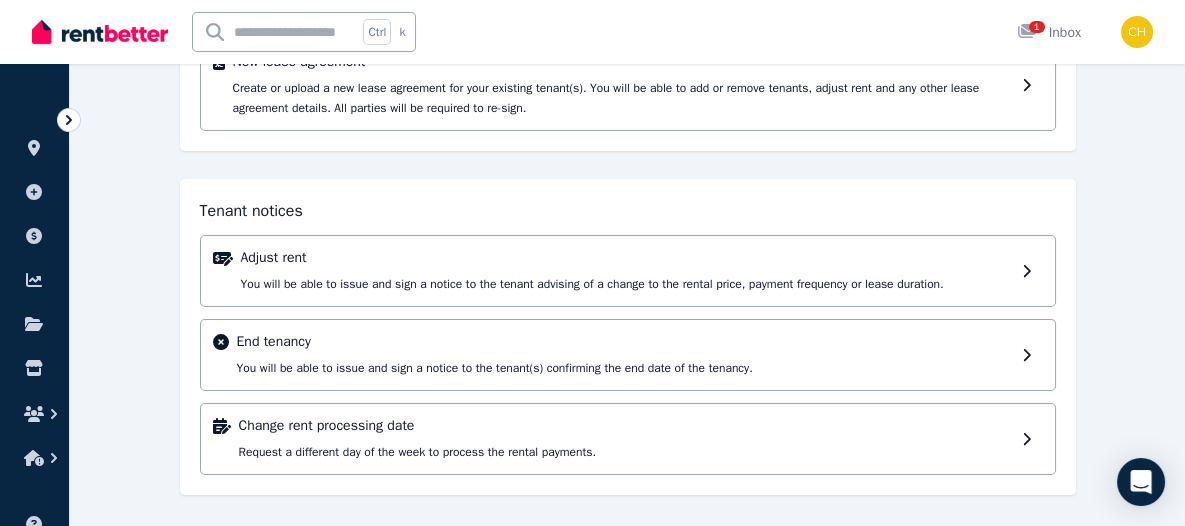 scroll, scrollTop: 310, scrollLeft: 0, axis: vertical 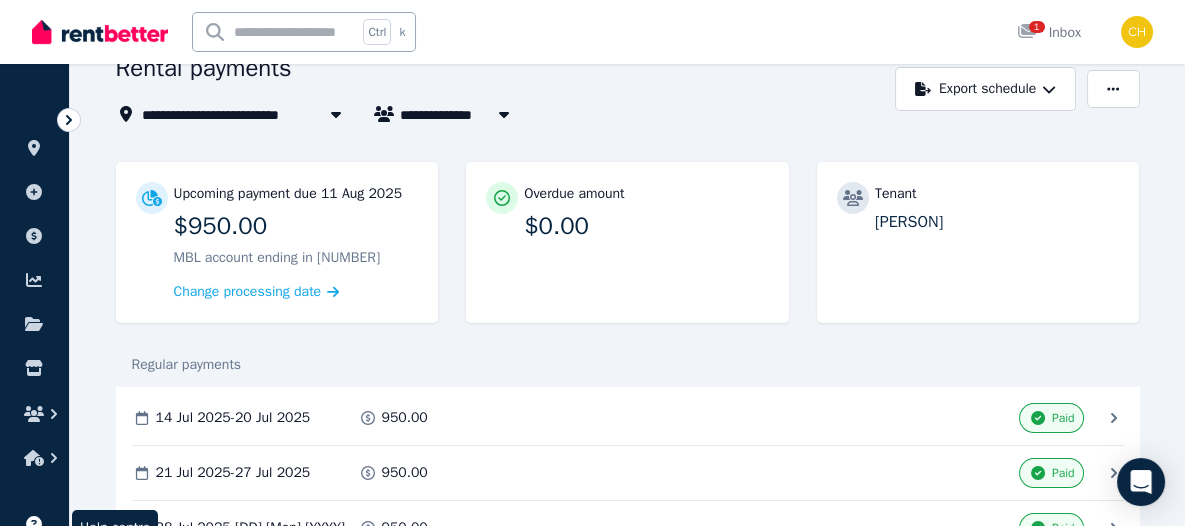 click 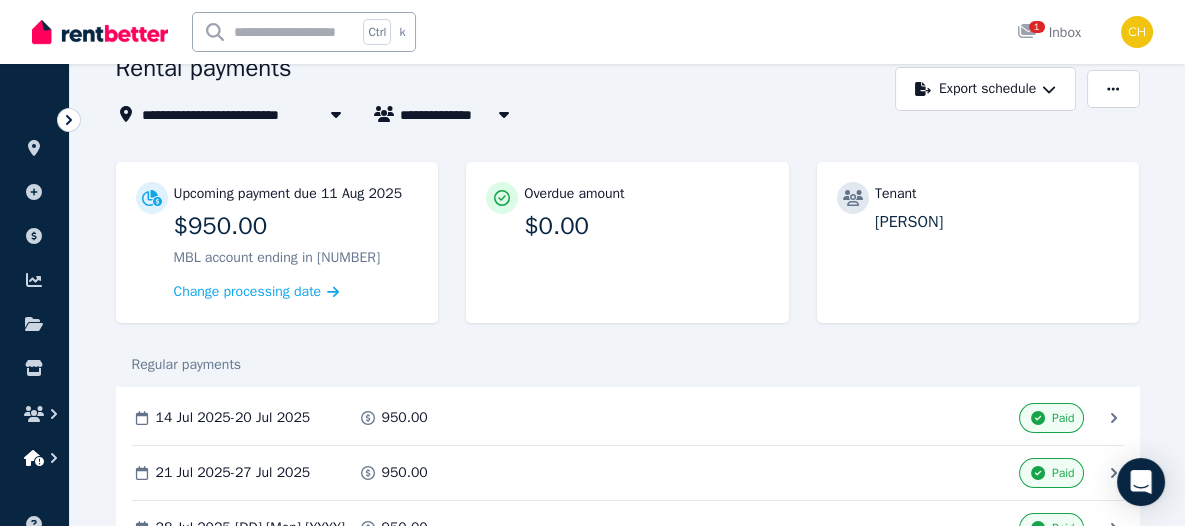 click 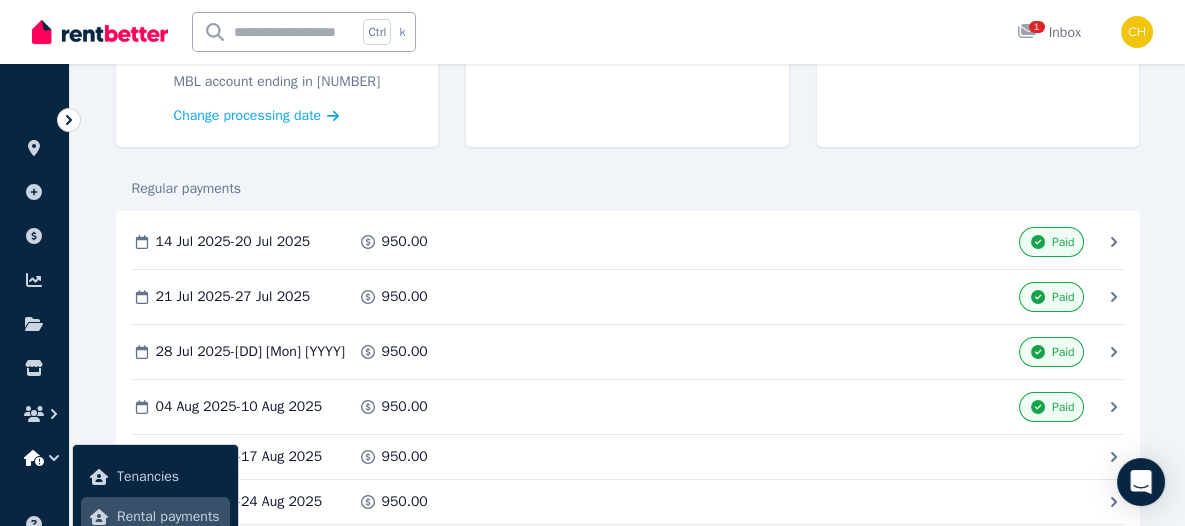 scroll, scrollTop: 400, scrollLeft: 0, axis: vertical 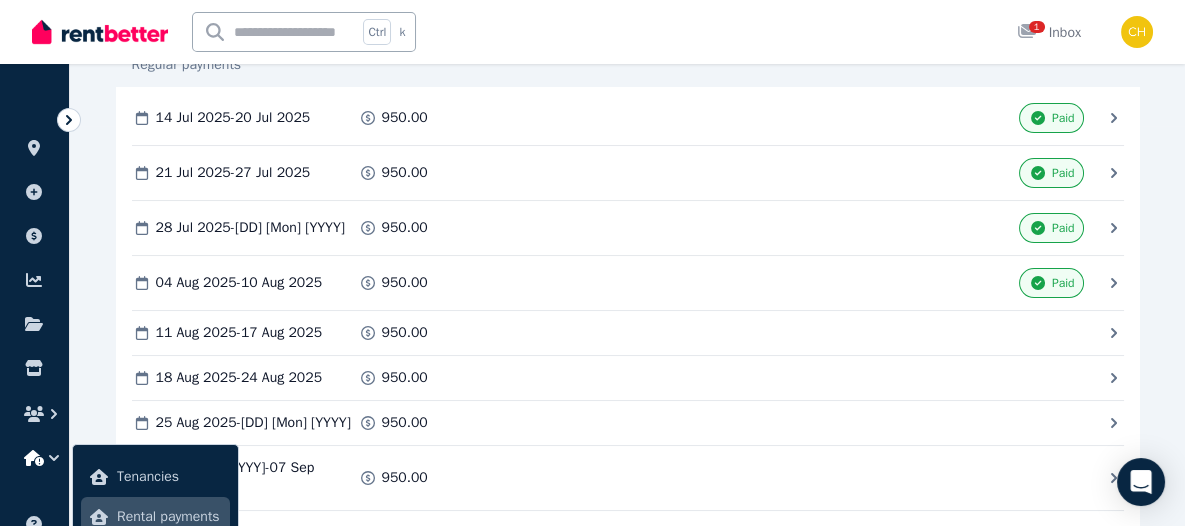 click 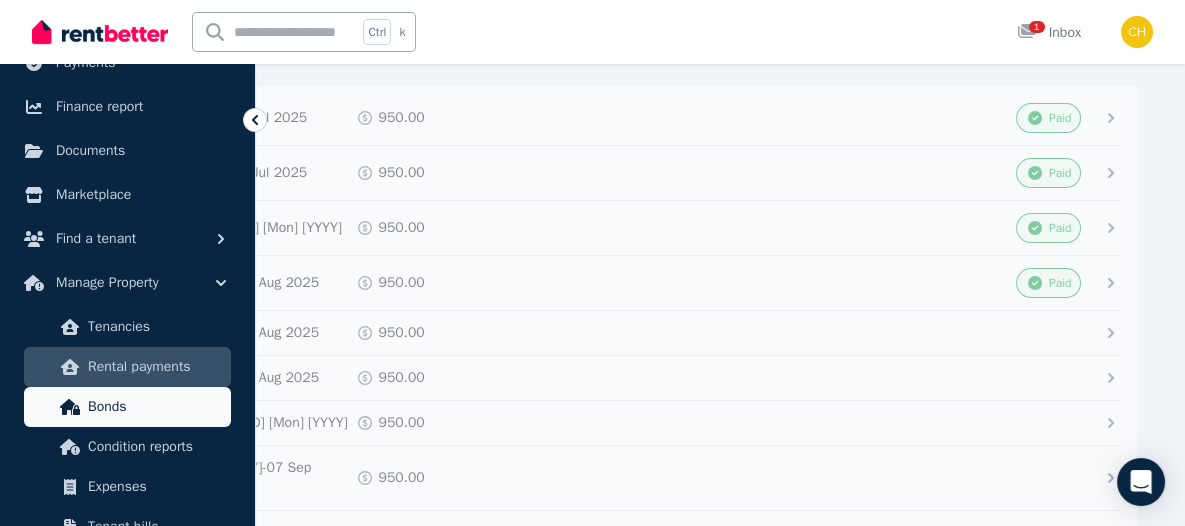 scroll, scrollTop: 300, scrollLeft: 0, axis: vertical 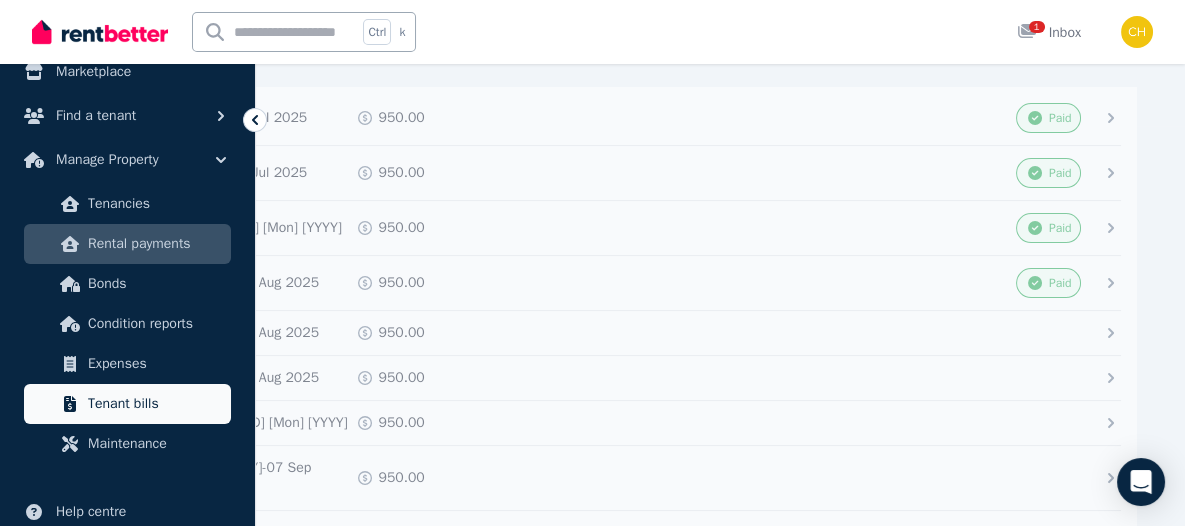 click on "Tenant bills" at bounding box center (155, 404) 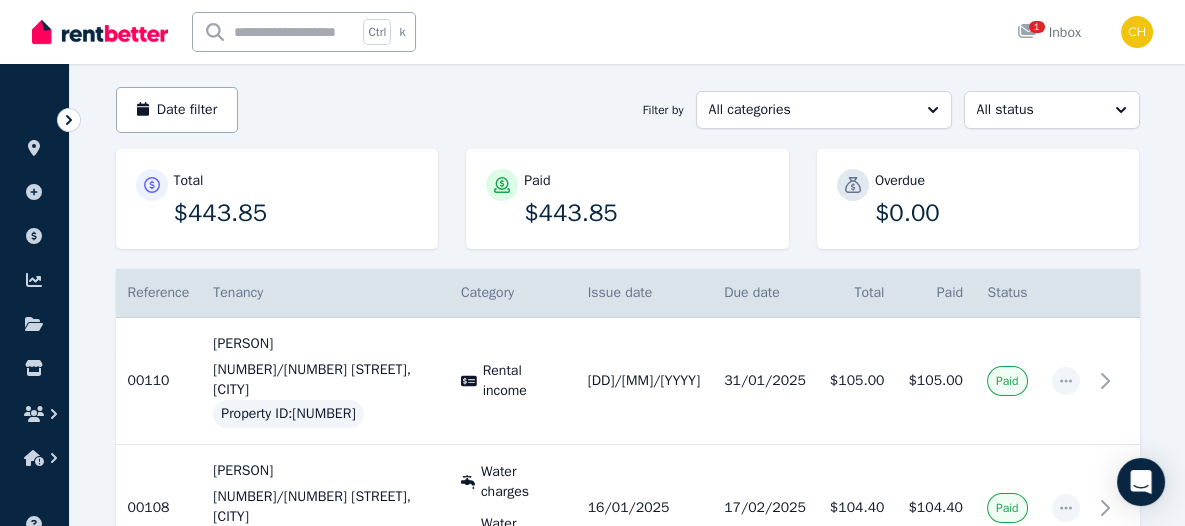 scroll, scrollTop: 200, scrollLeft: 0, axis: vertical 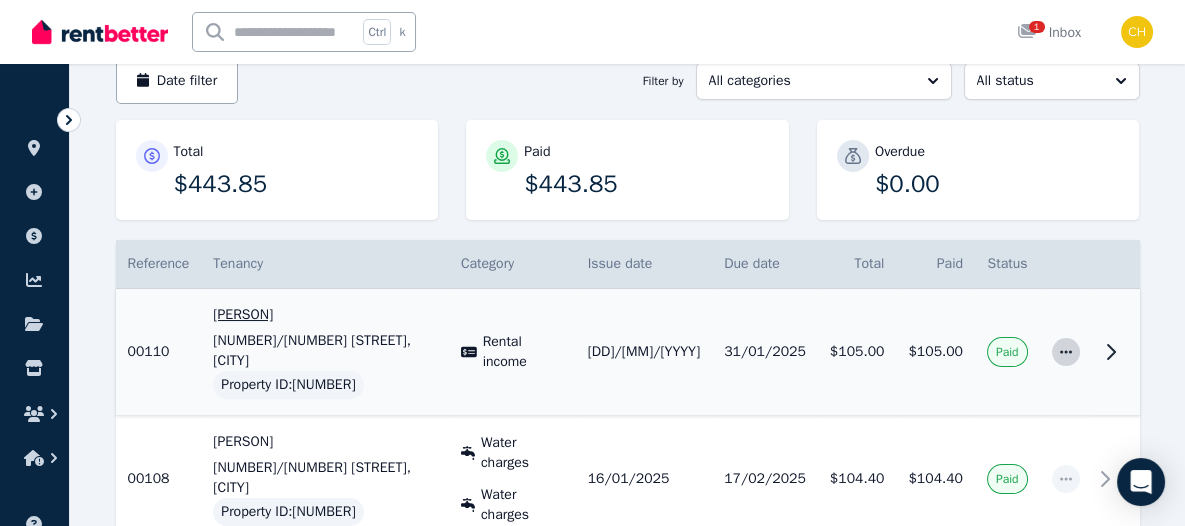 click 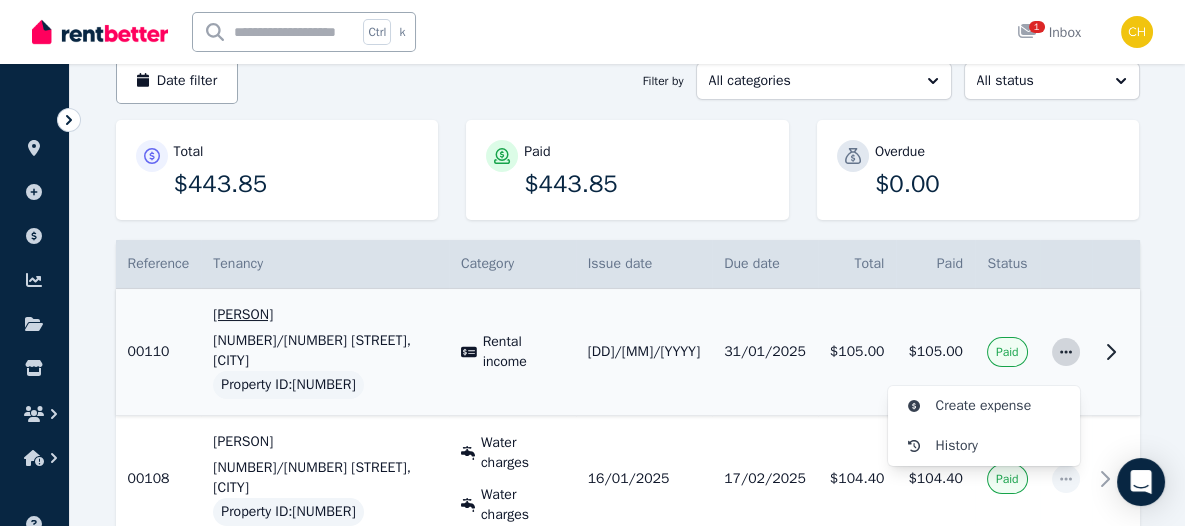 click 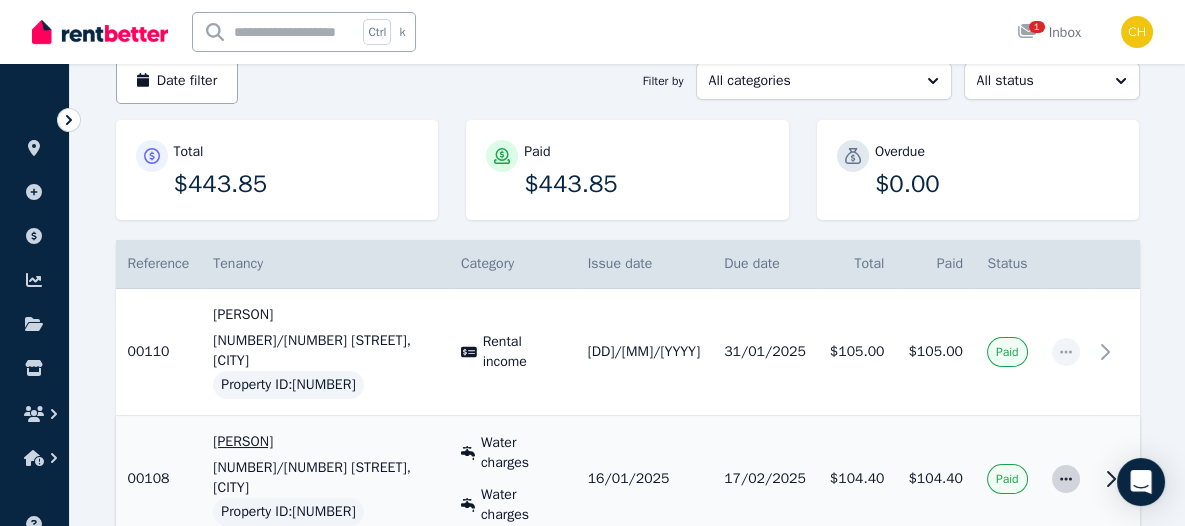 click 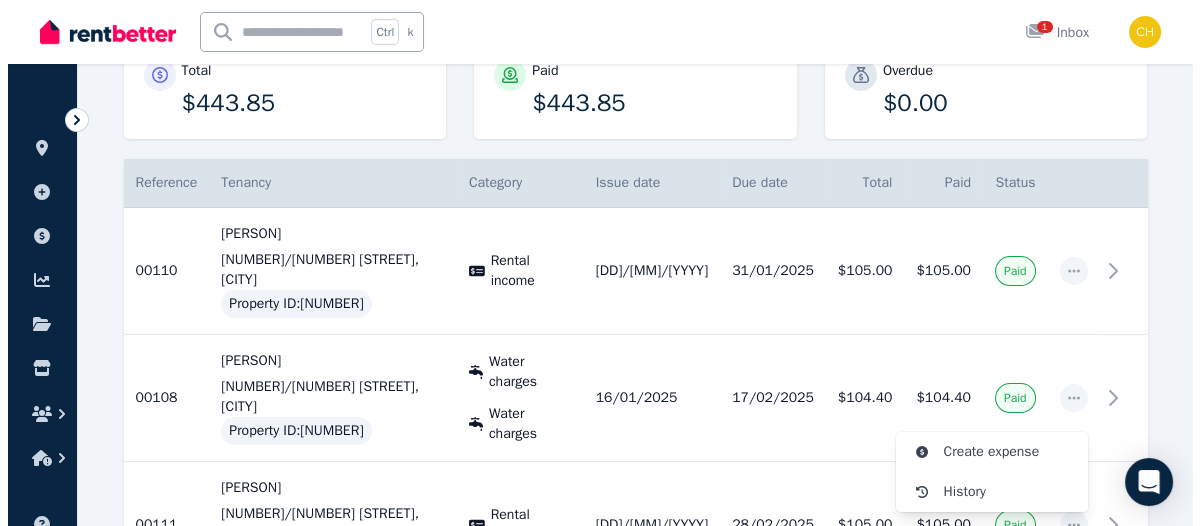 scroll, scrollTop: 400, scrollLeft: 0, axis: vertical 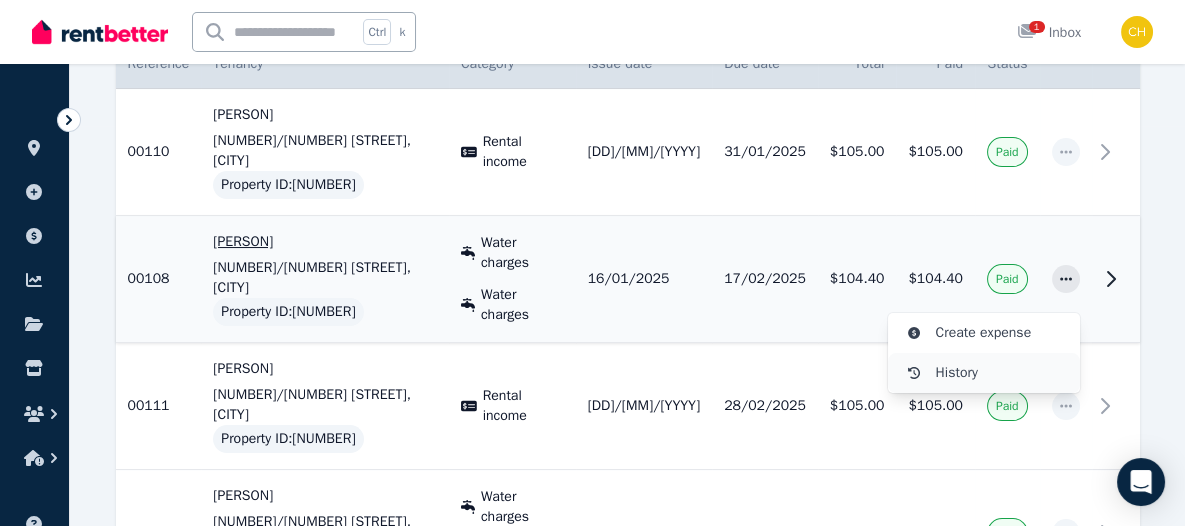 click on "History" at bounding box center [1000, 373] 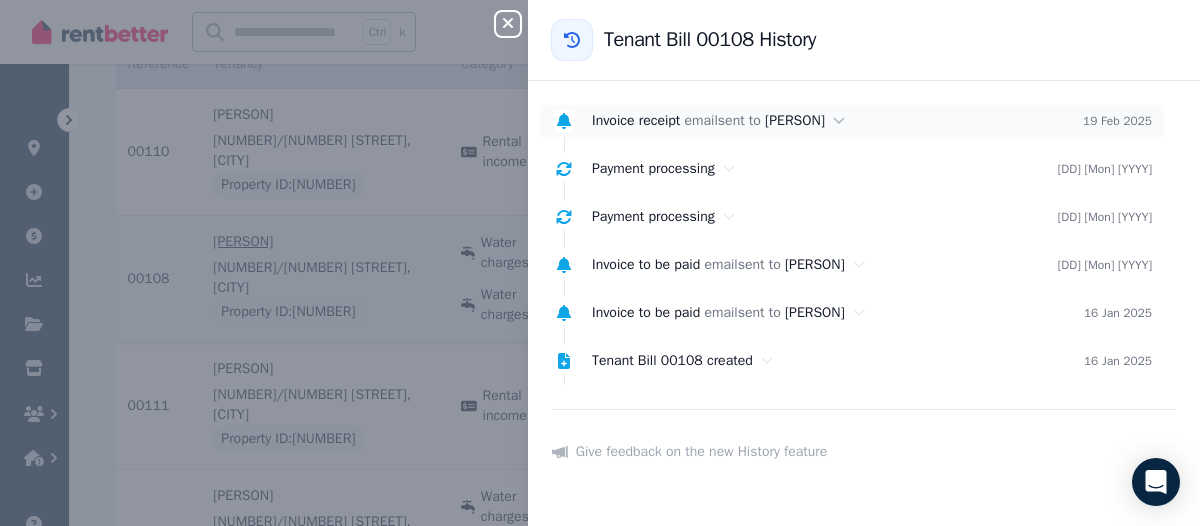 click on "Invoice receipt   email  sent to   [PERSON]" at bounding box center [837, 121] 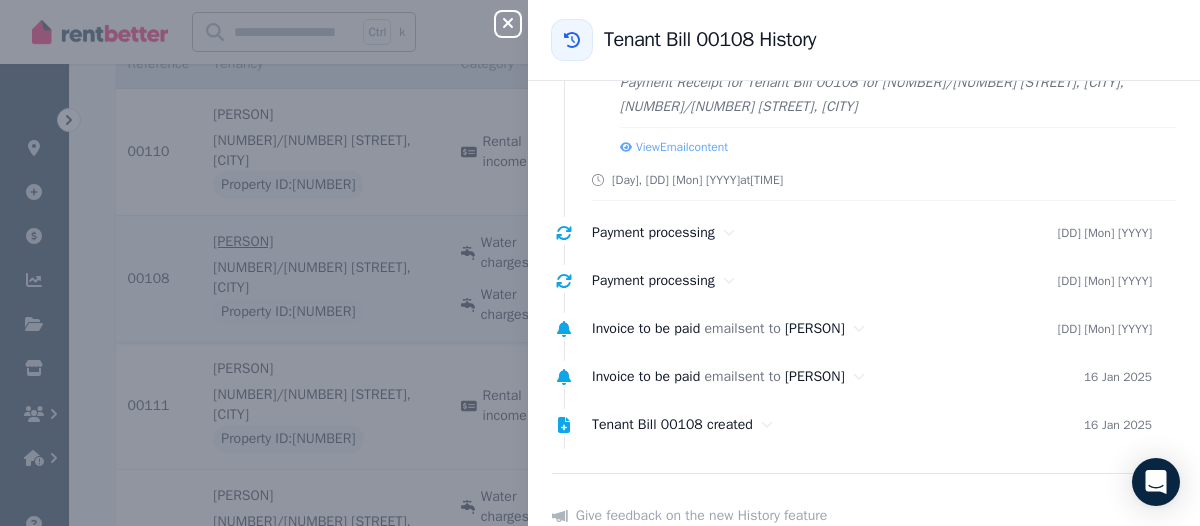 scroll, scrollTop: 123, scrollLeft: 0, axis: vertical 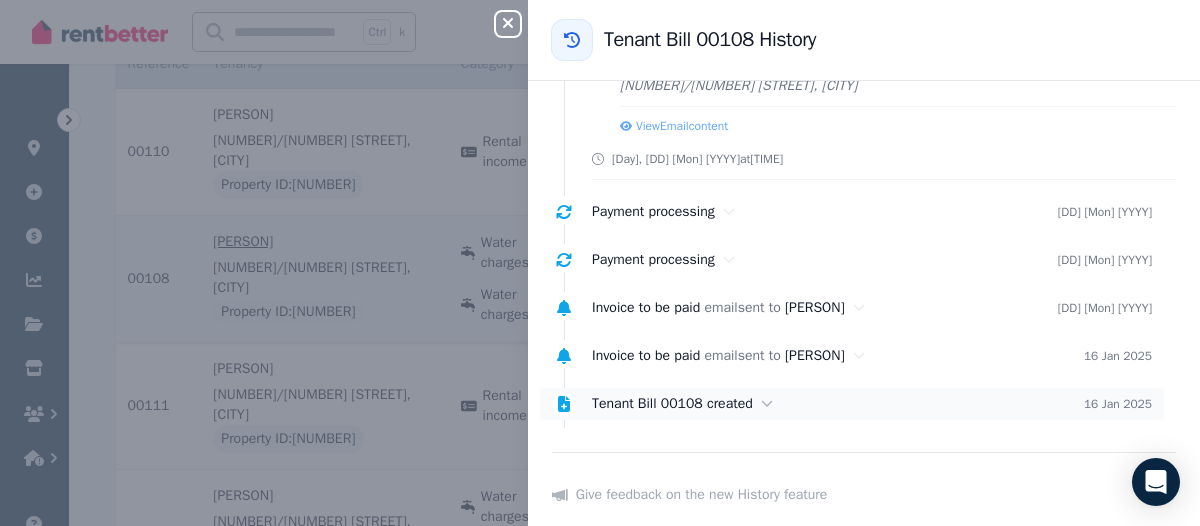 click on "Tenant Bill 00108 created" at bounding box center [672, 403] 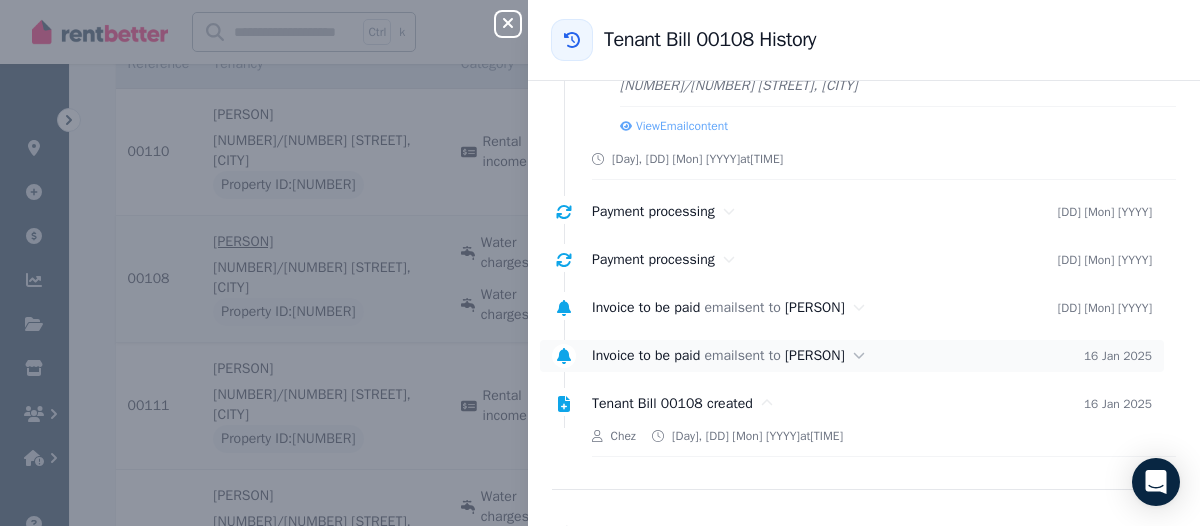 click on "Invoice to be paid   email  sent to   [PERSON]" at bounding box center (838, 356) 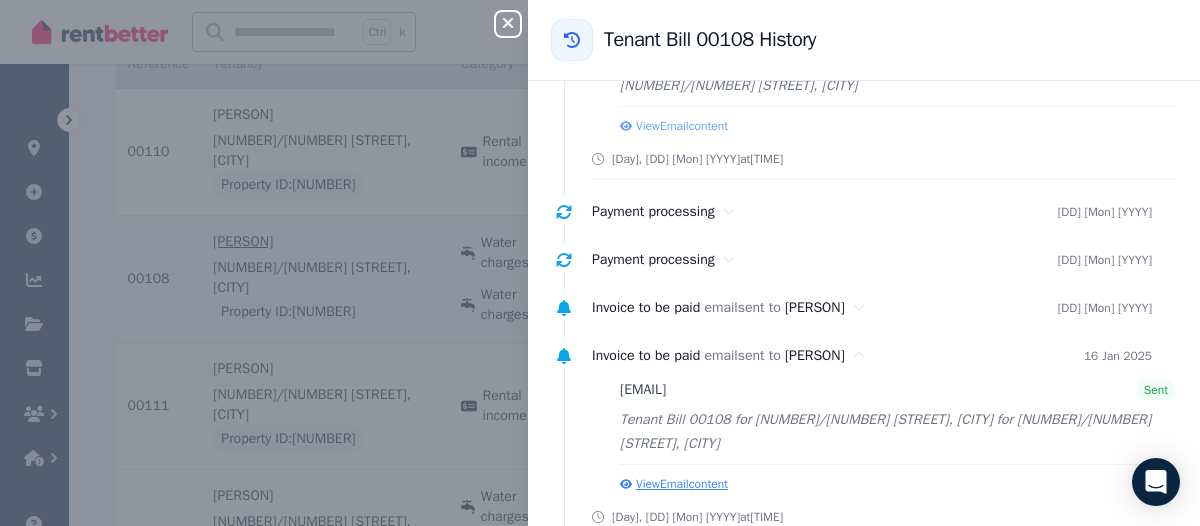 click on "View  Email  content" at bounding box center [674, 484] 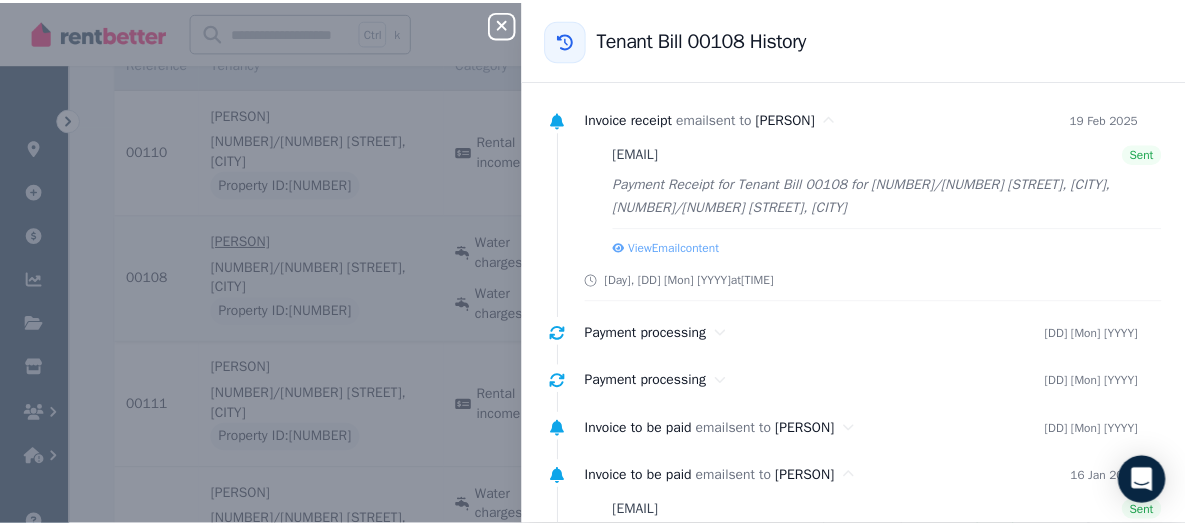 scroll, scrollTop: 0, scrollLeft: 0, axis: both 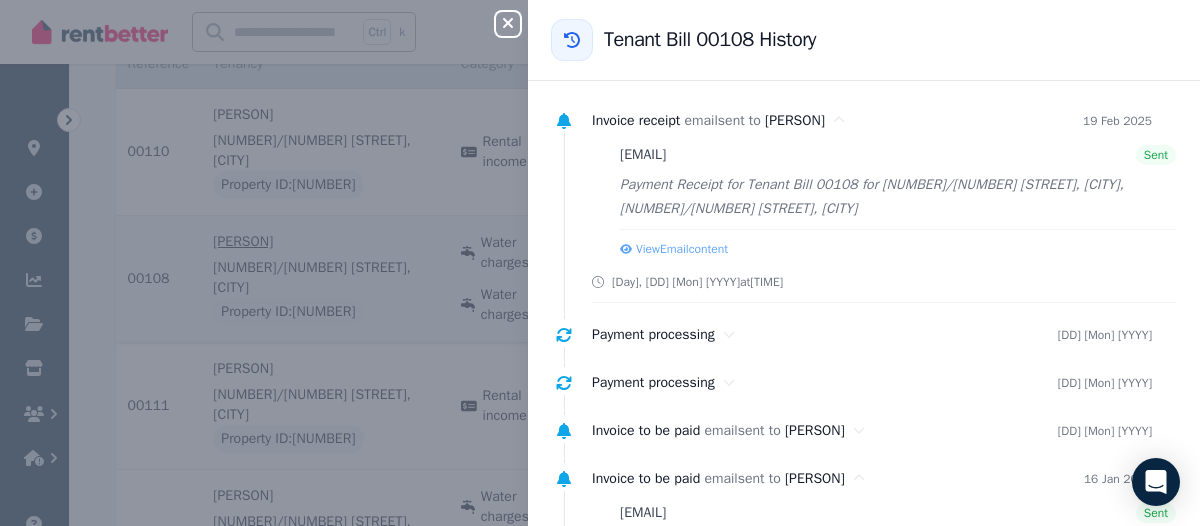 click 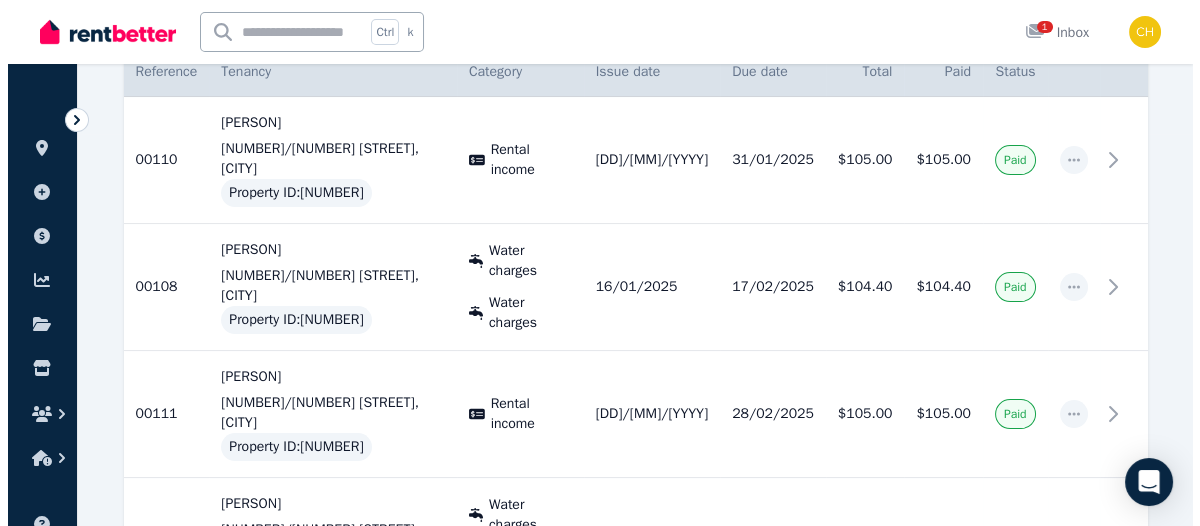 scroll, scrollTop: 0, scrollLeft: 0, axis: both 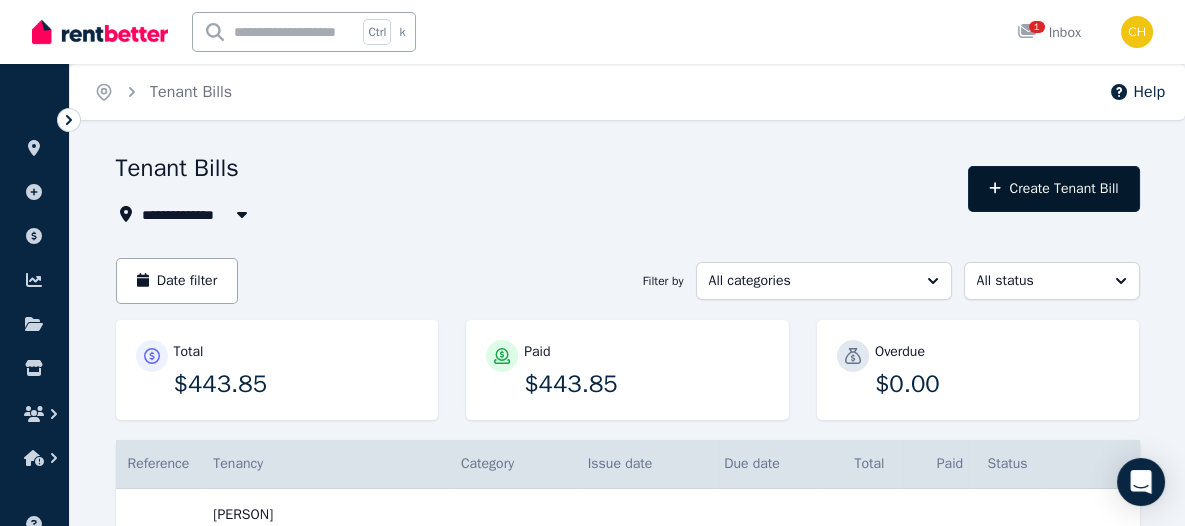 click on "Create Tenant Bill" at bounding box center (1053, 189) 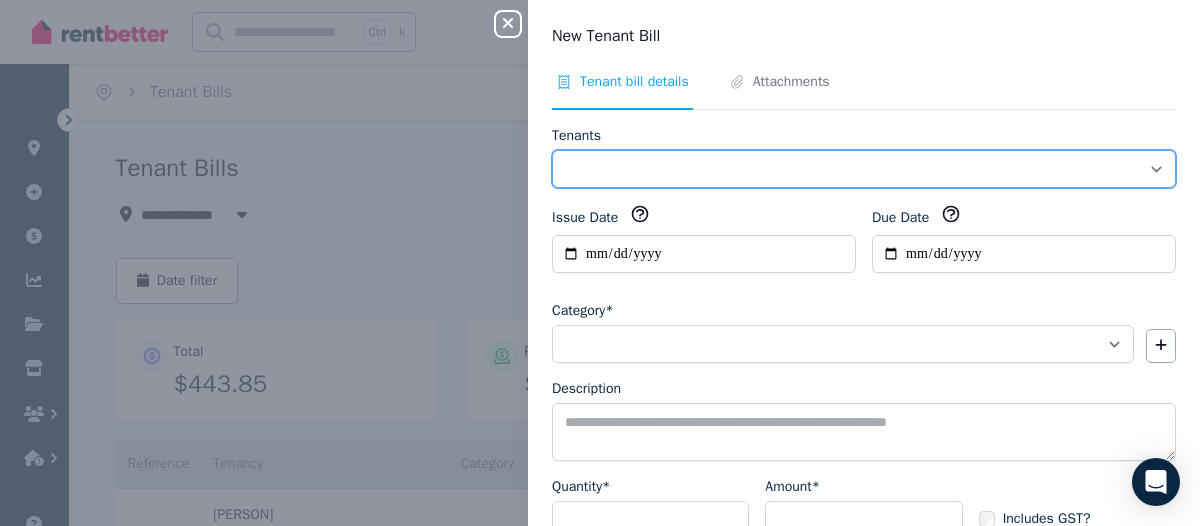 click on "**********" at bounding box center (864, 169) 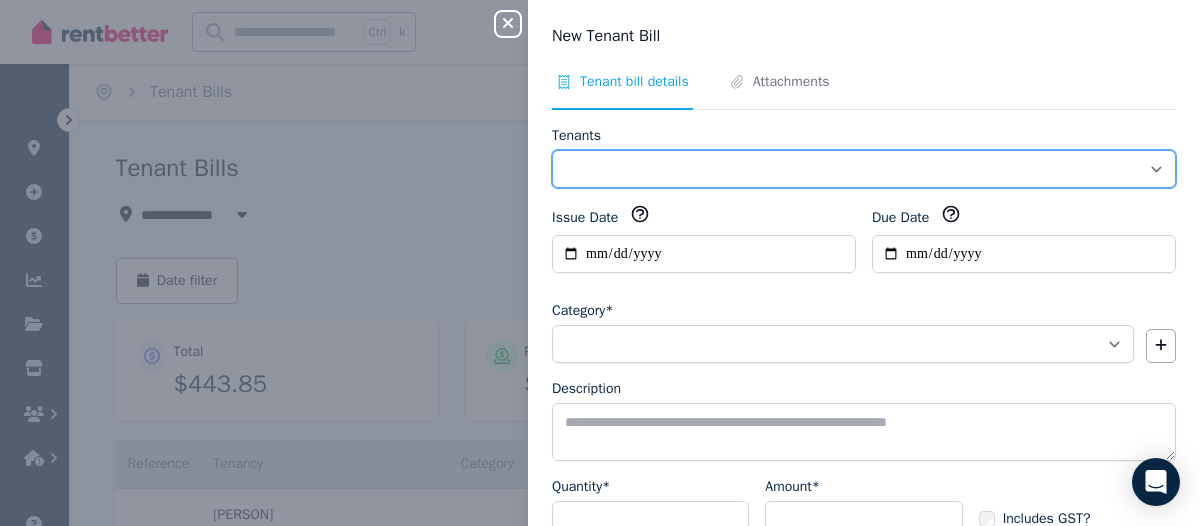 select on "**********" 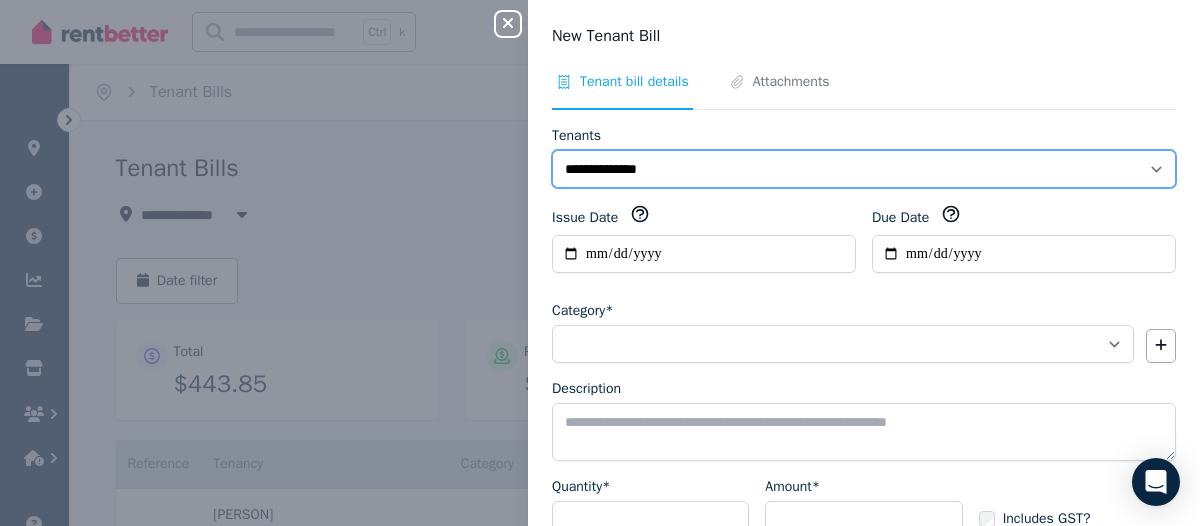 click on "**********" at bounding box center (864, 169) 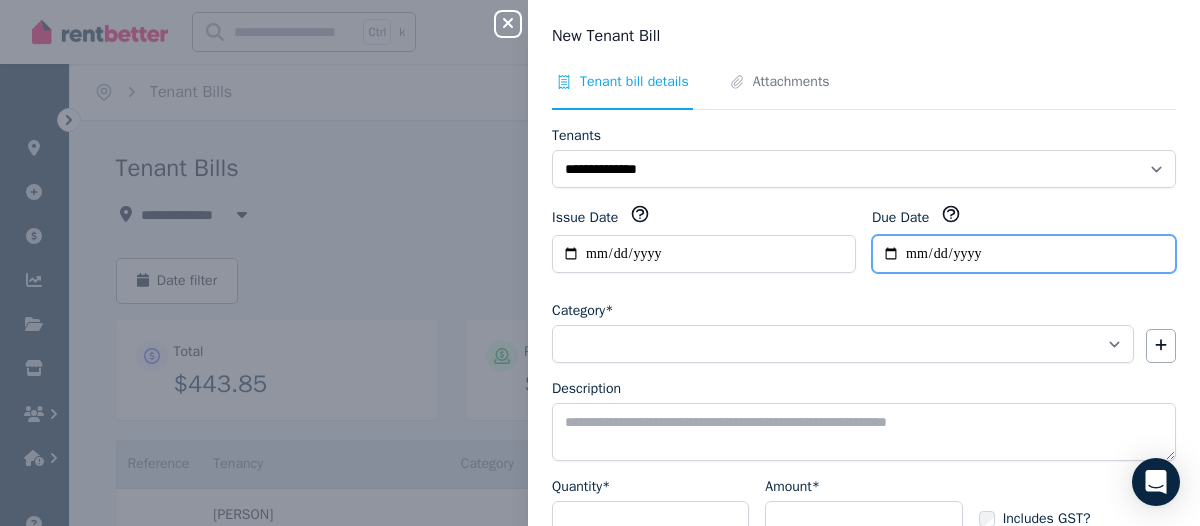 click on "Due Date" at bounding box center [1024, 254] 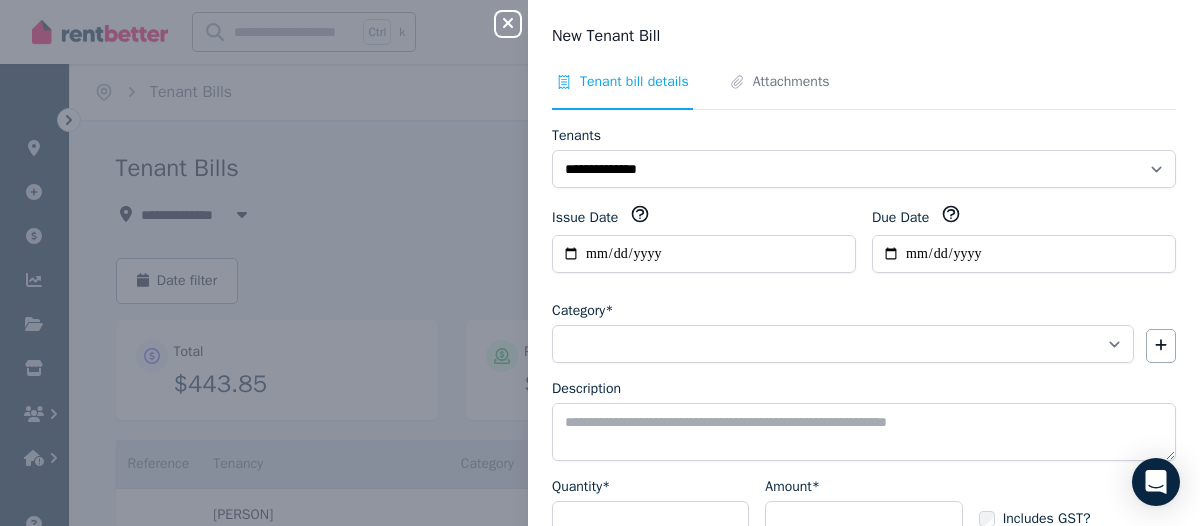 click on "**********" at bounding box center (864, 395) 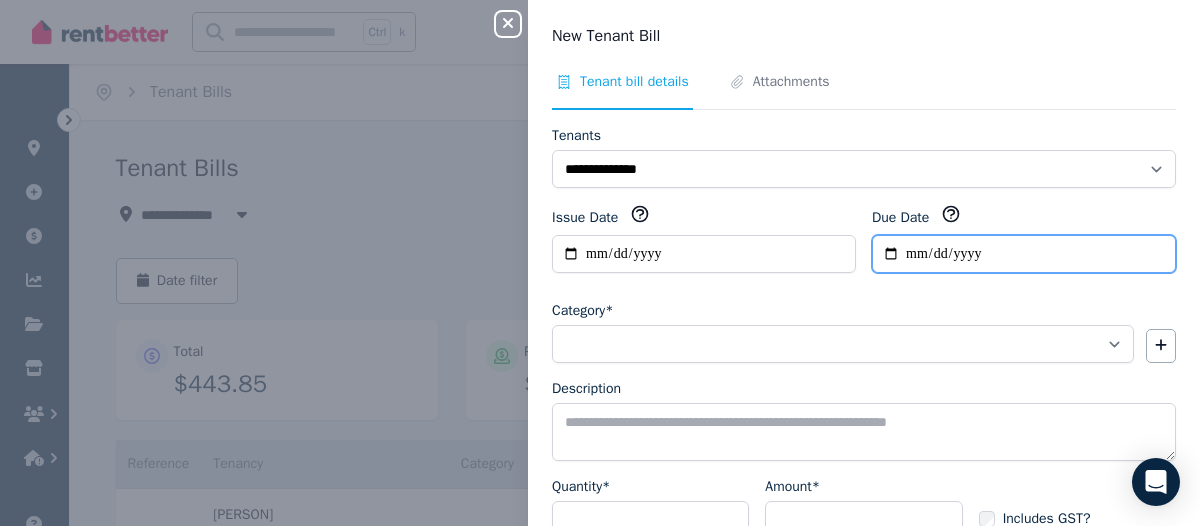 click on "Due Date" at bounding box center [1024, 254] 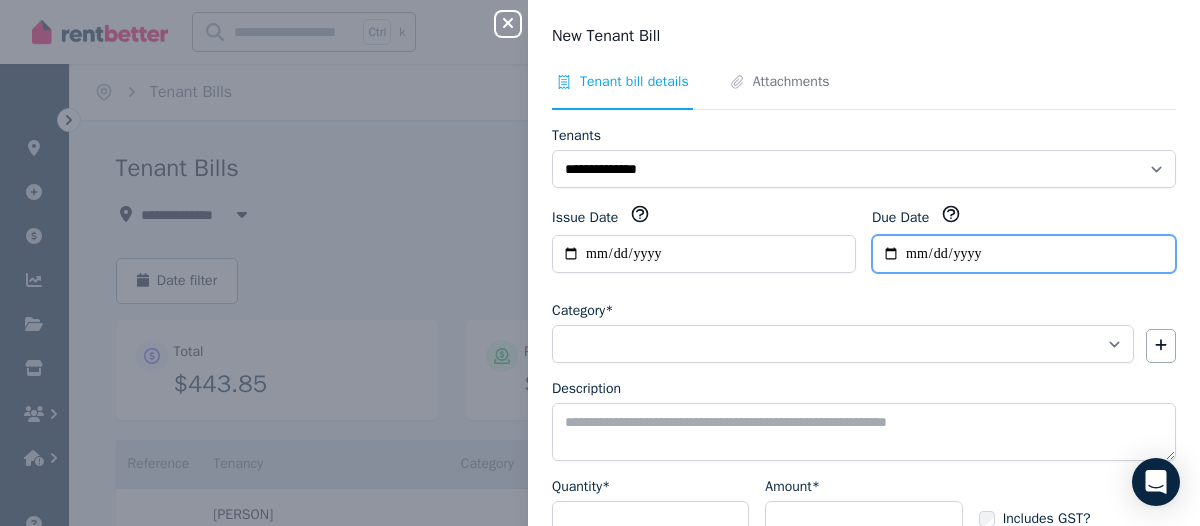 type on "**********" 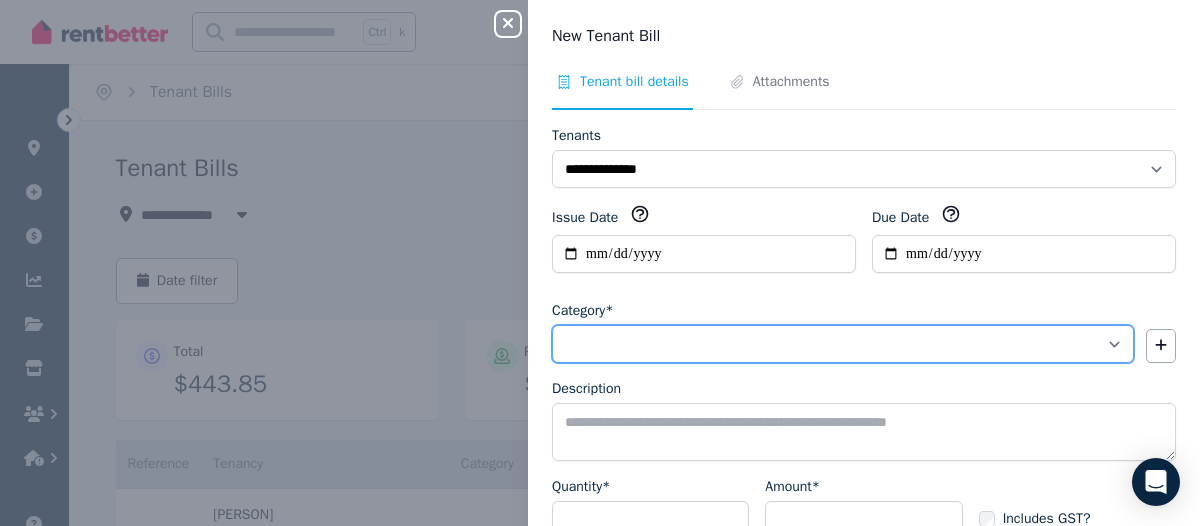 click on "**********" at bounding box center [843, 344] 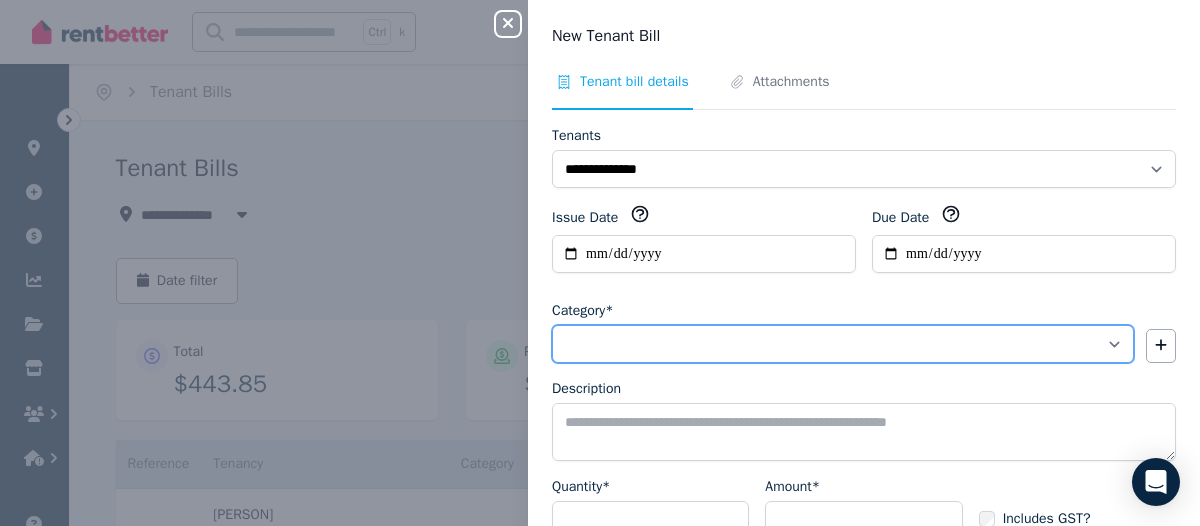 select on "**********" 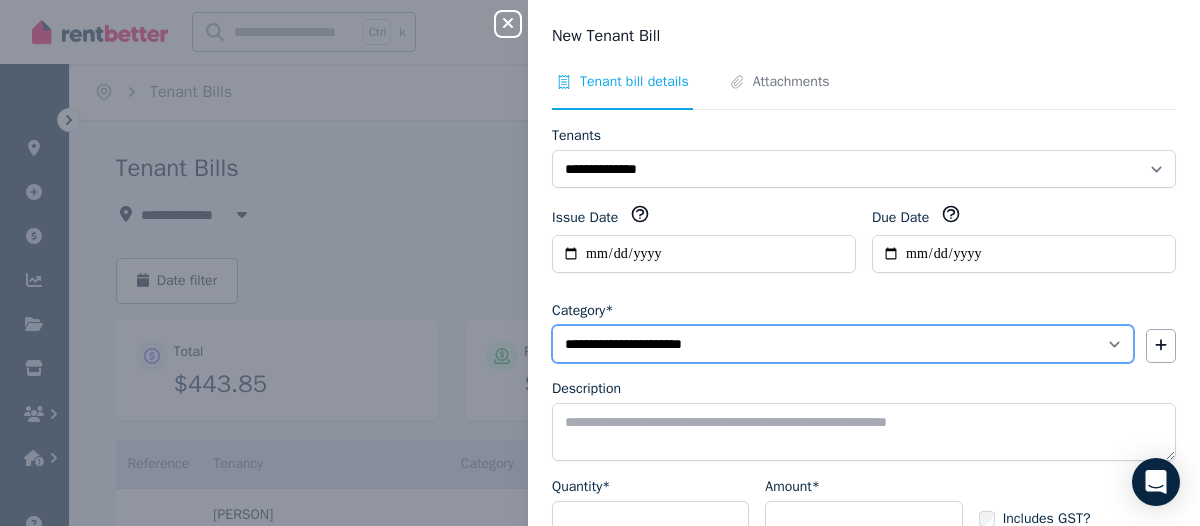 click on "**********" at bounding box center [843, 344] 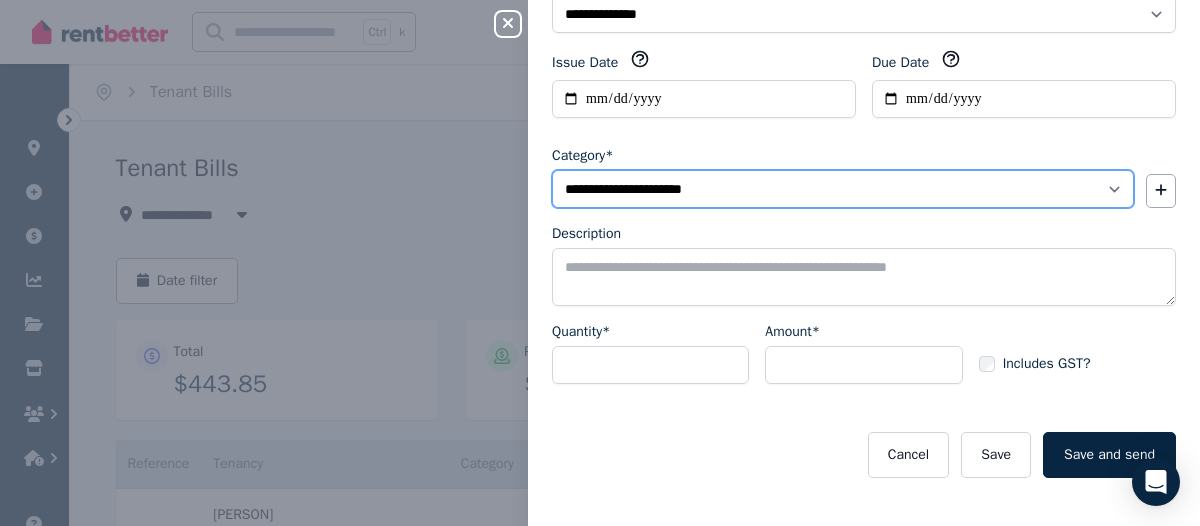 scroll, scrollTop: 156, scrollLeft: 0, axis: vertical 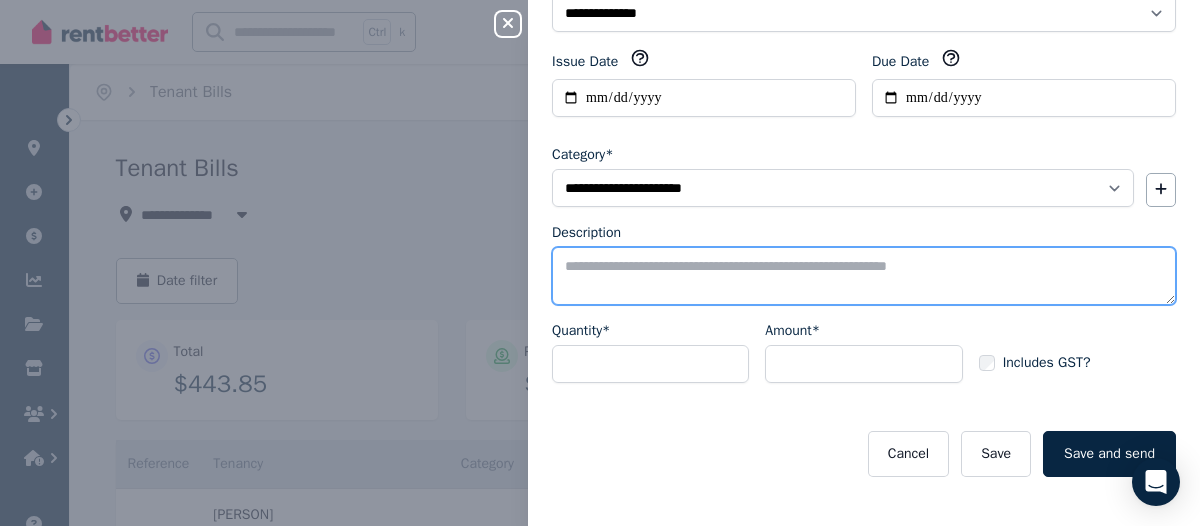 click on "Description" at bounding box center (864, 276) 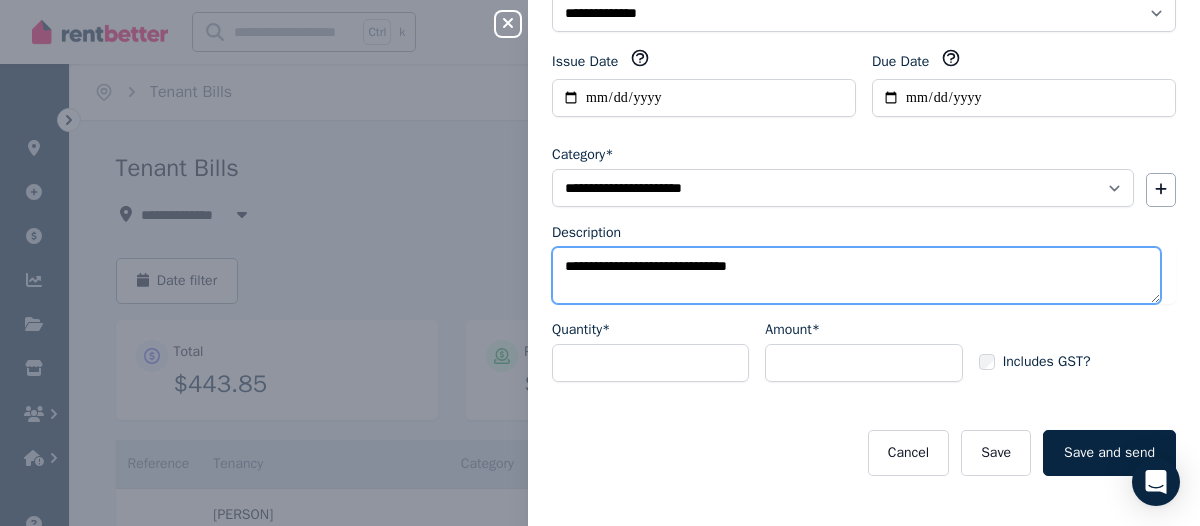 click on "**********" at bounding box center (856, 275) 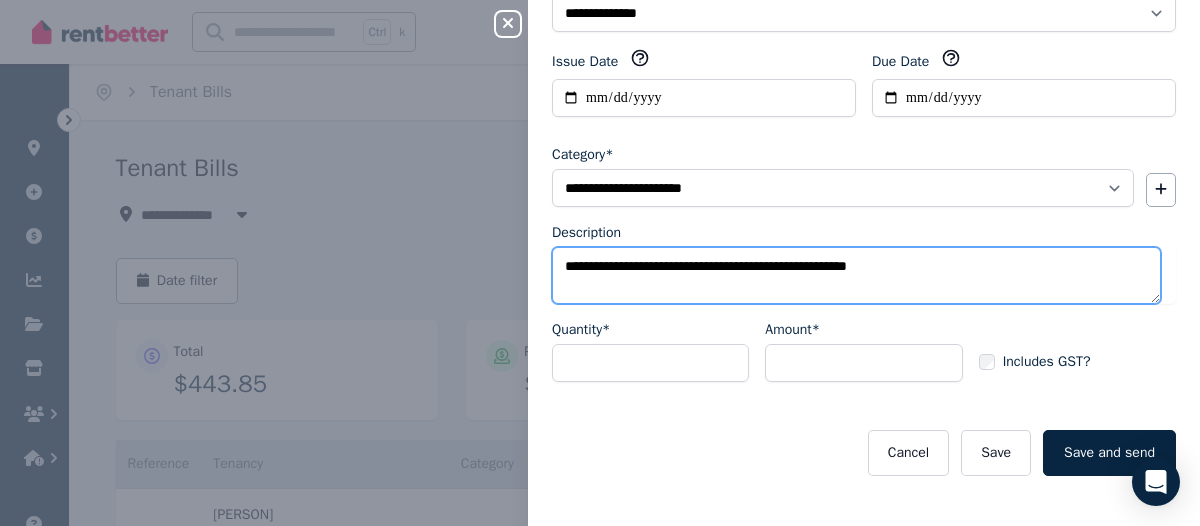 type on "**********" 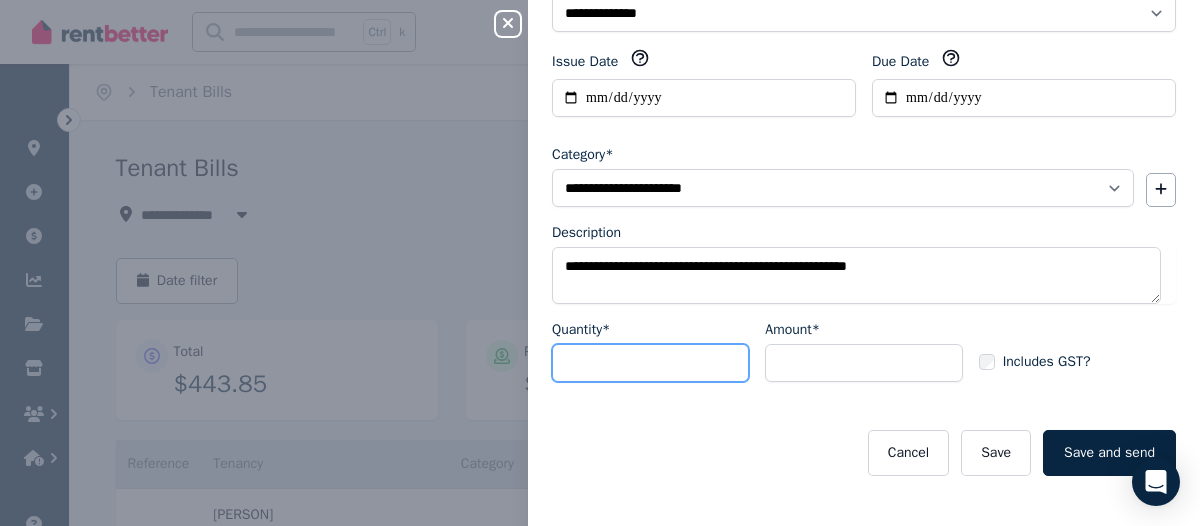 click on "*" at bounding box center (650, 363) 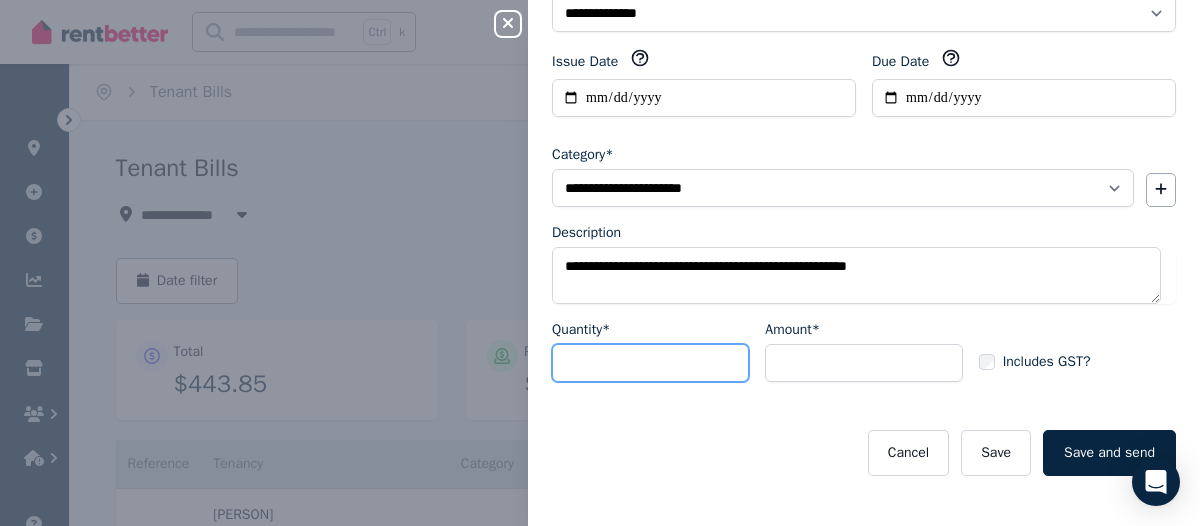 type on "*" 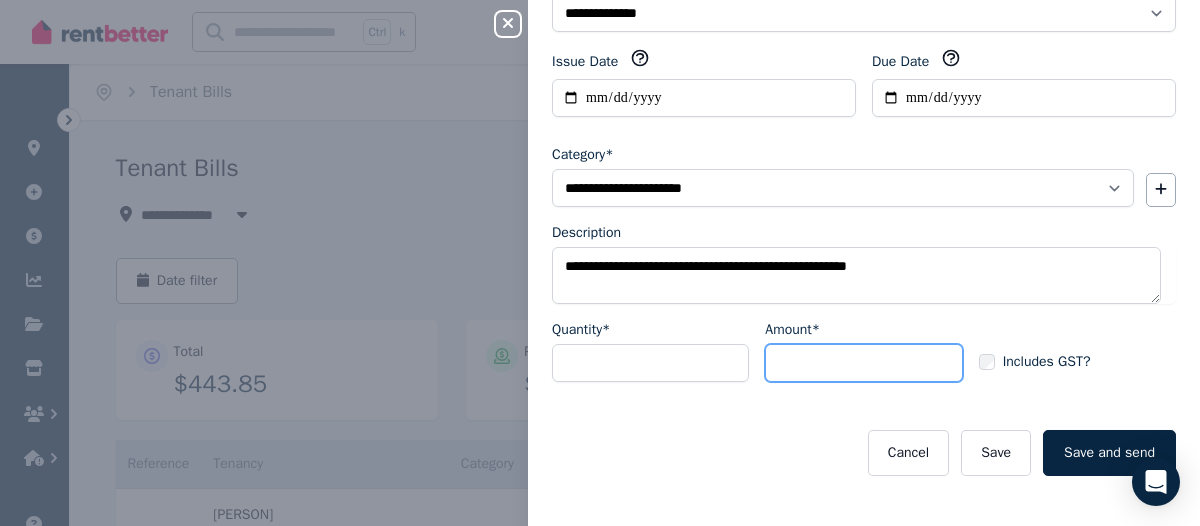 click on "Amount*" at bounding box center (863, 363) 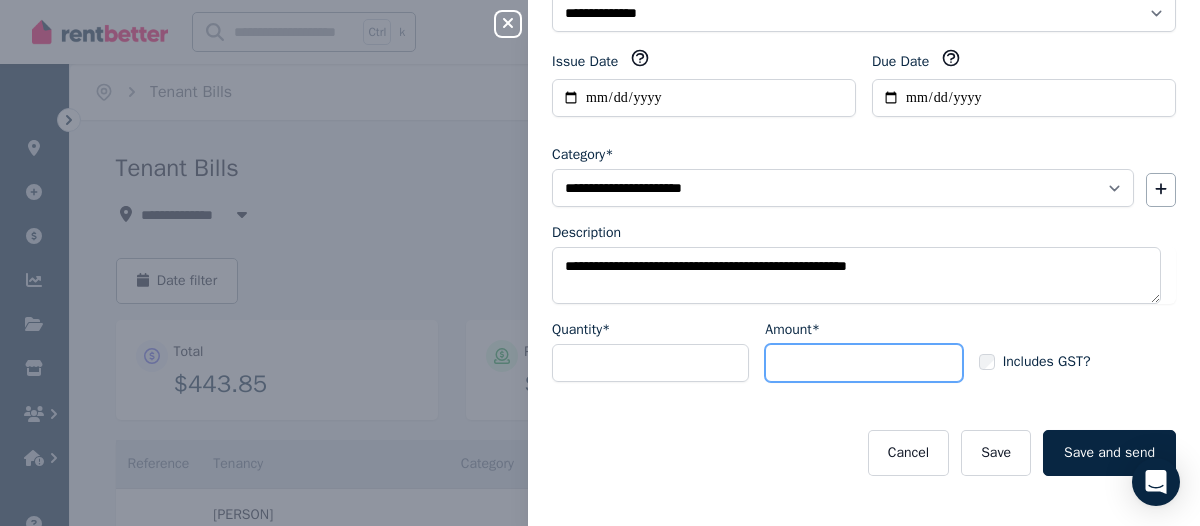 type on "***" 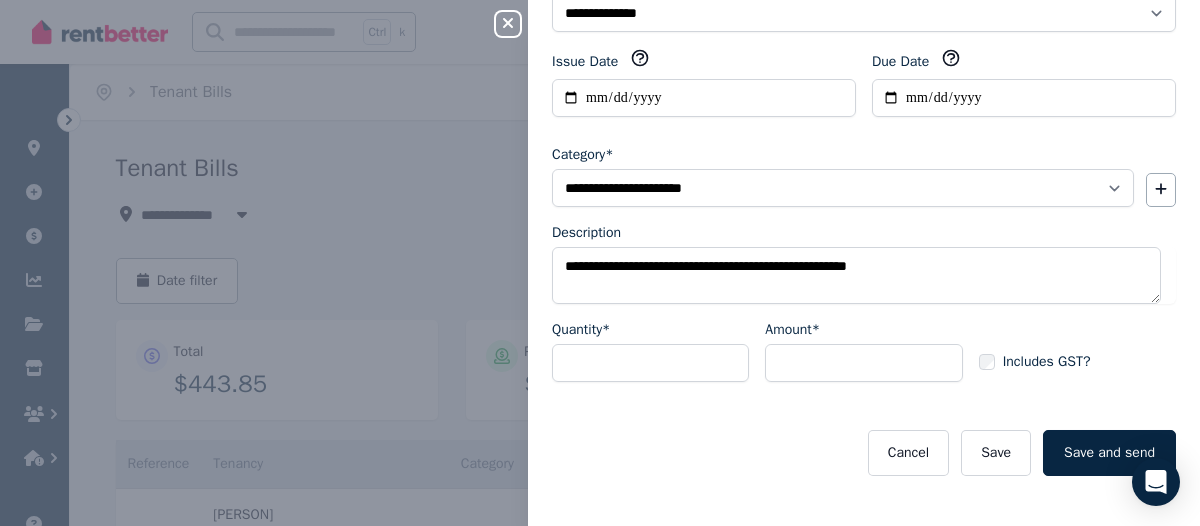 click on "Includes GST?" at bounding box center (1077, 359) 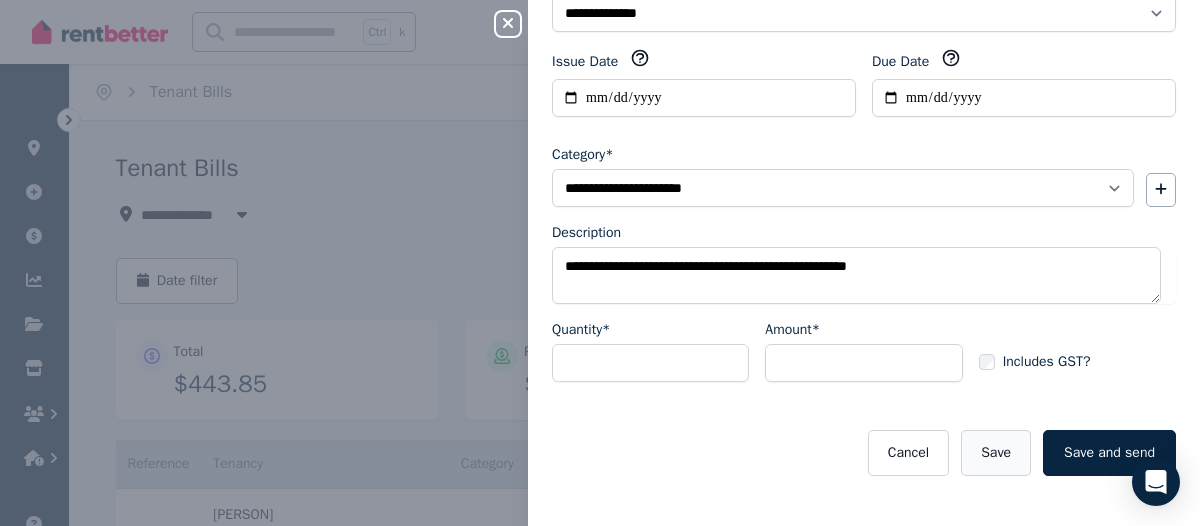 click on "Save" at bounding box center (996, 453) 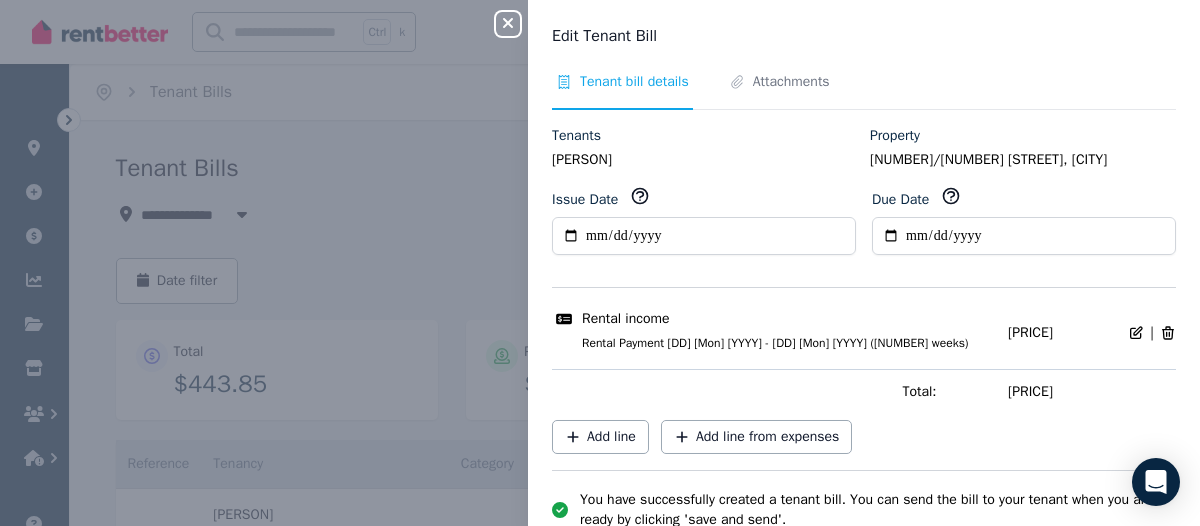 scroll, scrollTop: 100, scrollLeft: 0, axis: vertical 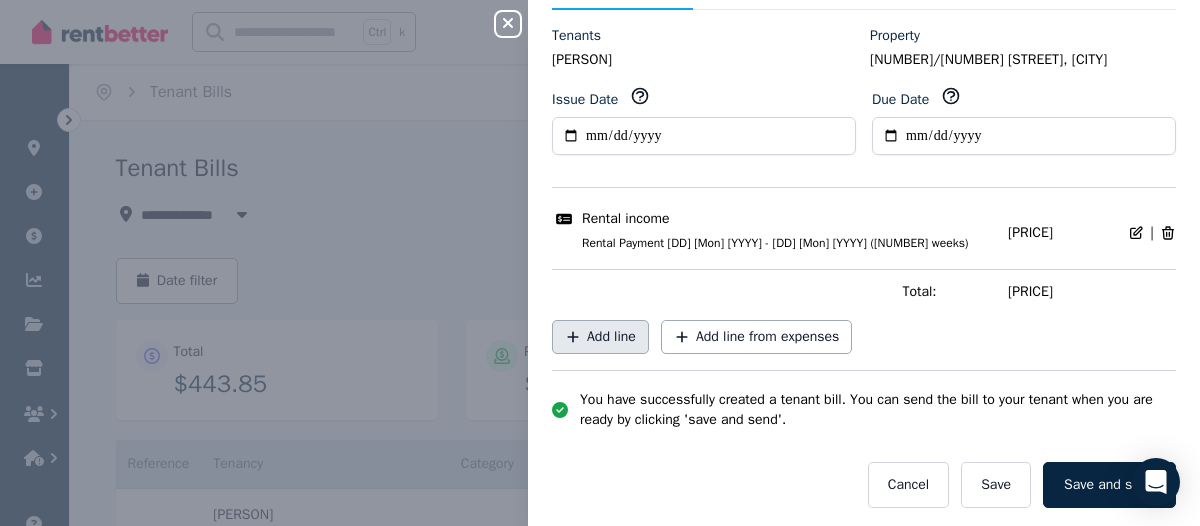 click on "Add line" at bounding box center [611, 337] 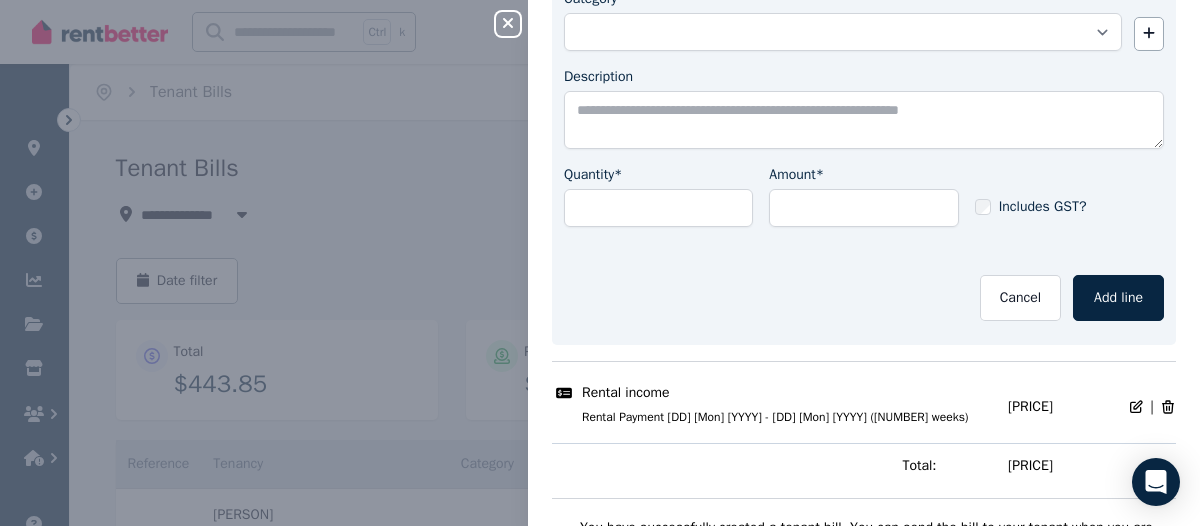 scroll, scrollTop: 387, scrollLeft: 0, axis: vertical 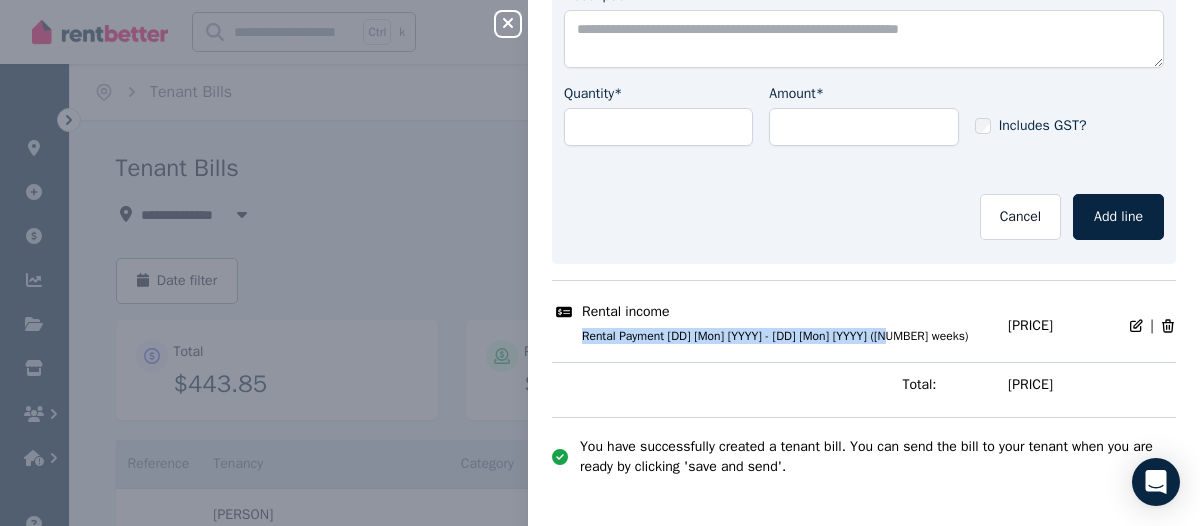drag, startPoint x: 899, startPoint y: 326, endPoint x: 582, endPoint y: 336, distance: 317.15768 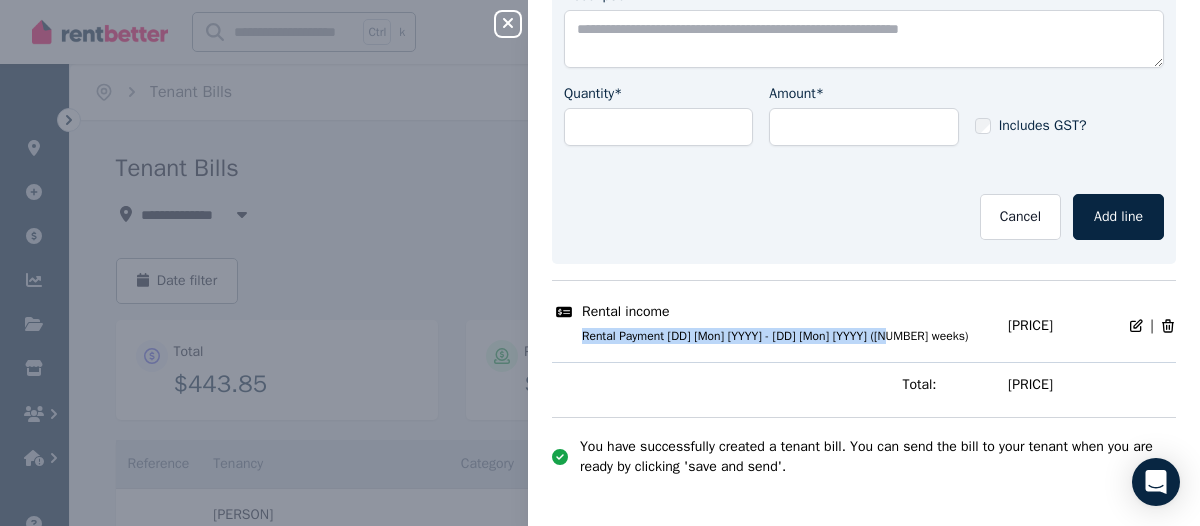 click on "Rental Payment [DD] [Mon] [YYYY] - [DD] [Mon] [YYYY] ([NUMBER] weeks)" at bounding box center [777, 336] 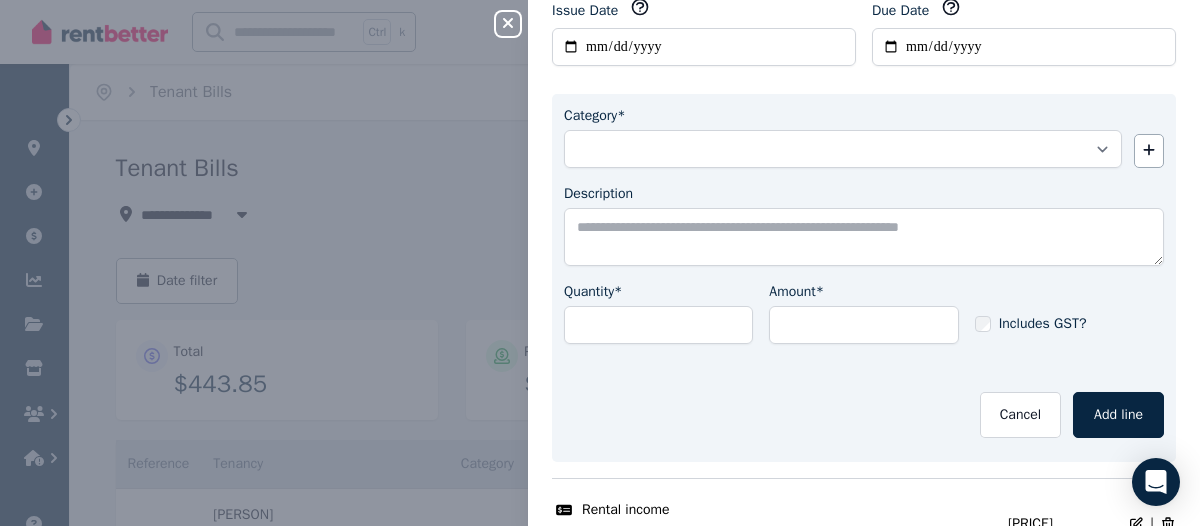 scroll, scrollTop: 187, scrollLeft: 0, axis: vertical 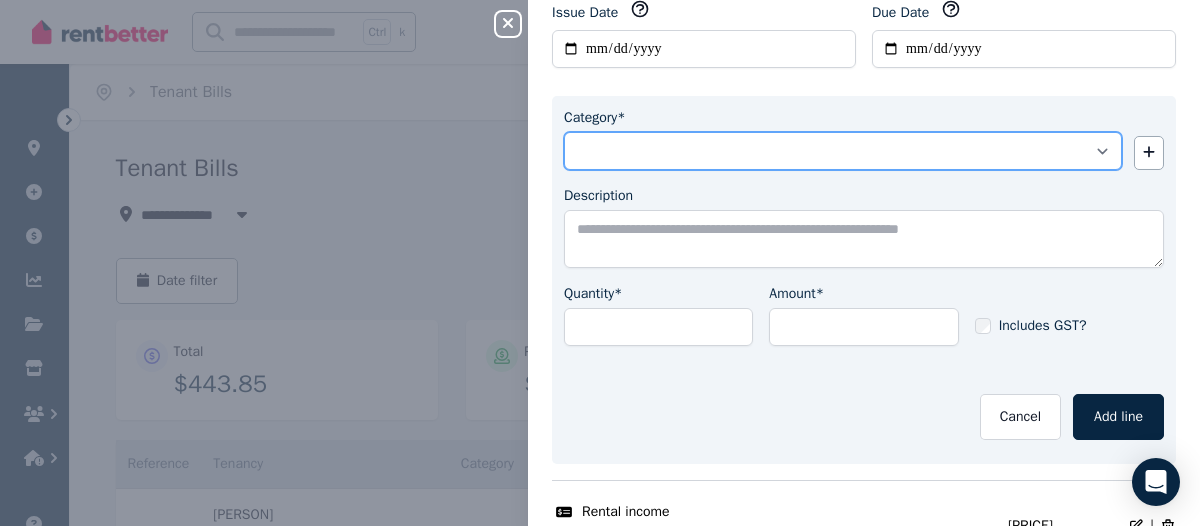 click on "**********" at bounding box center (843, 151) 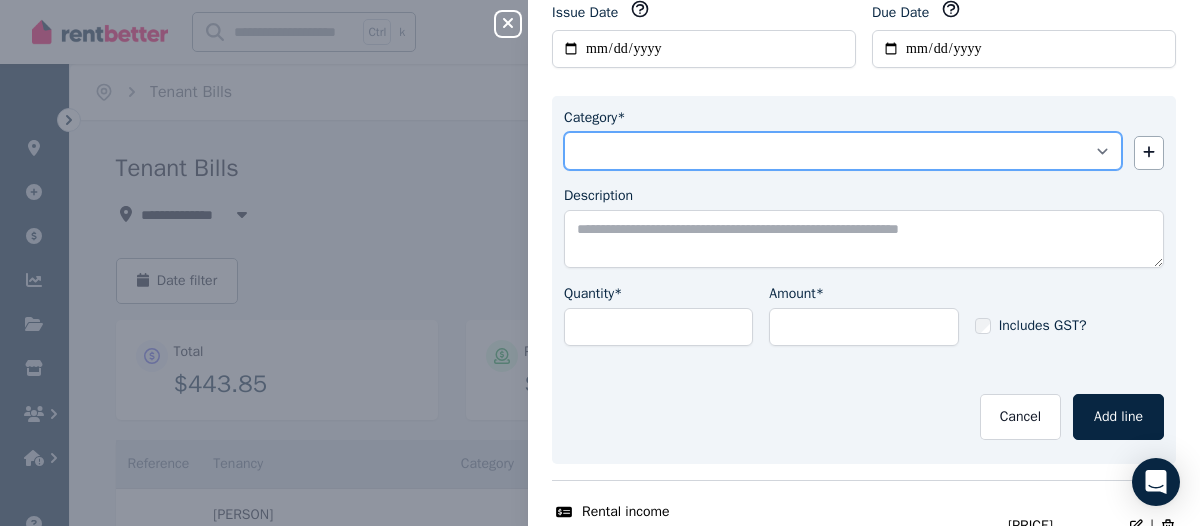 select on "**********" 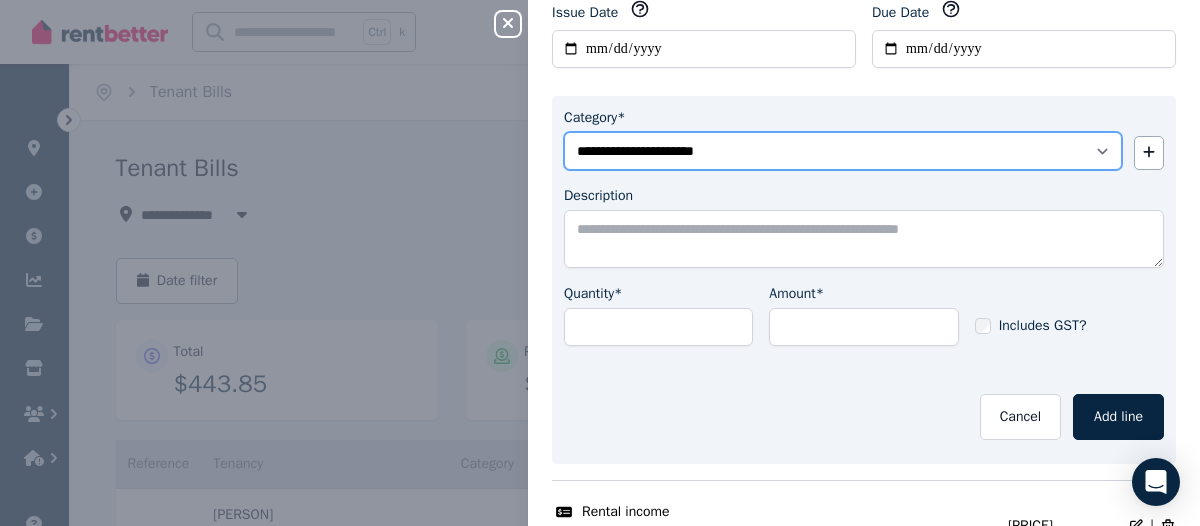 click on "**********" at bounding box center [843, 151] 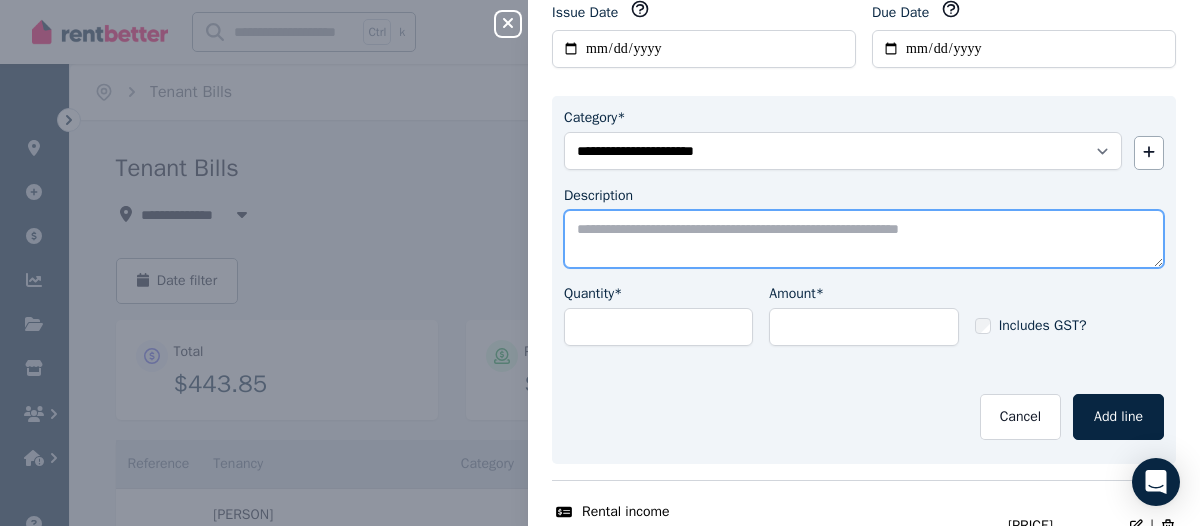 click on "Description" at bounding box center [864, 239] 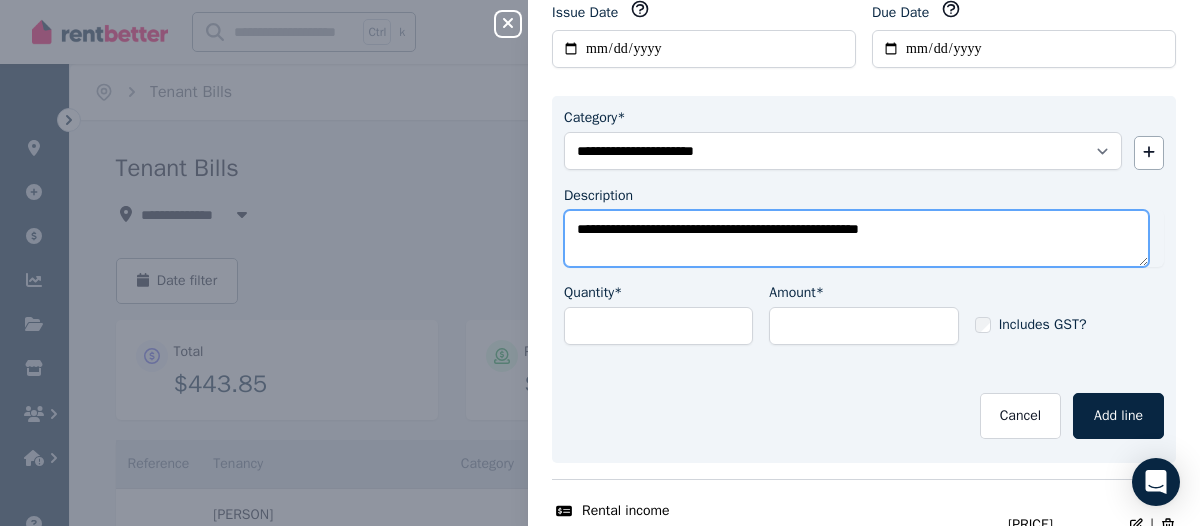 drag, startPoint x: 689, startPoint y: 226, endPoint x: 677, endPoint y: 225, distance: 12.0415945 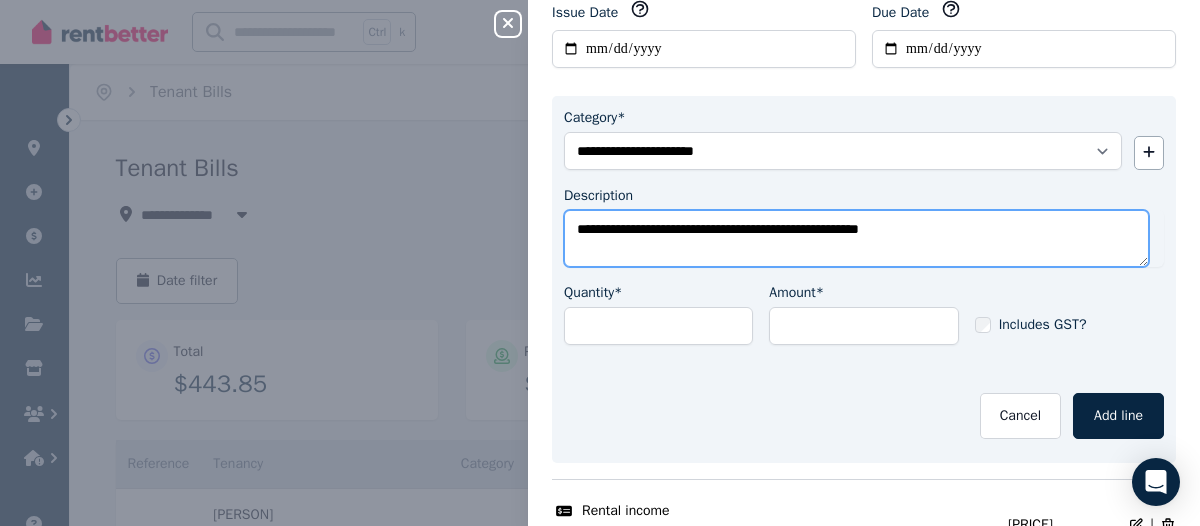 drag, startPoint x: 738, startPoint y: 229, endPoint x: 695, endPoint y: 234, distance: 43.289722 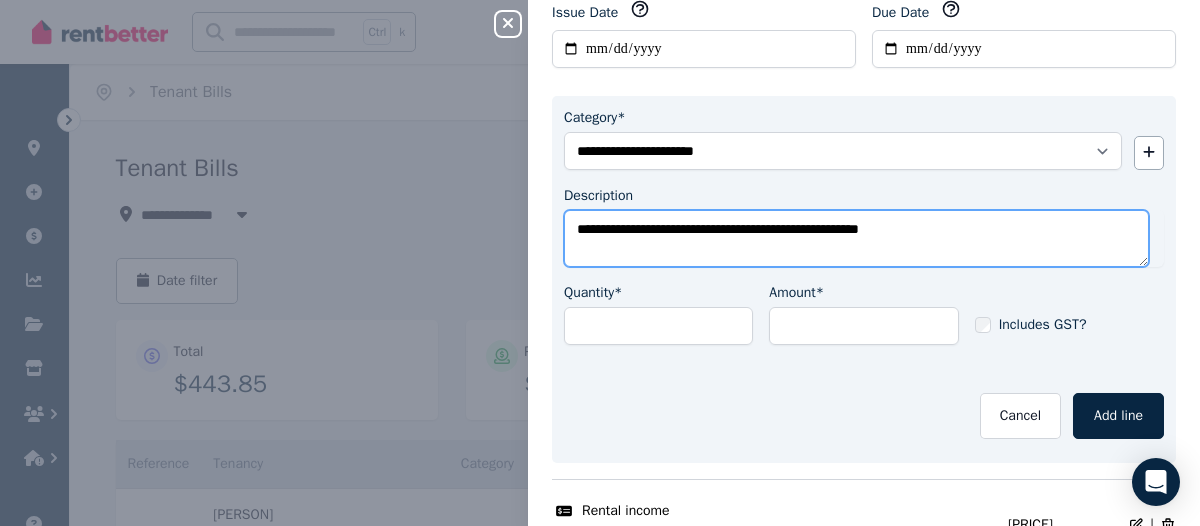 click on "**********" at bounding box center [856, 238] 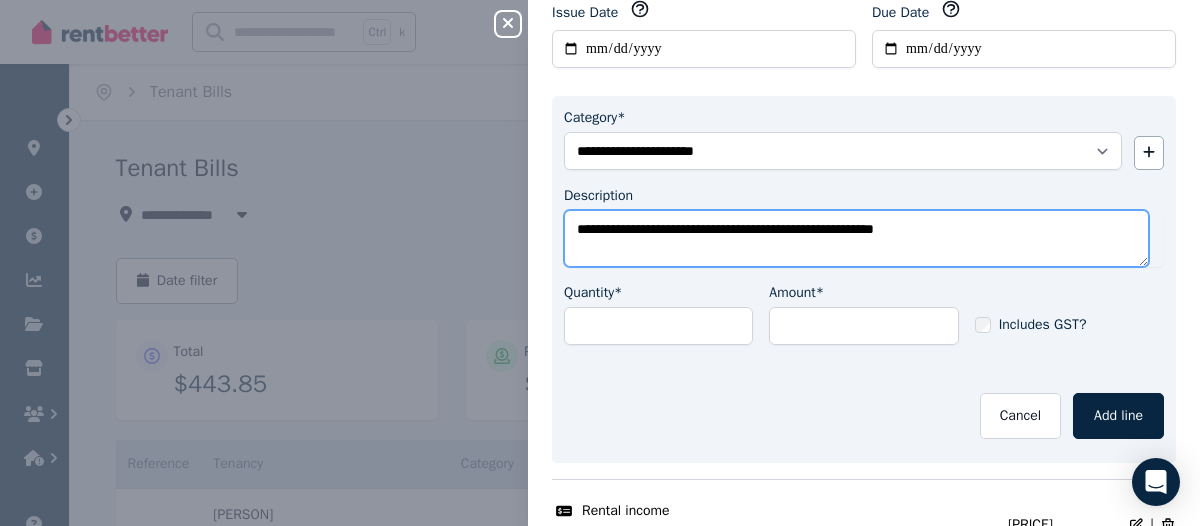 drag, startPoint x: 780, startPoint y: 255, endPoint x: 815, endPoint y: 236, distance: 39.824615 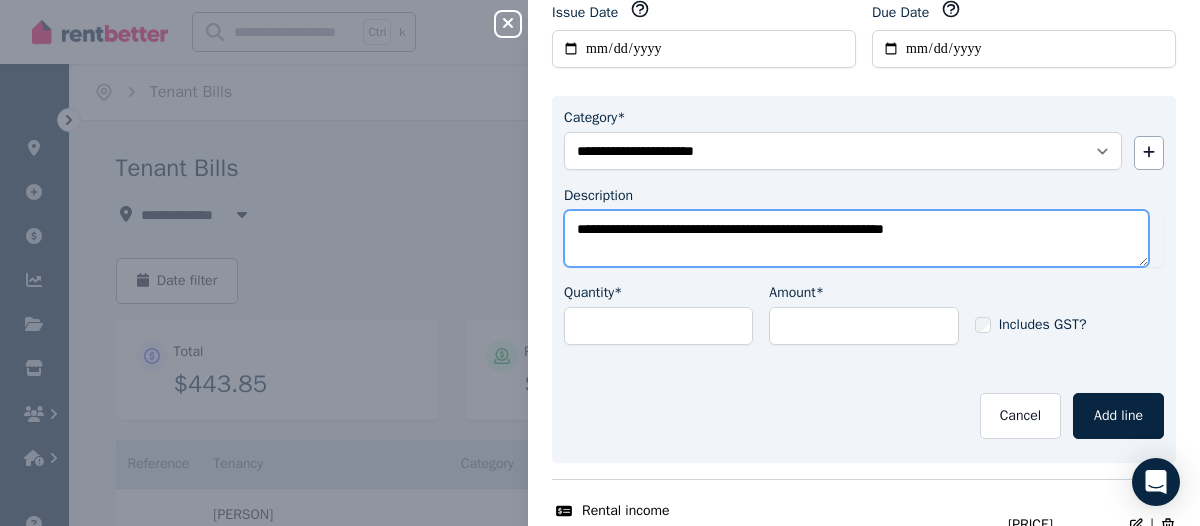 click on "**********" at bounding box center [856, 238] 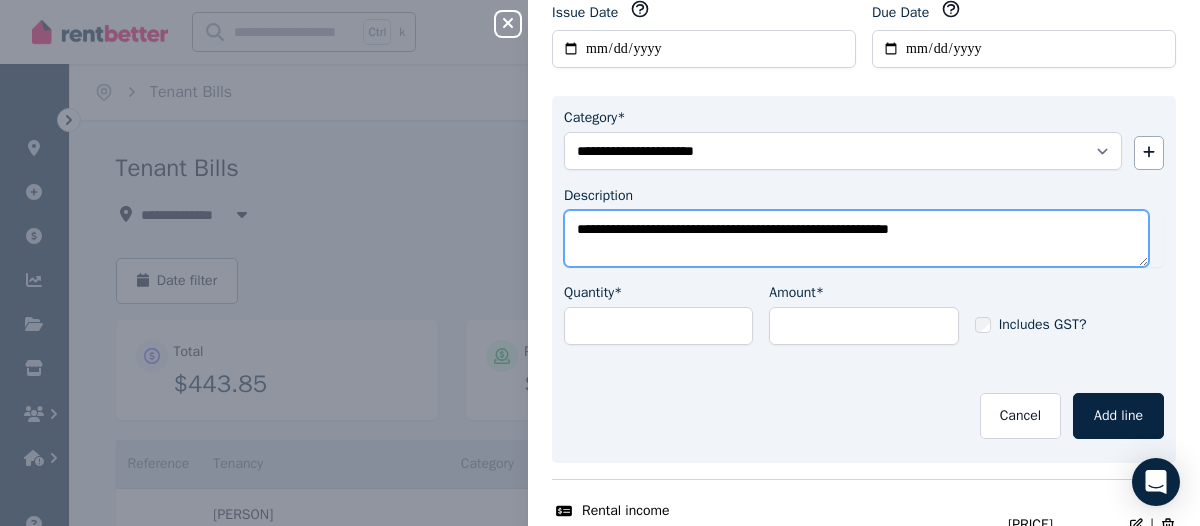 type on "**********" 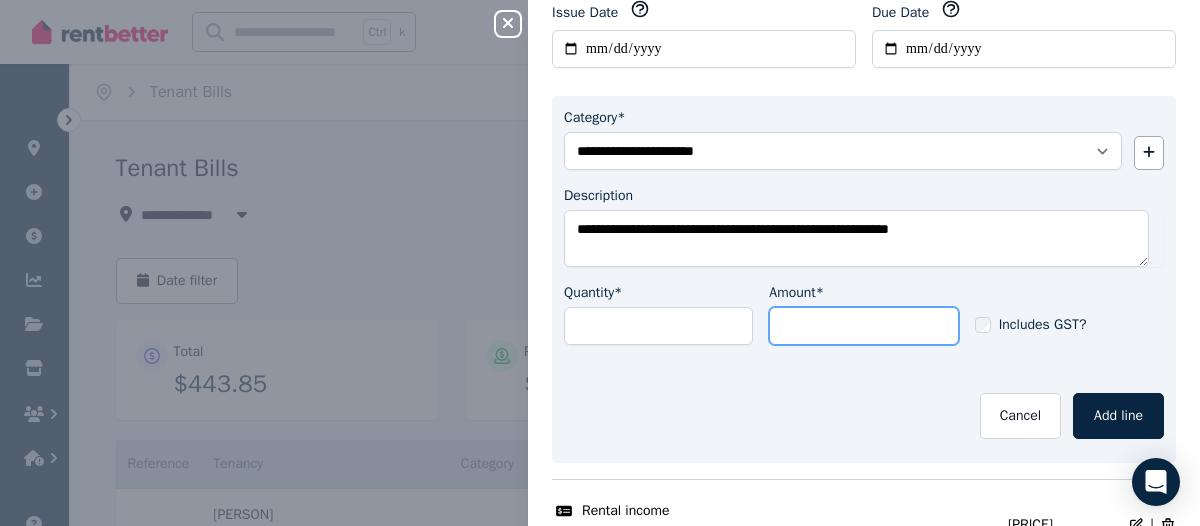 click on "Amount*" at bounding box center [863, 326] 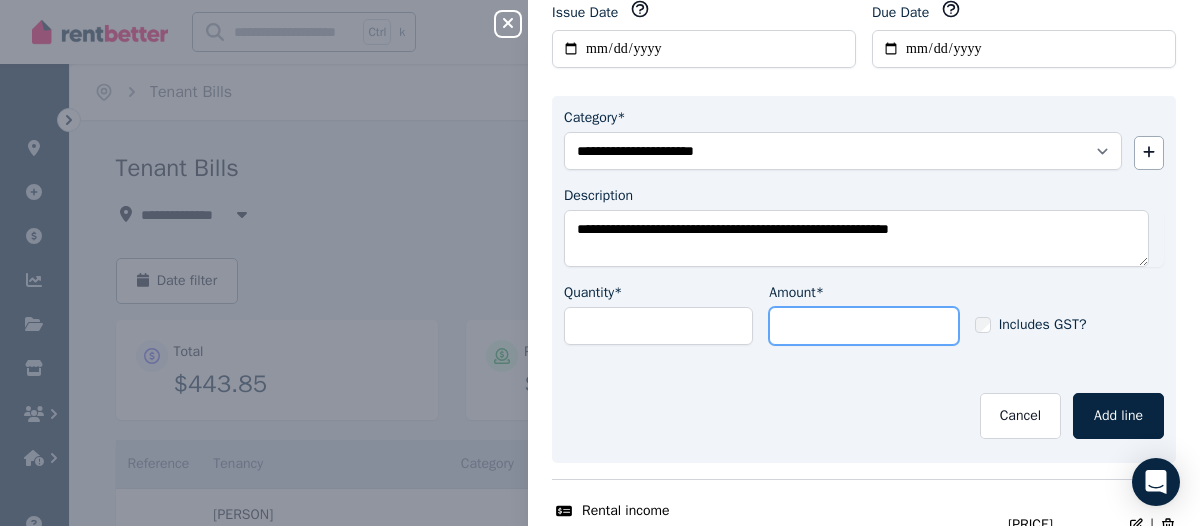type on "***" 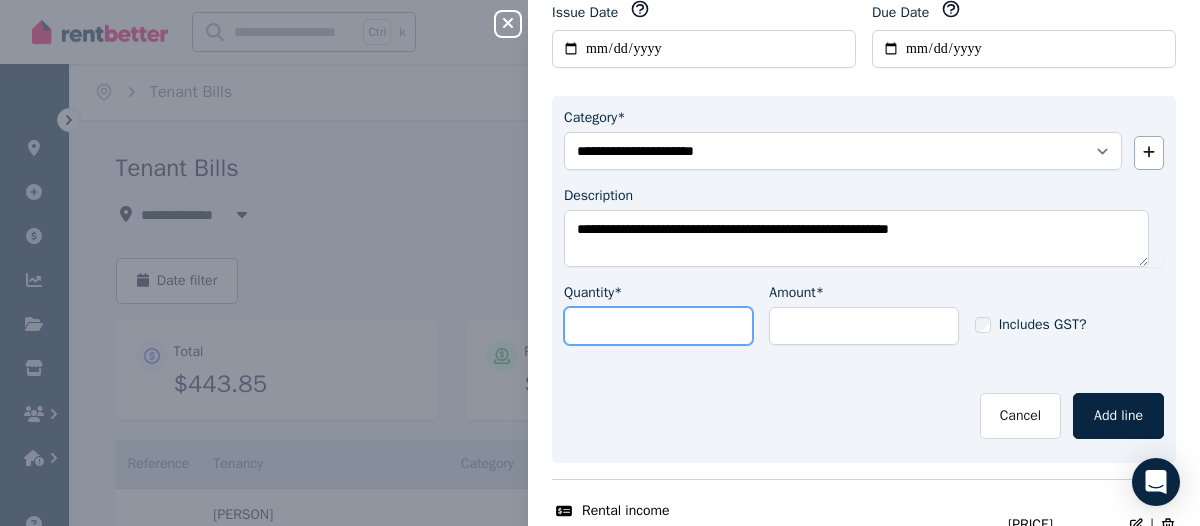 drag, startPoint x: 590, startPoint y: 322, endPoint x: 550, endPoint y: 318, distance: 40.1995 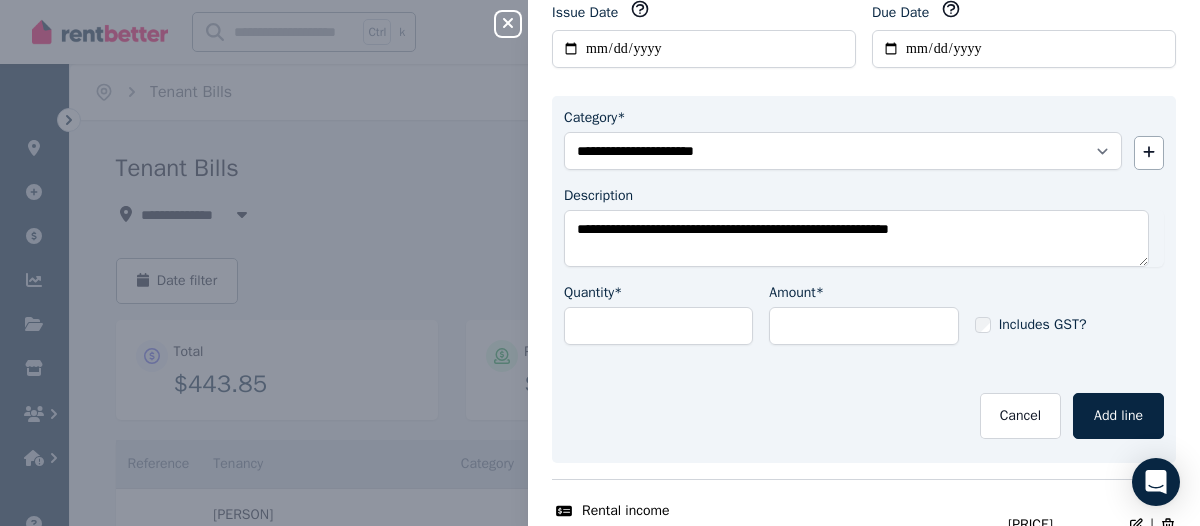 click on "**********" at bounding box center (864, 279) 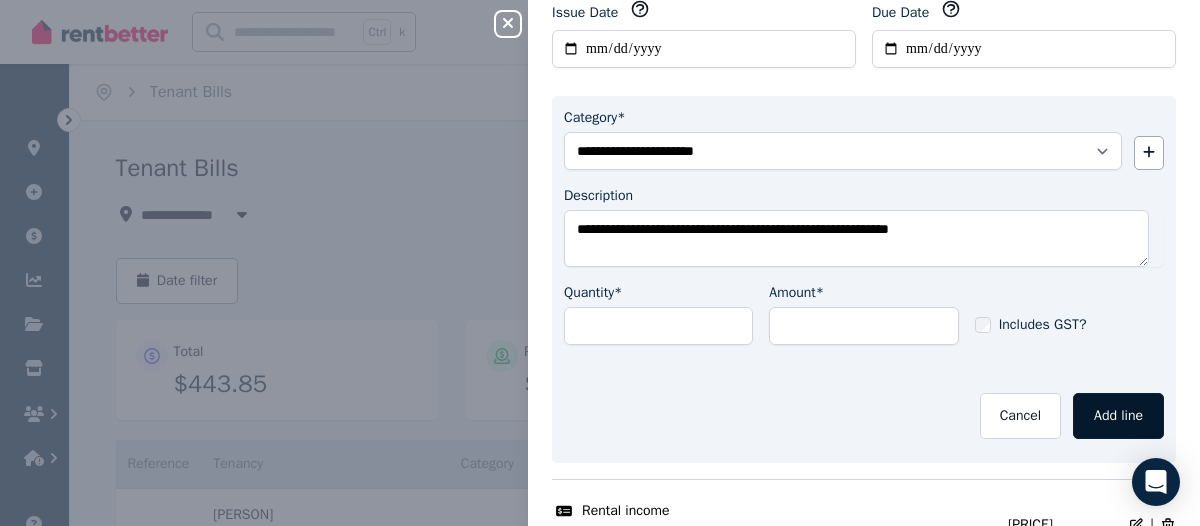 click on "Add line" at bounding box center (1118, 416) 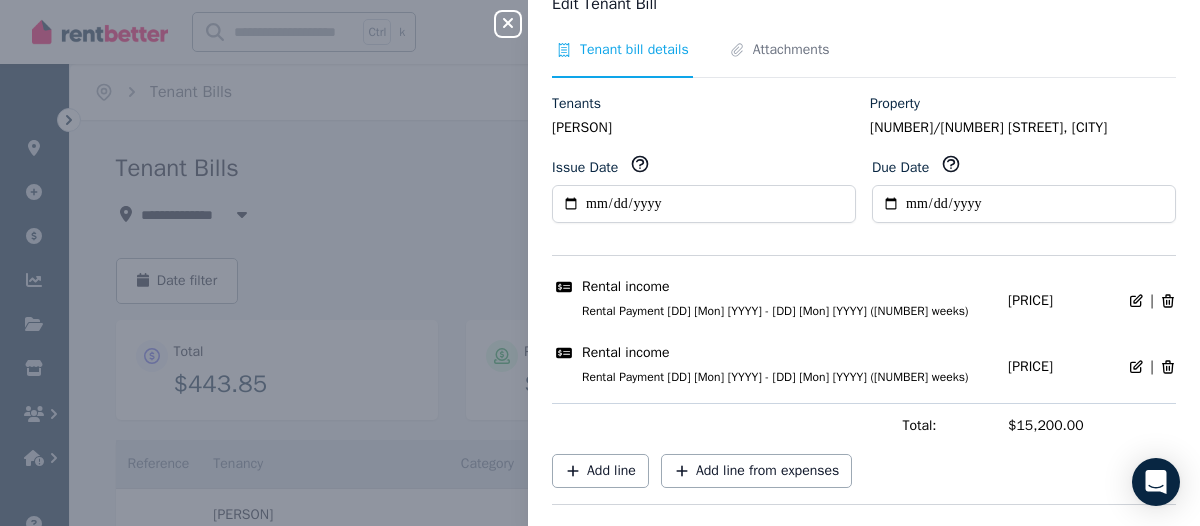 scroll, scrollTop: 0, scrollLeft: 0, axis: both 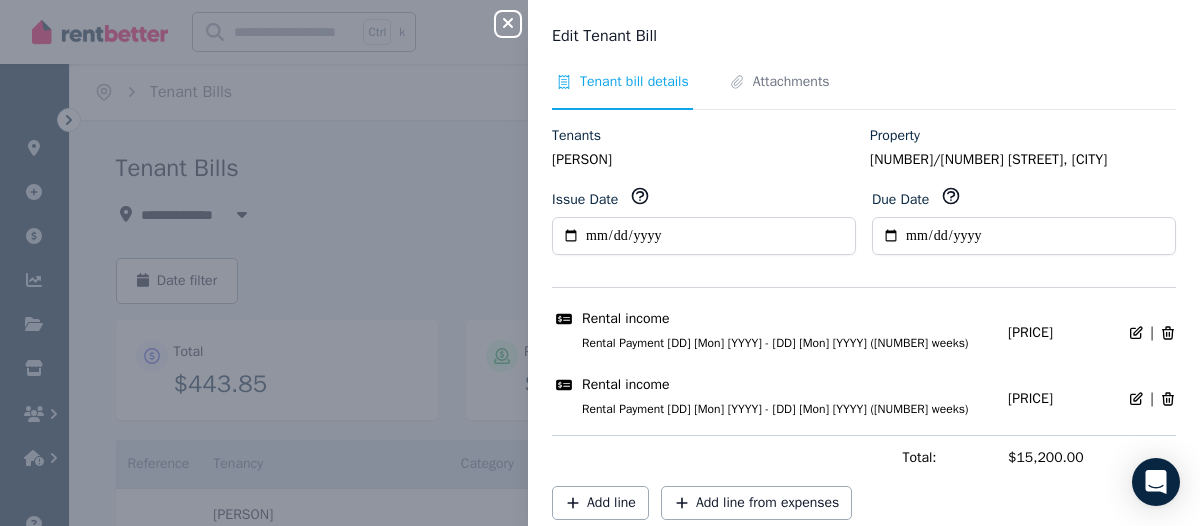 click on "**********" at bounding box center [864, 263] 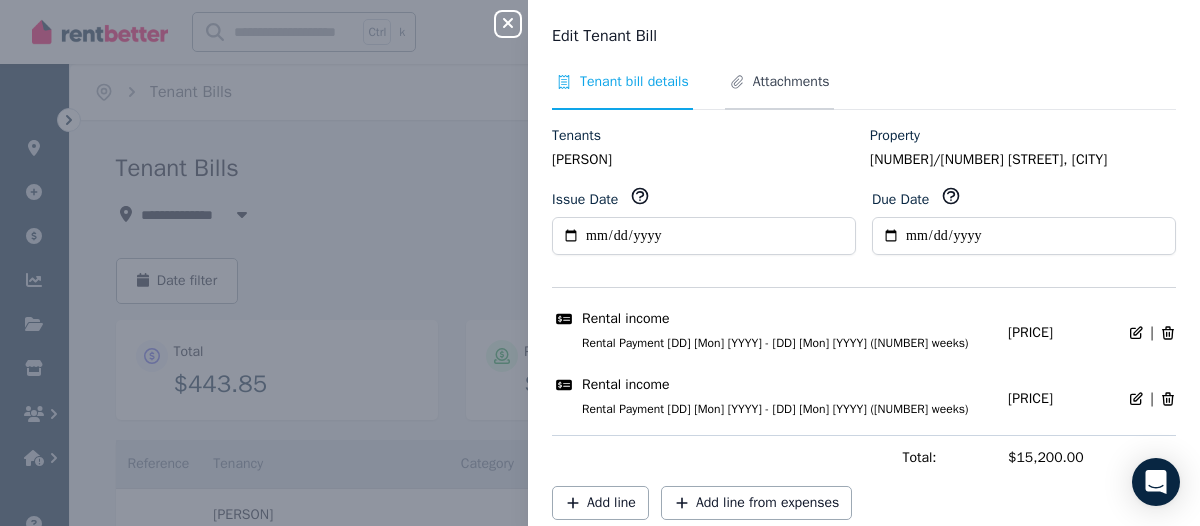 click on "Attachments" at bounding box center (791, 82) 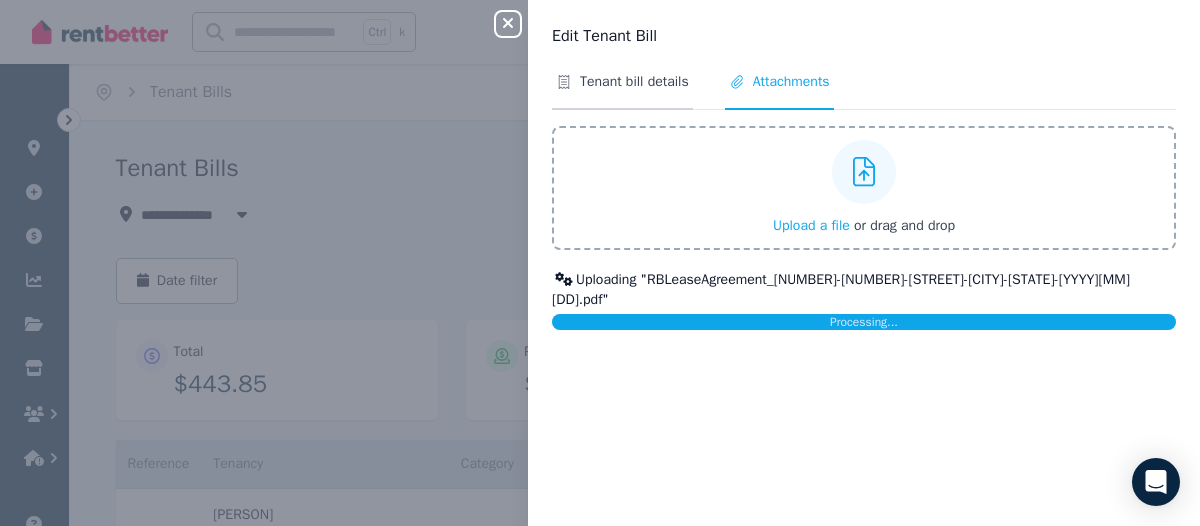click on "Tenant bill details" at bounding box center [634, 82] 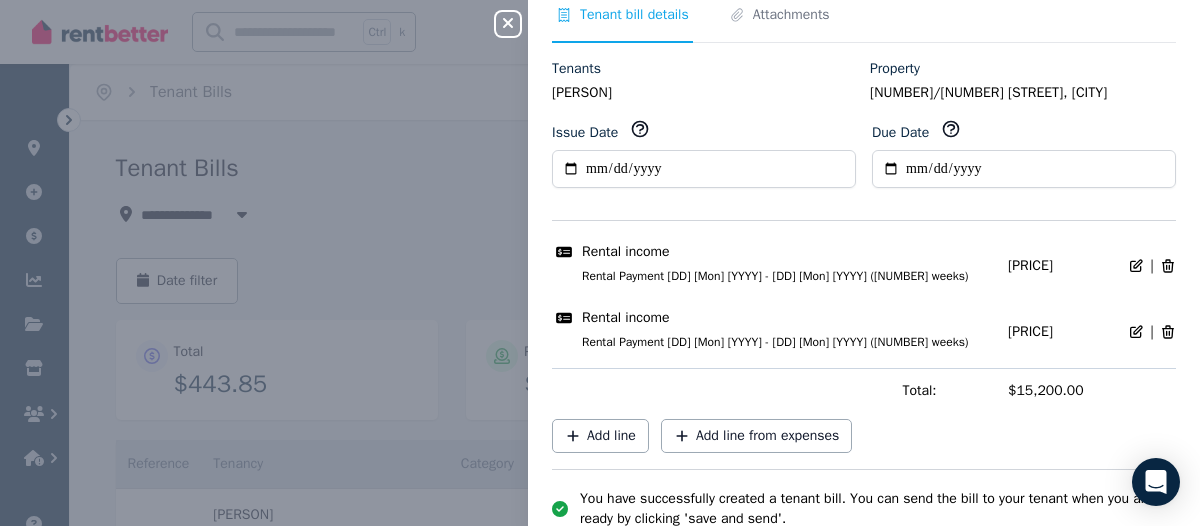 scroll, scrollTop: 67, scrollLeft: 0, axis: vertical 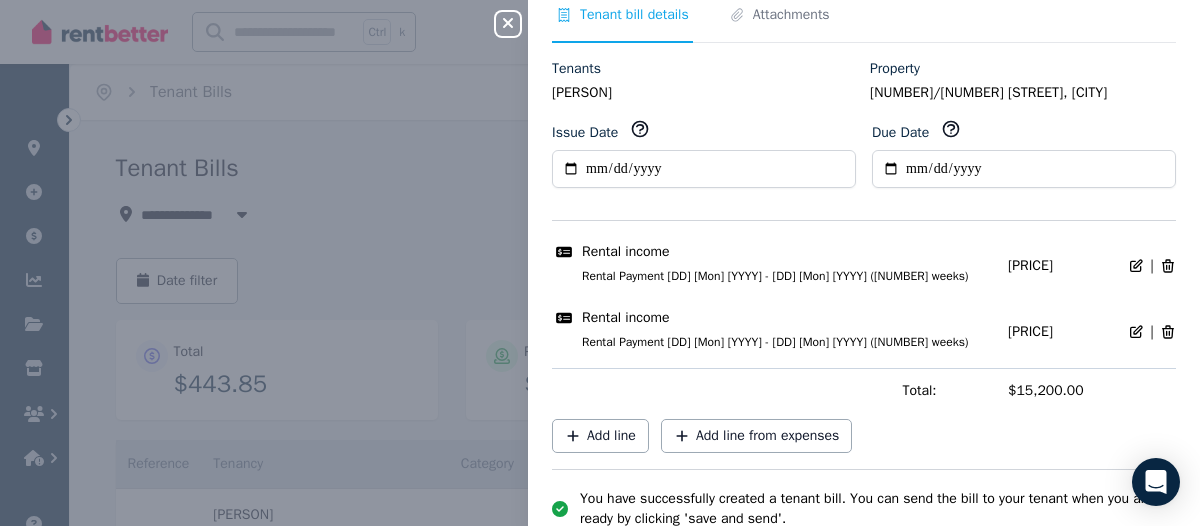 click 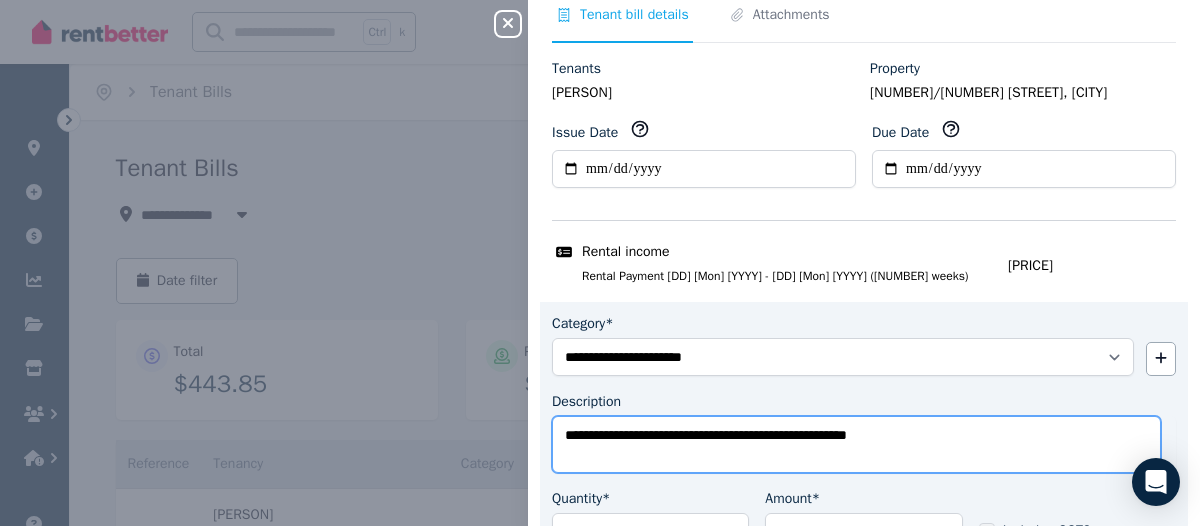 click on "**********" at bounding box center [856, 444] 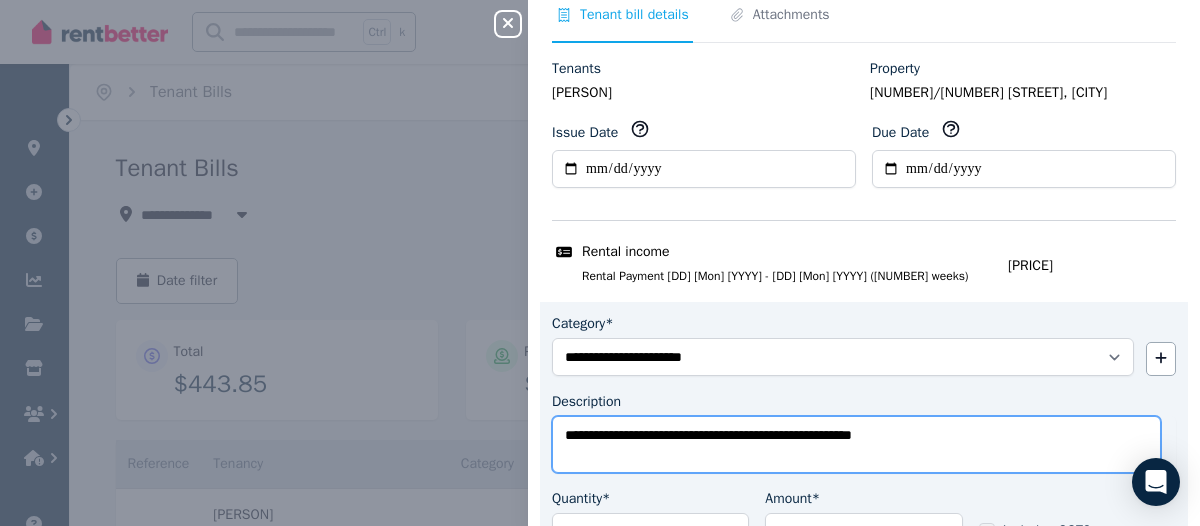 click on "**********" at bounding box center [856, 444] 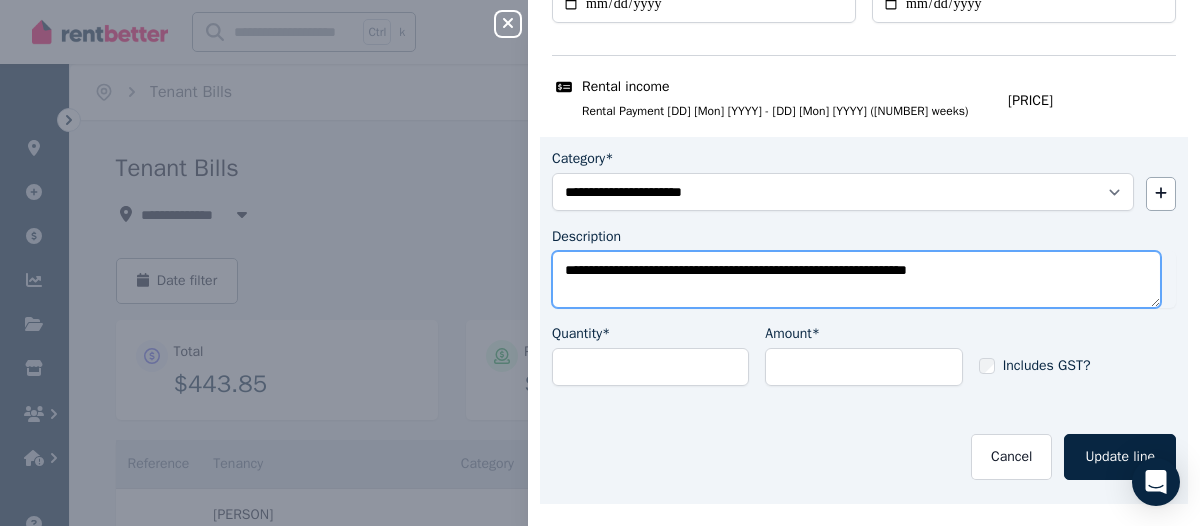 scroll, scrollTop: 267, scrollLeft: 0, axis: vertical 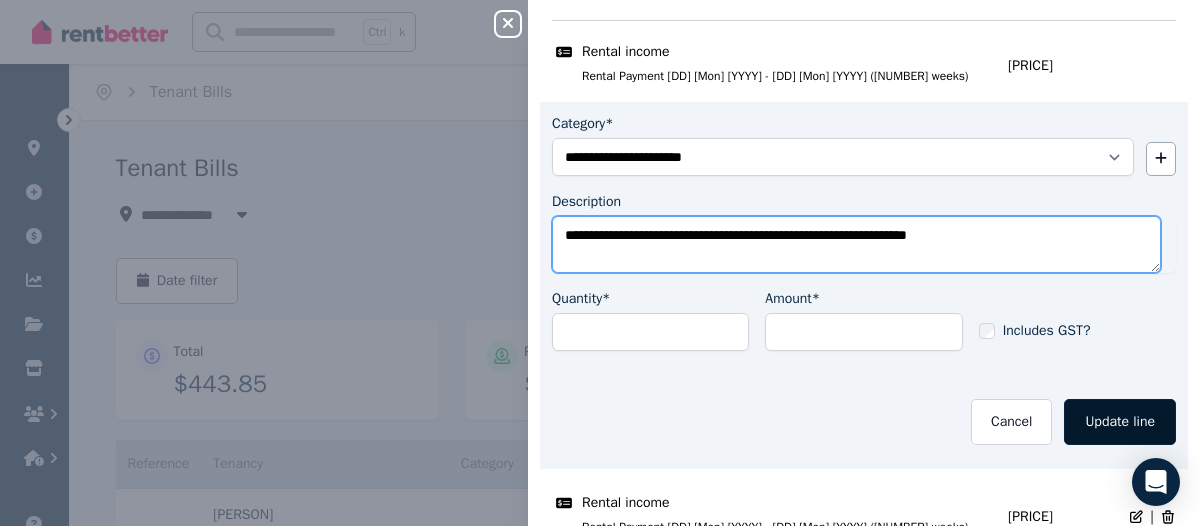 type on "**********" 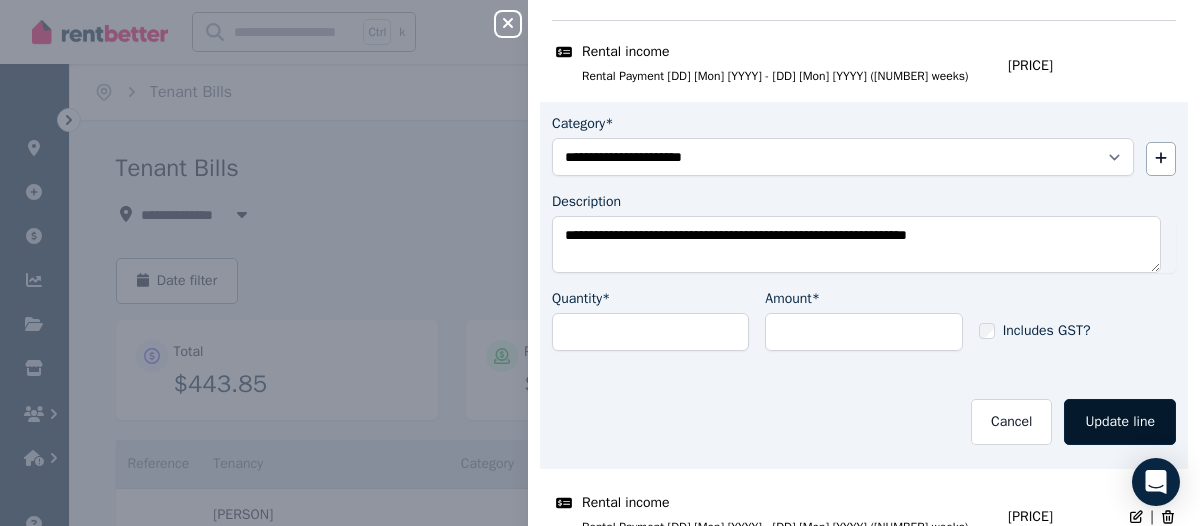 click on "Update line" at bounding box center [1120, 422] 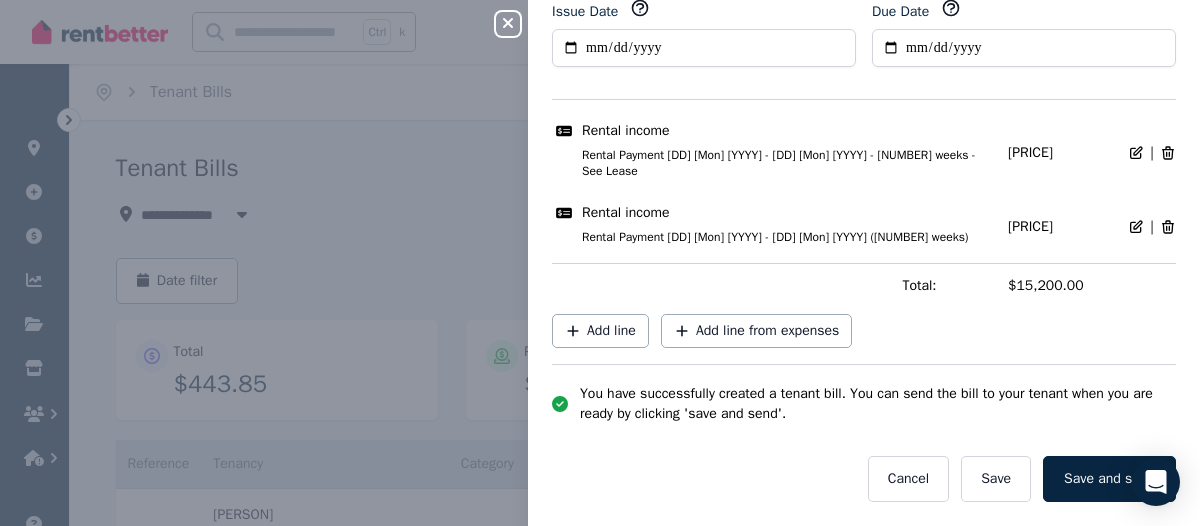 scroll, scrollTop: 167, scrollLeft: 0, axis: vertical 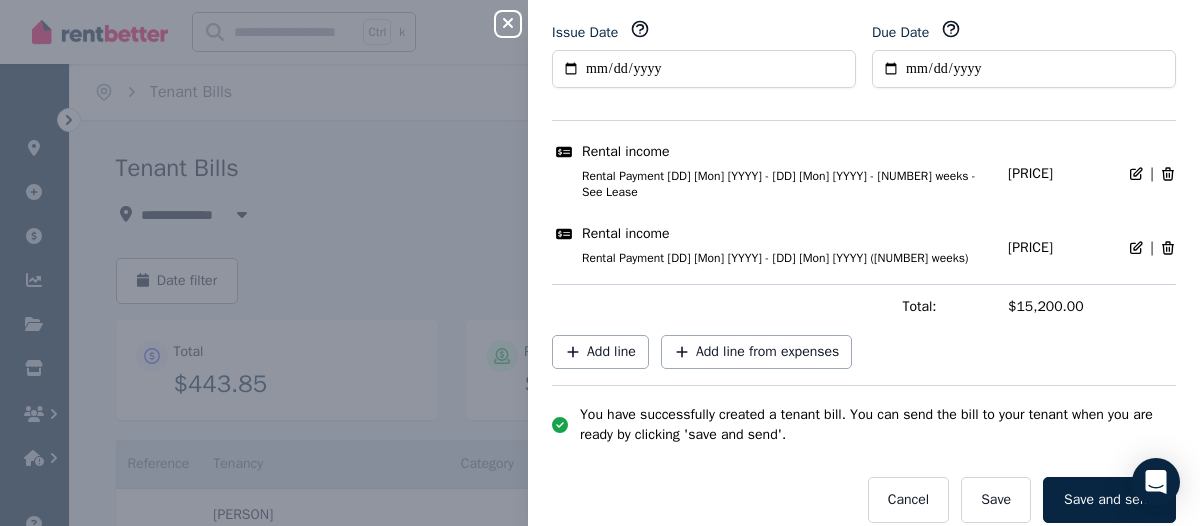 click 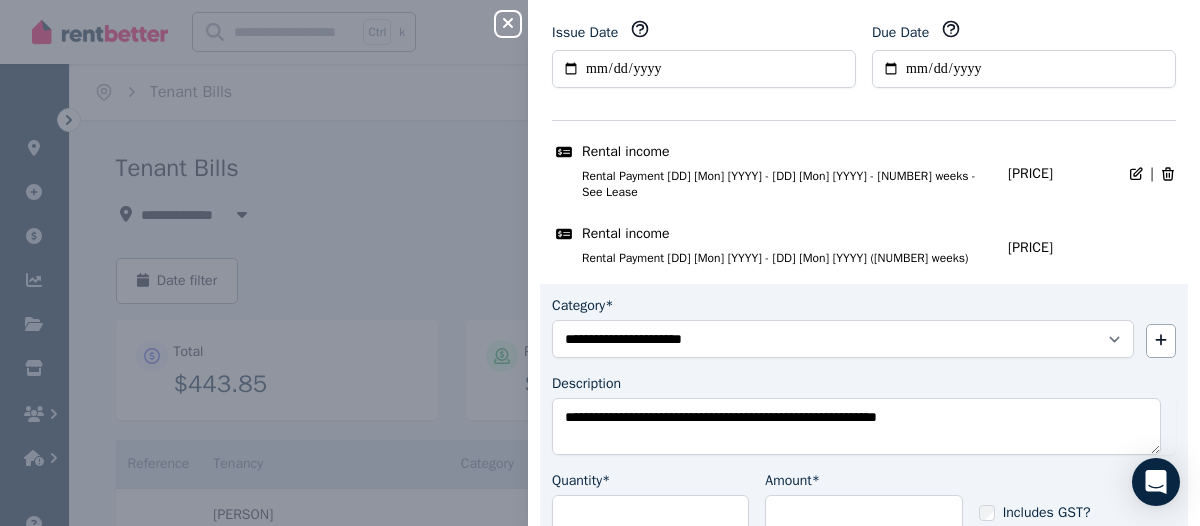 scroll, scrollTop: 267, scrollLeft: 0, axis: vertical 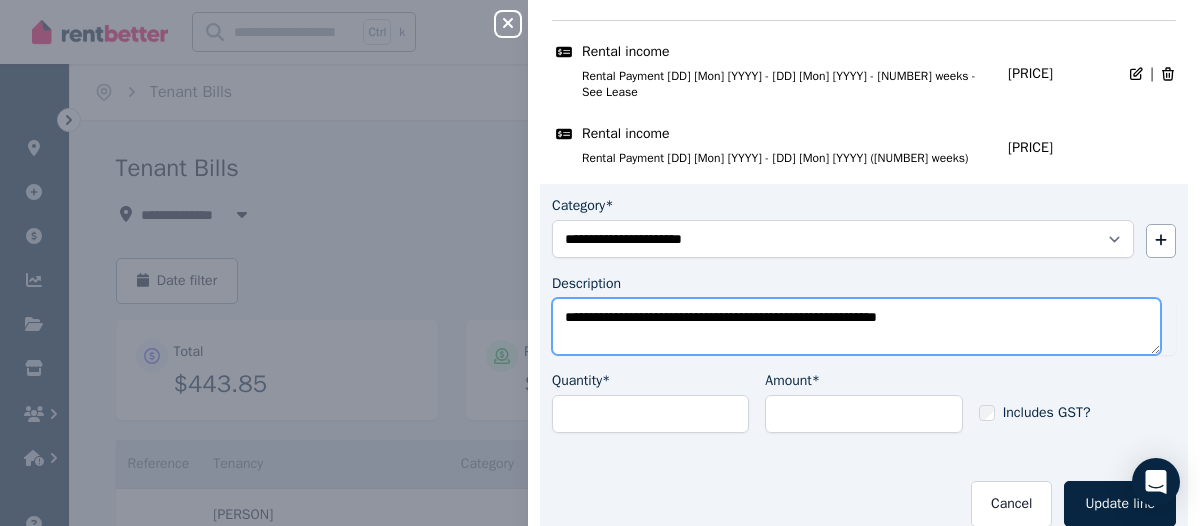 click on "**********" at bounding box center [856, 326] 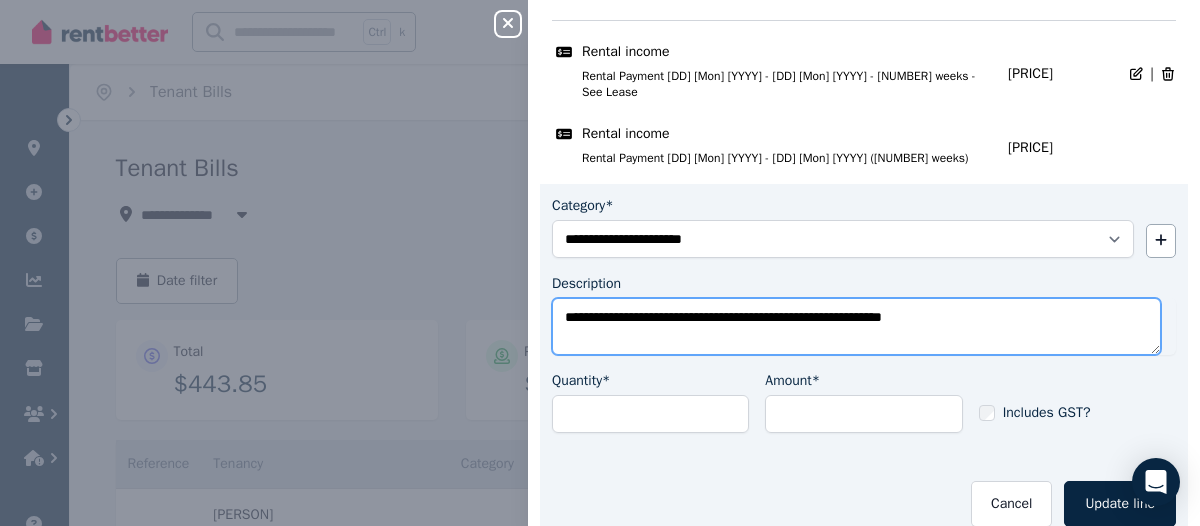 click on "**********" at bounding box center (856, 326) 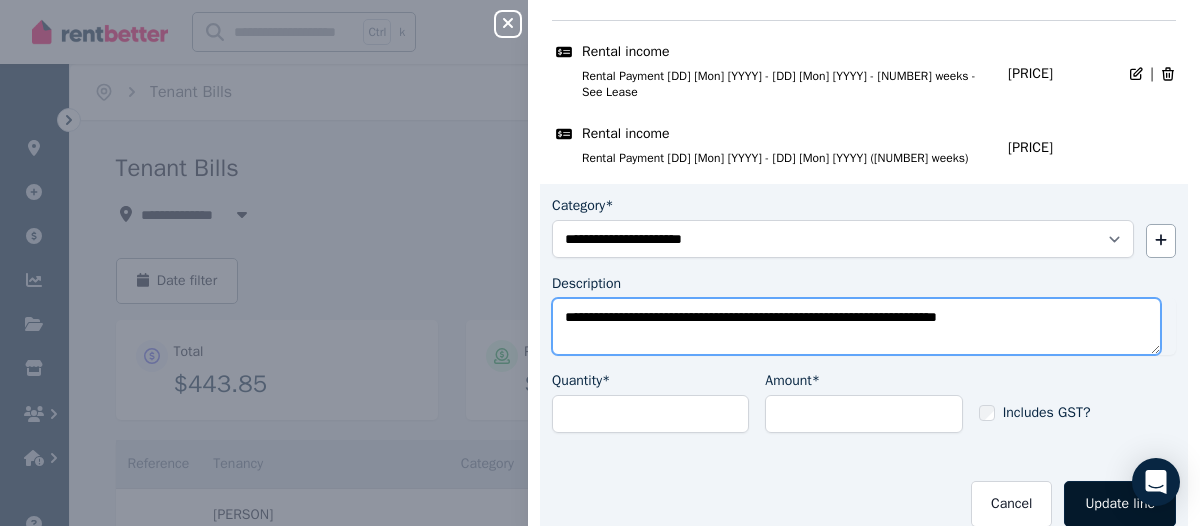 type on "**********" 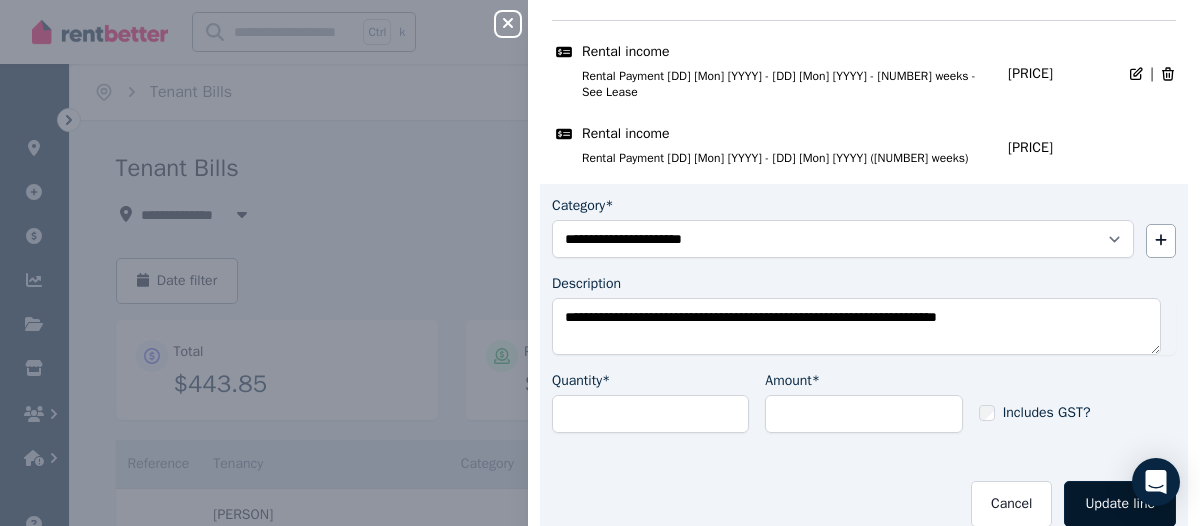 click on "Update line" at bounding box center (1120, 504) 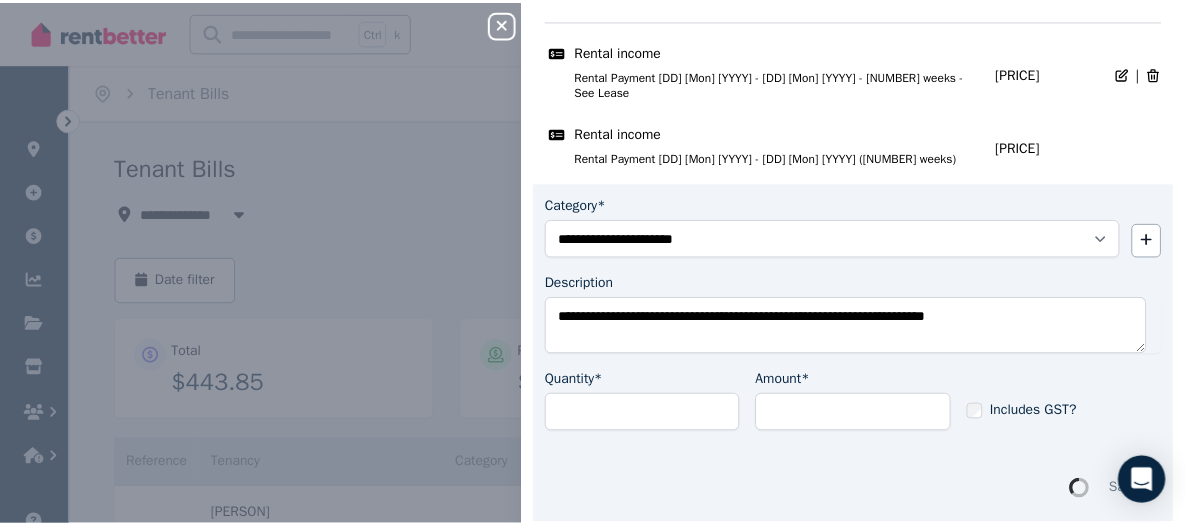 scroll, scrollTop: 183, scrollLeft: 0, axis: vertical 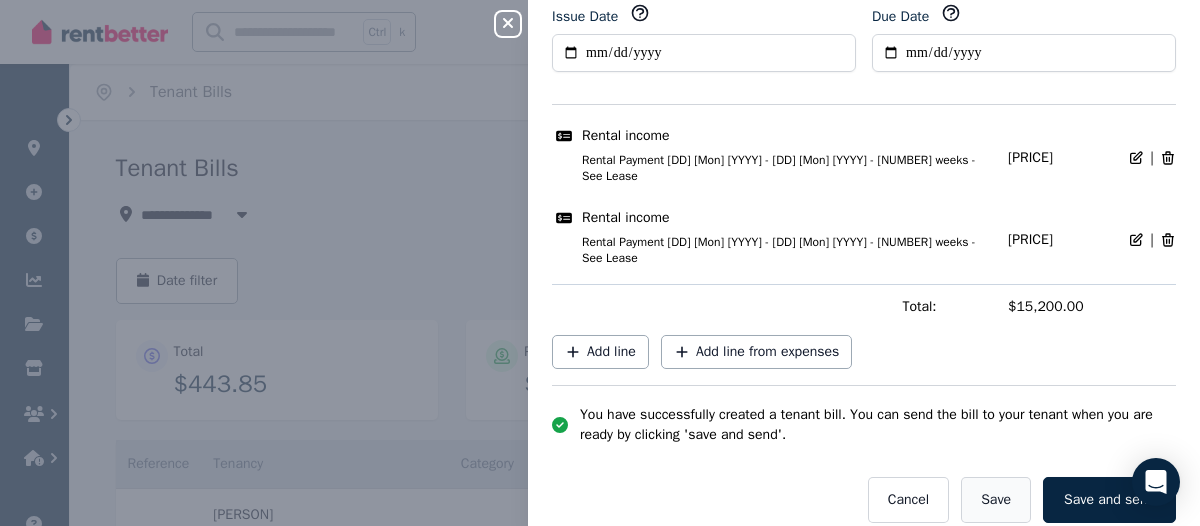 click on "Save" at bounding box center (996, 500) 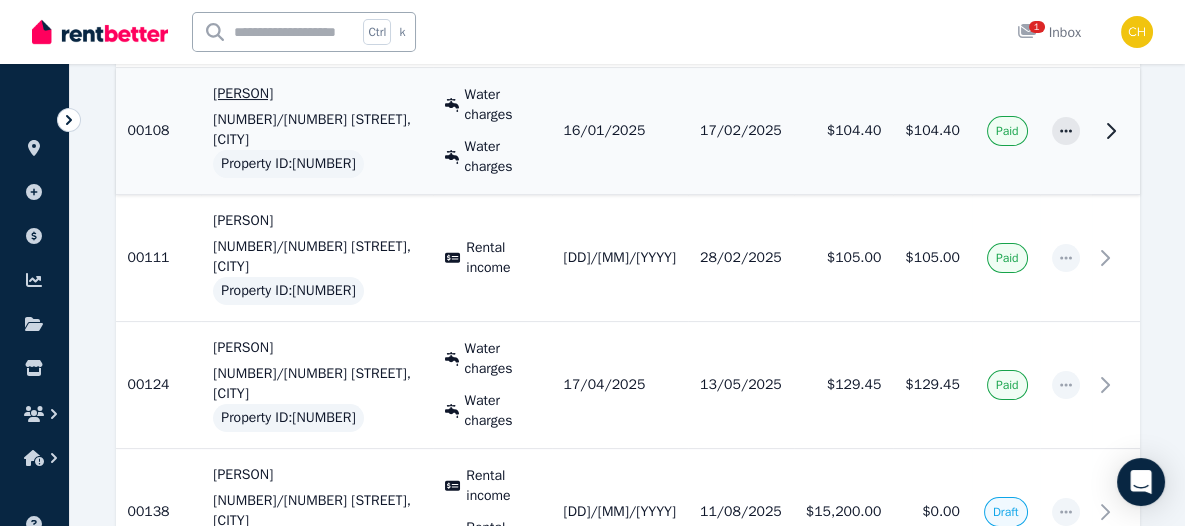 scroll, scrollTop: 600, scrollLeft: 0, axis: vertical 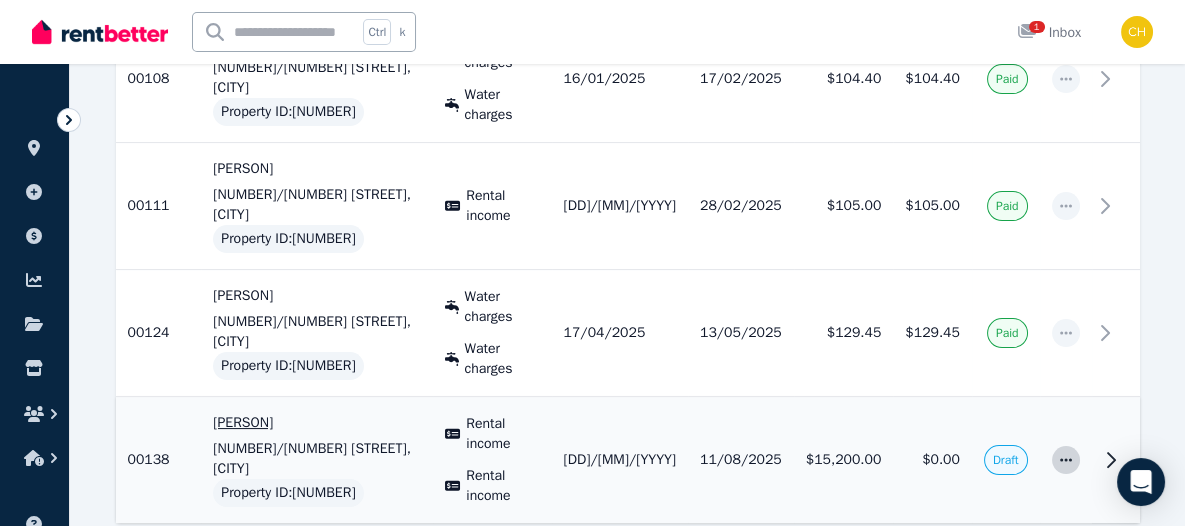 click 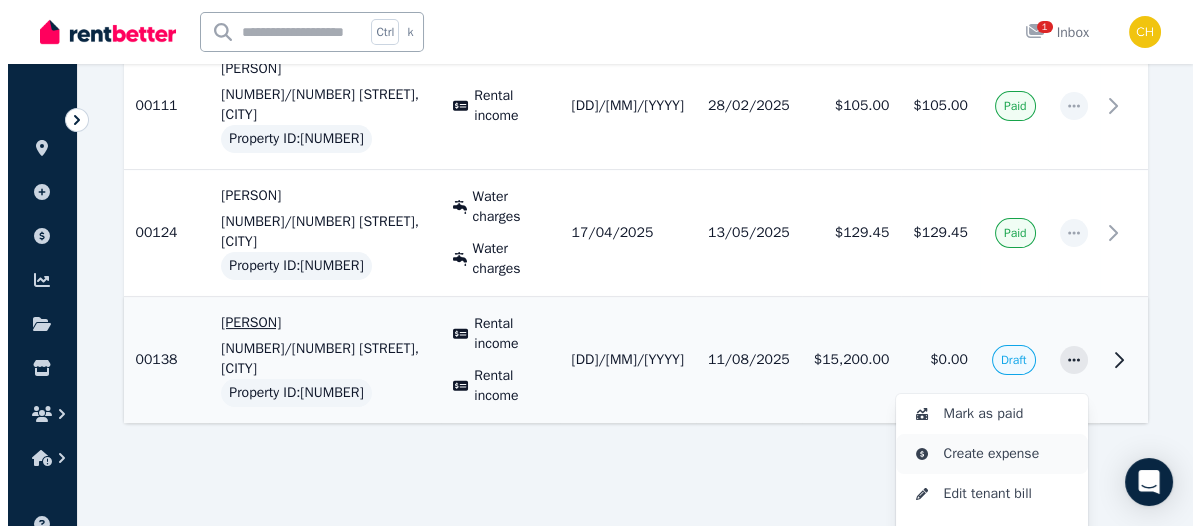 scroll, scrollTop: 715, scrollLeft: 0, axis: vertical 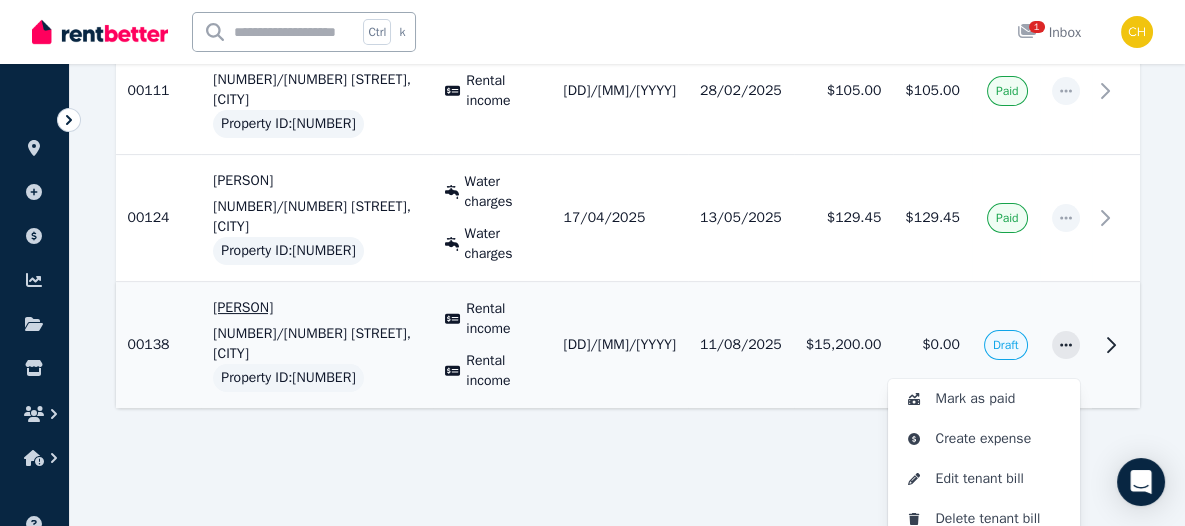 click on "History" at bounding box center [1000, 599] 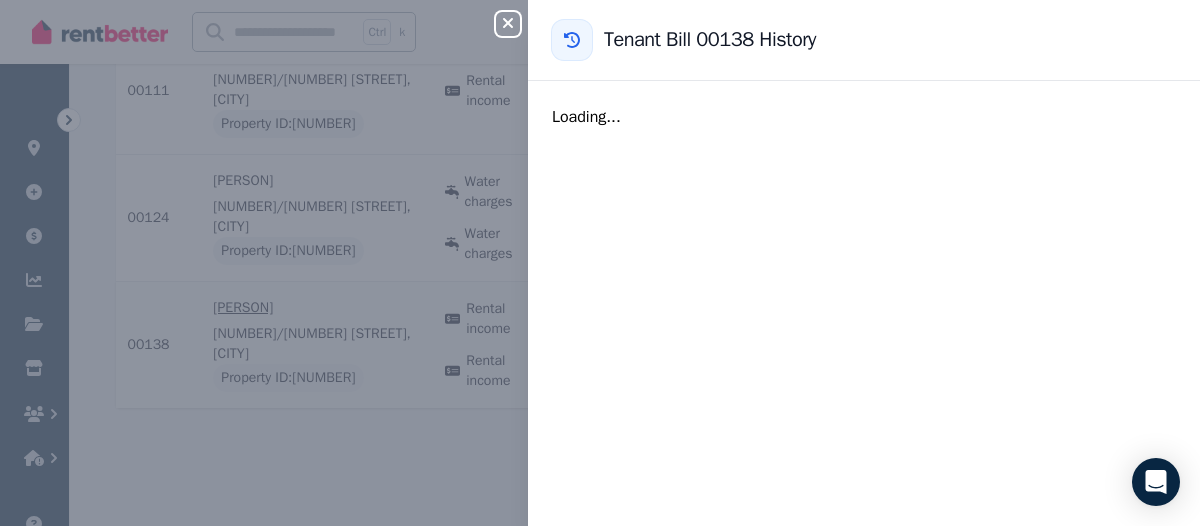 scroll, scrollTop: 601, scrollLeft: 0, axis: vertical 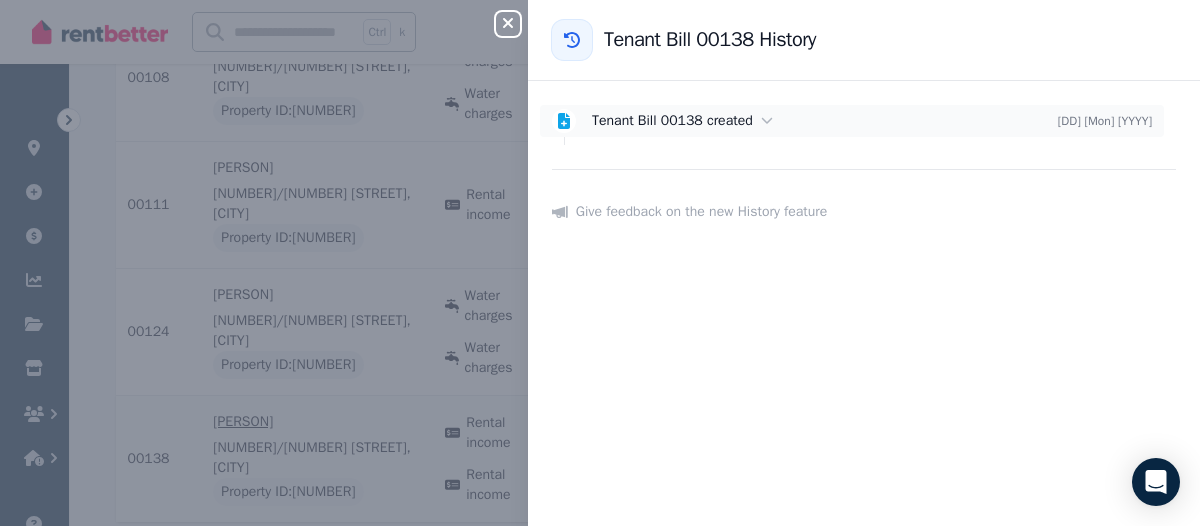 click on "Tenant Bill 00138 created" at bounding box center [672, 120] 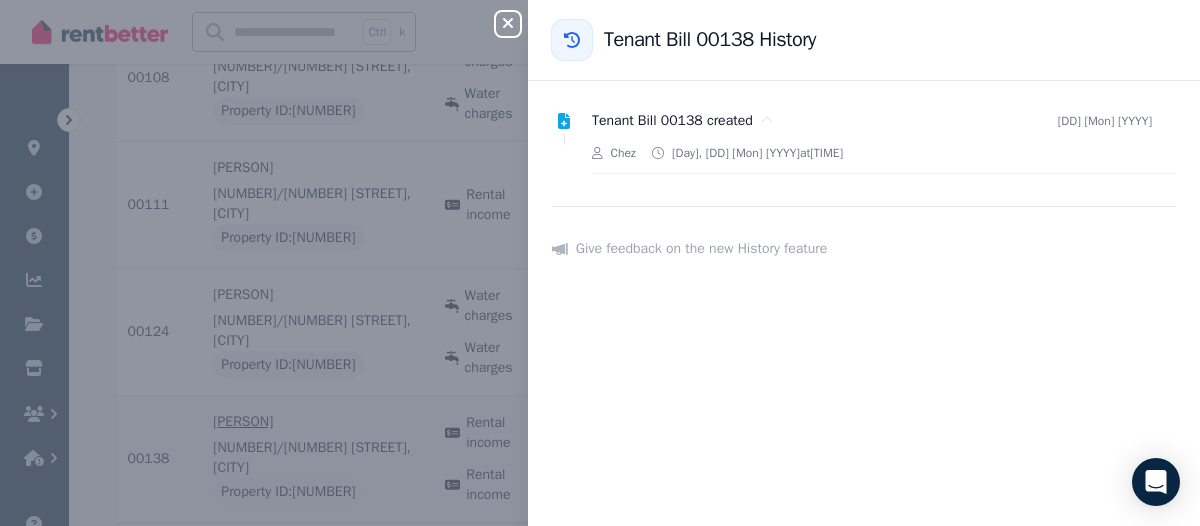click 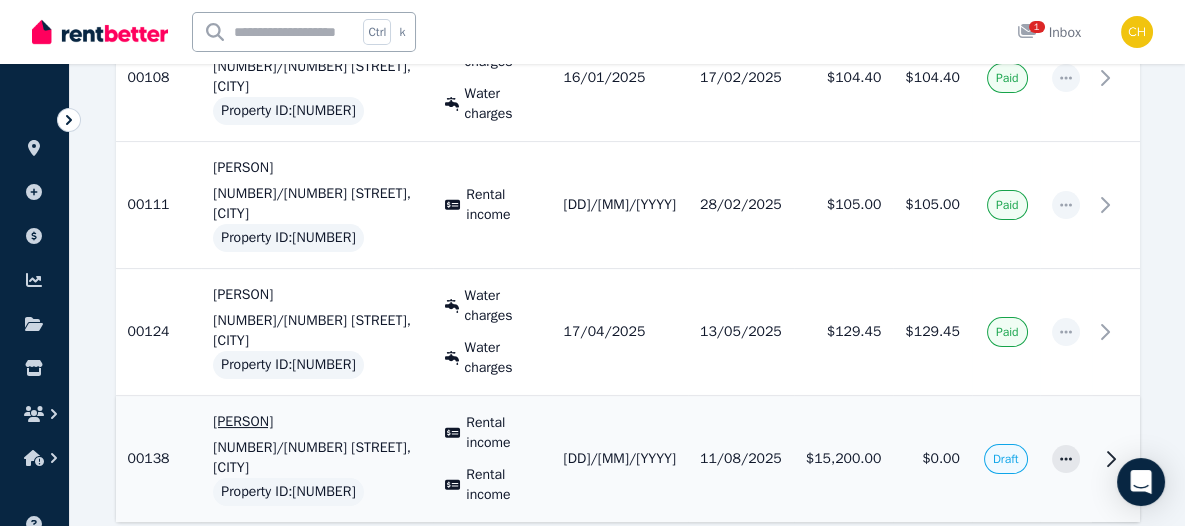 click 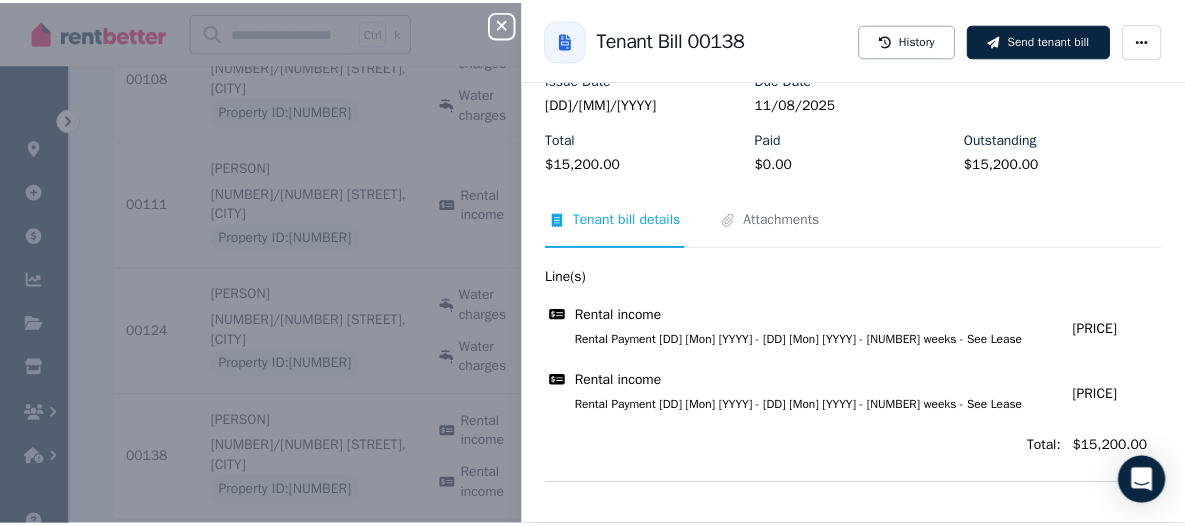 scroll, scrollTop: 0, scrollLeft: 0, axis: both 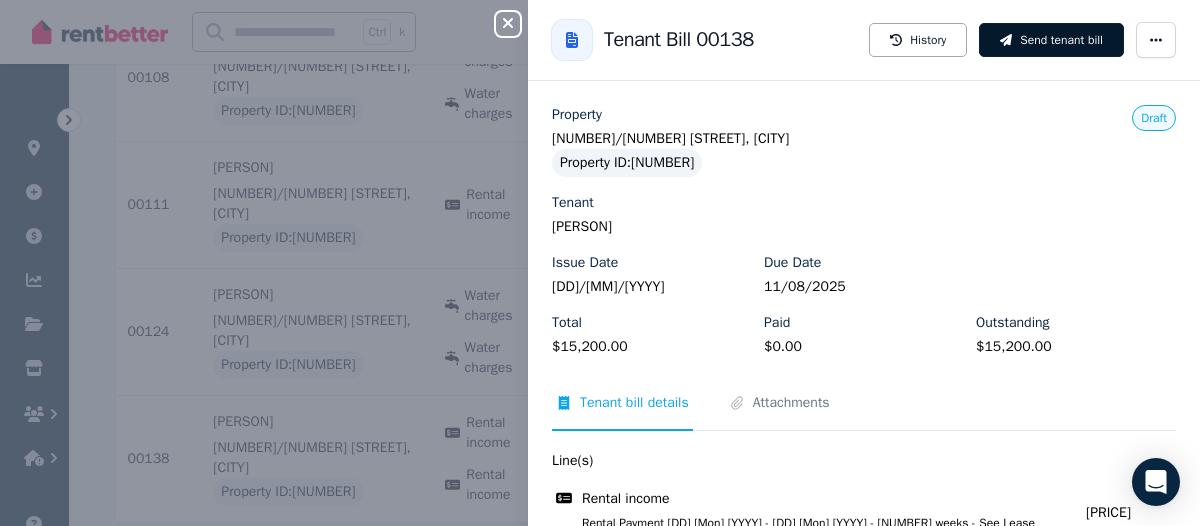 click on "Send tenant bill" at bounding box center [1051, 40] 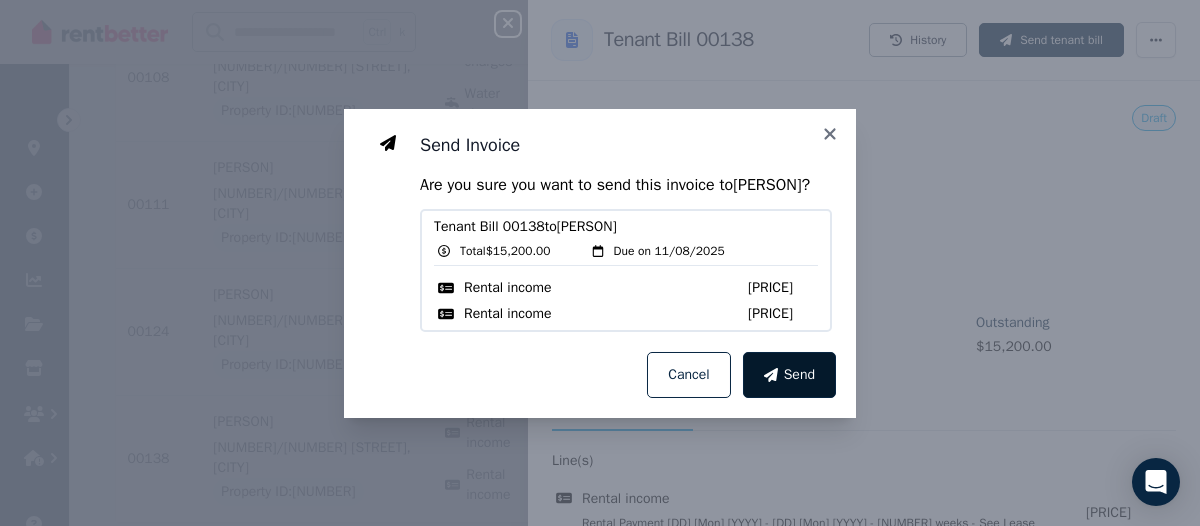 click on "Send" at bounding box center [799, 375] 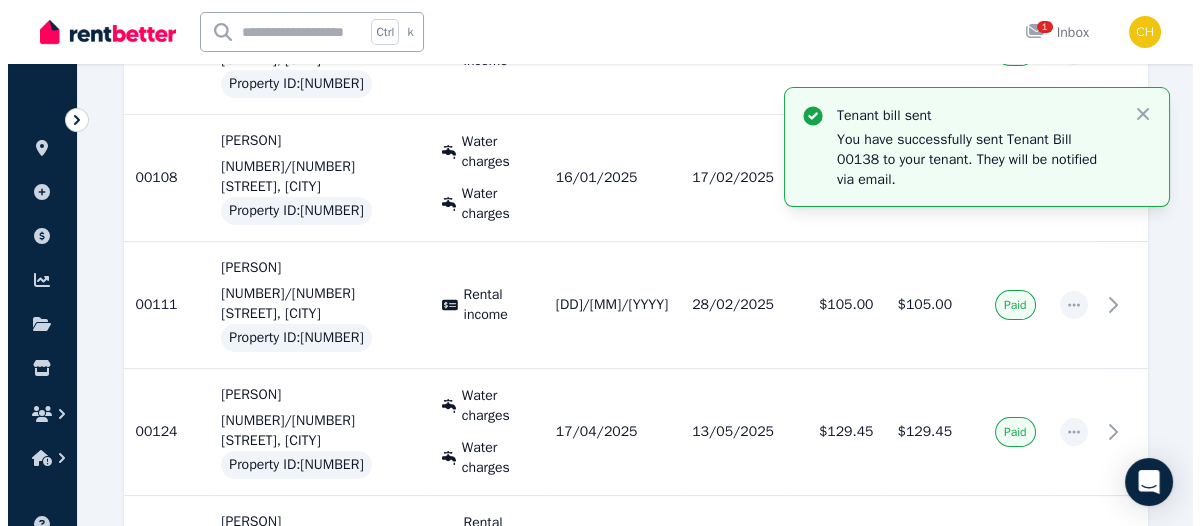 scroll, scrollTop: 601, scrollLeft: 0, axis: vertical 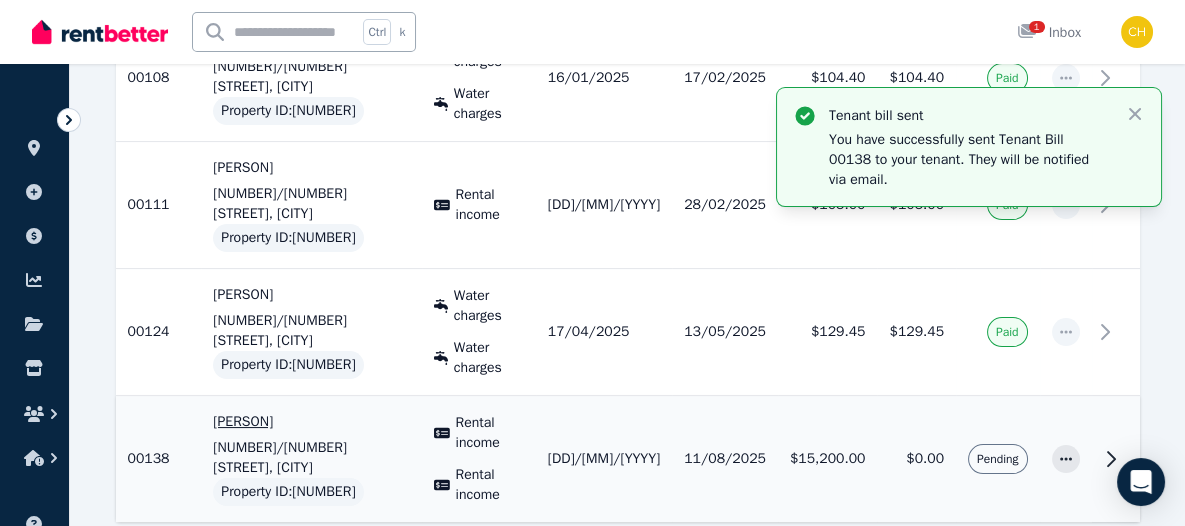 click 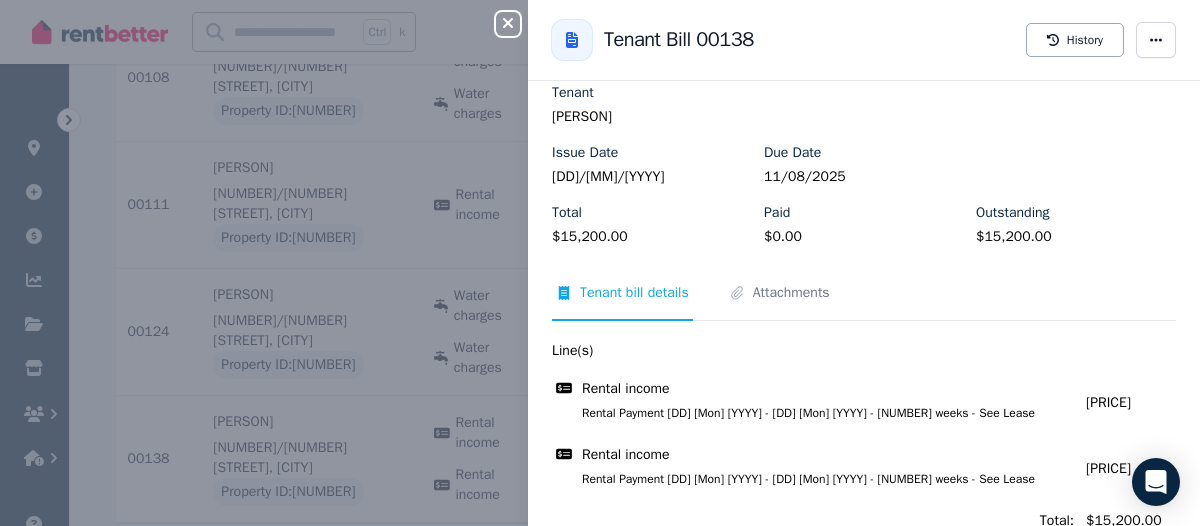 scroll, scrollTop: 0, scrollLeft: 0, axis: both 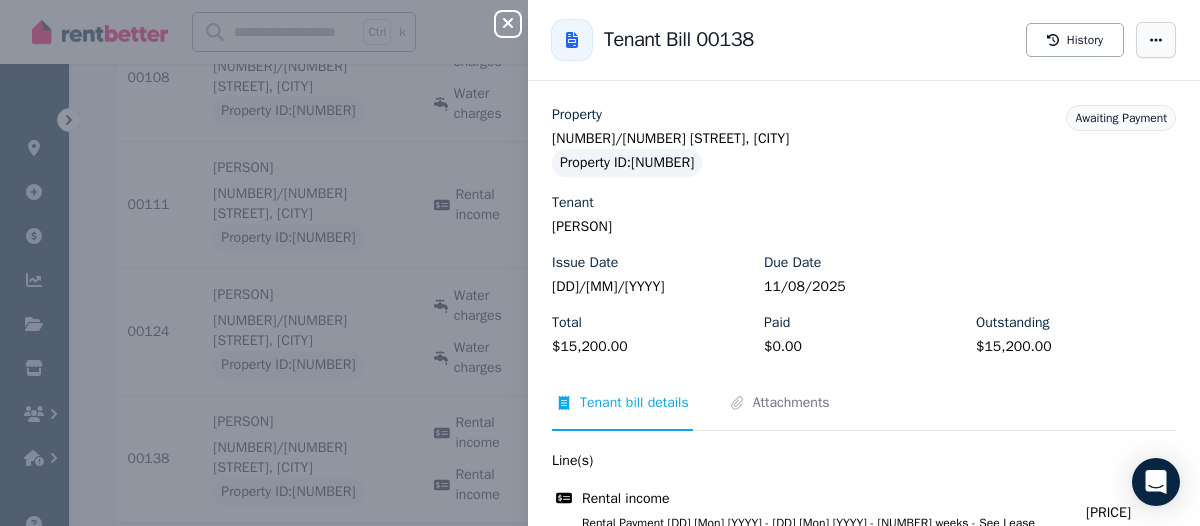 click 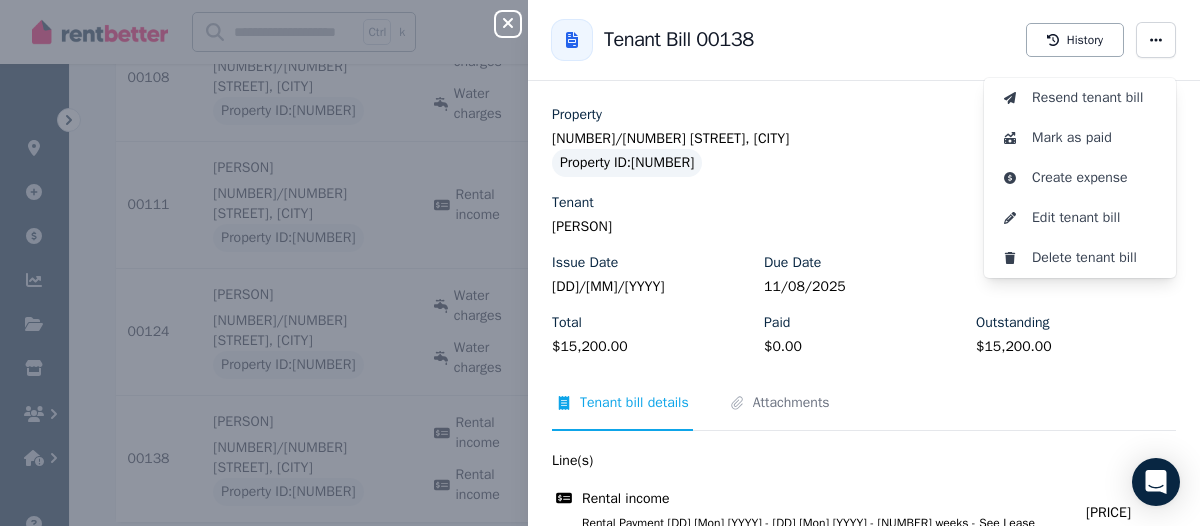 click 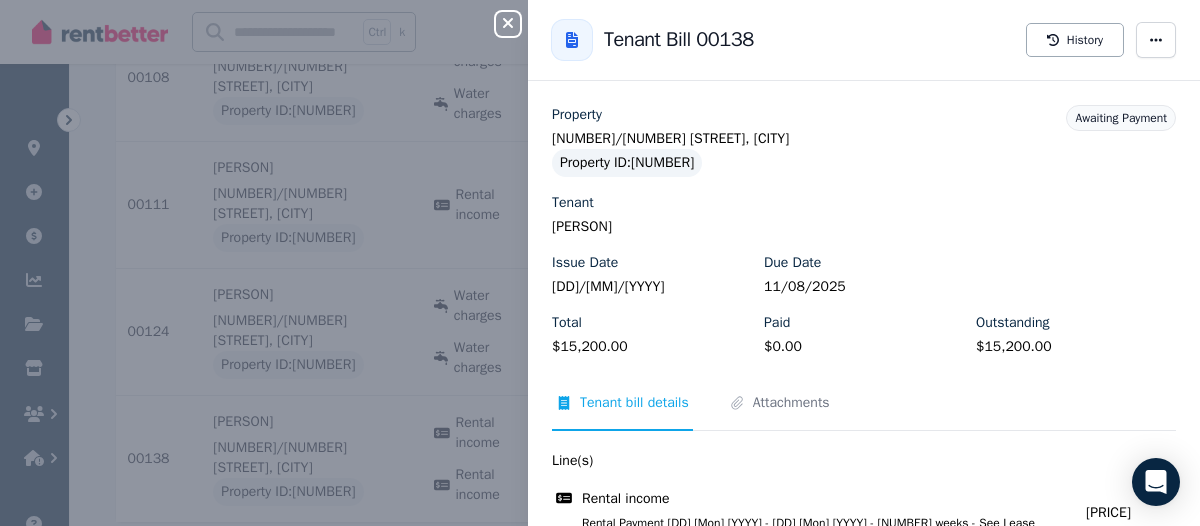 click on "Close panel" at bounding box center (516, 18) 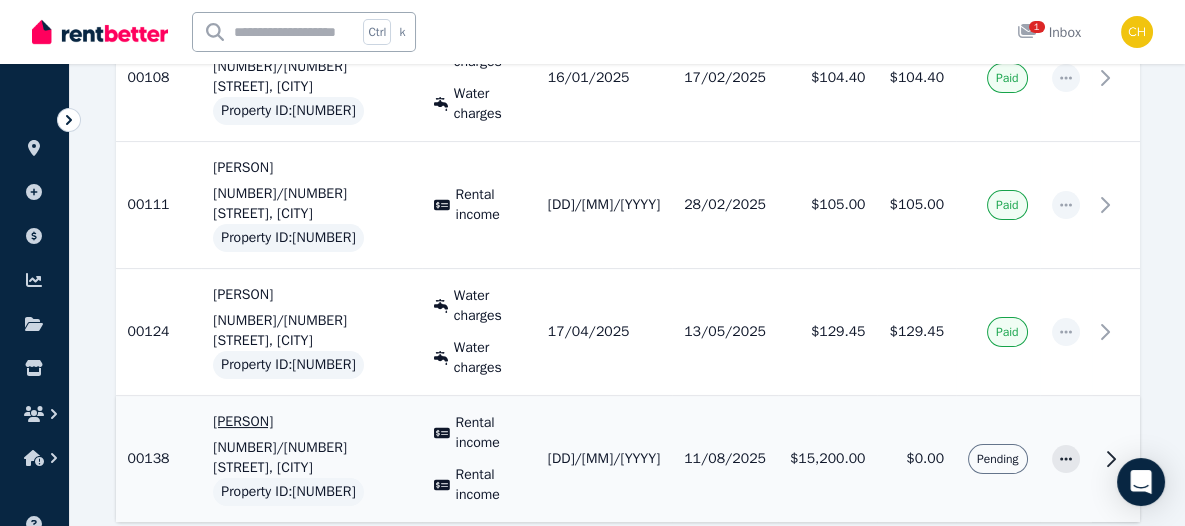 click 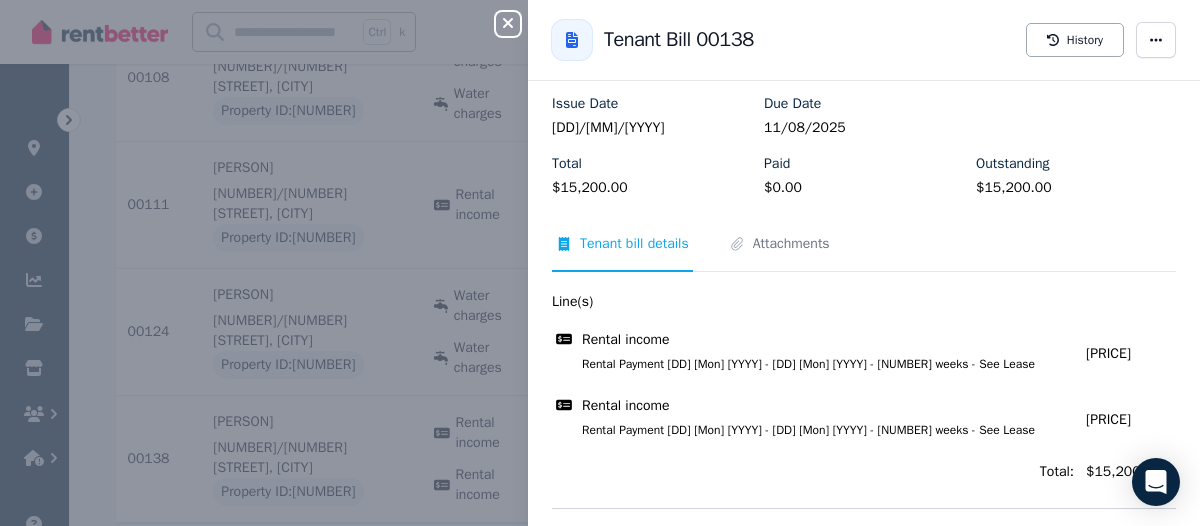 scroll, scrollTop: 183, scrollLeft: 0, axis: vertical 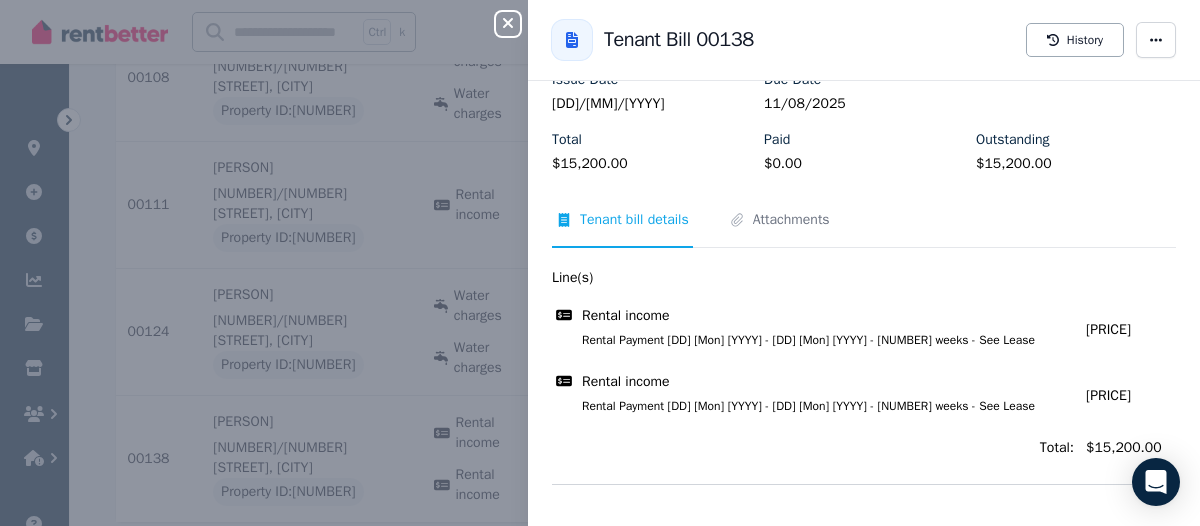 click on "Property [NUMBER]/[NUMBER] [STREET], [CITY] Property ID :  [NUMBER] Tenant [PERSON] Issue Date [DD]/[MM]/[YYYY] Due Date [DD]/[MM]/[YYYY] Total [PRICE] Paid [PRICE] Outstanding [PRICE] Awaiting Payment Tenant bill details Attachments Line(s) Rental income Rental Payment [DD] [Mon] [YYYY] - [DD] [Mon] [YYYY] - [NUMBER] weeks - See Lease Amount:  [PRICE] Rental income Rental Payment [DD] [Mon] [YYYY] - [DD] [Mon] [YYYY] - [NUMBER] weeks - See Lease Amount:  [PRICE] Total: [PRICE]" at bounding box center (864, 203) 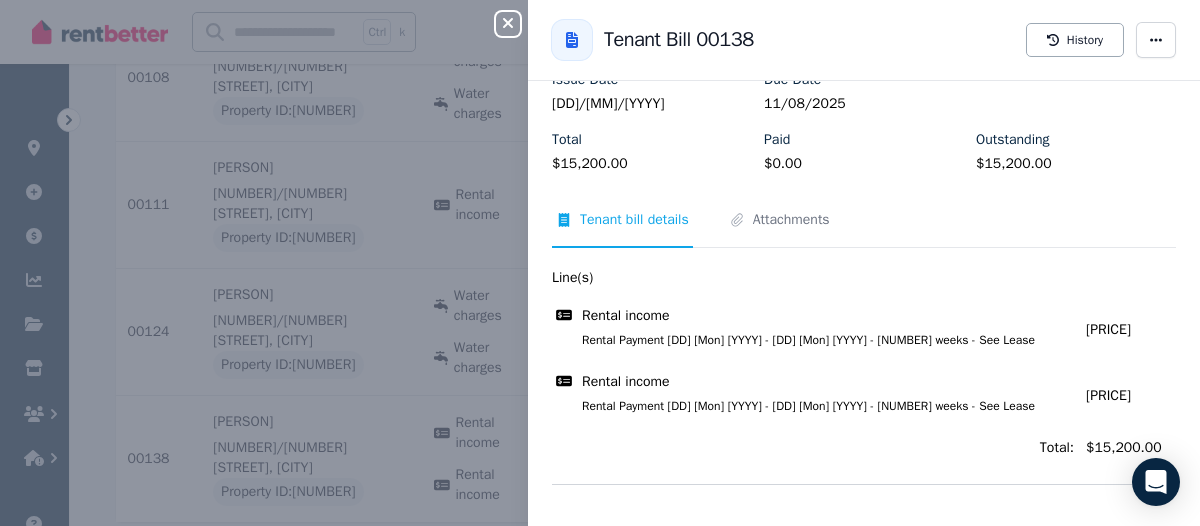 click on "Attachments" at bounding box center (791, 220) 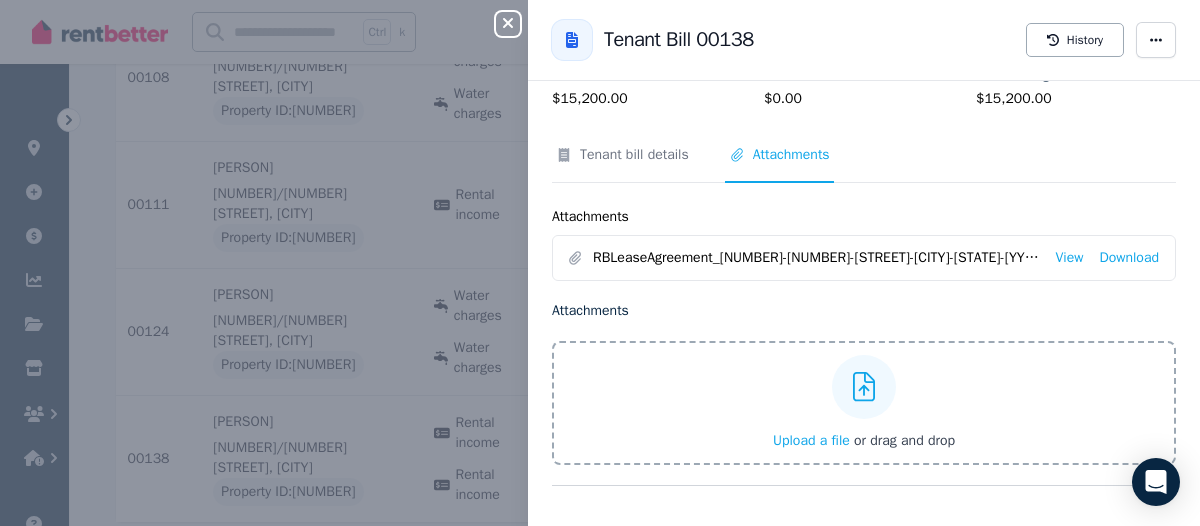 click on "Tenant bill details" at bounding box center (634, 155) 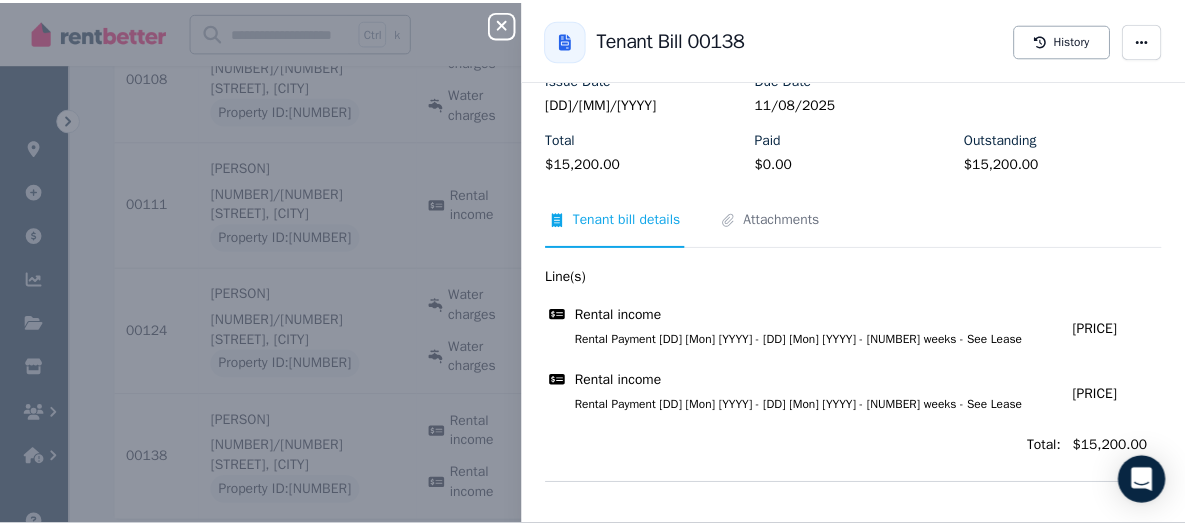 scroll, scrollTop: 0, scrollLeft: 0, axis: both 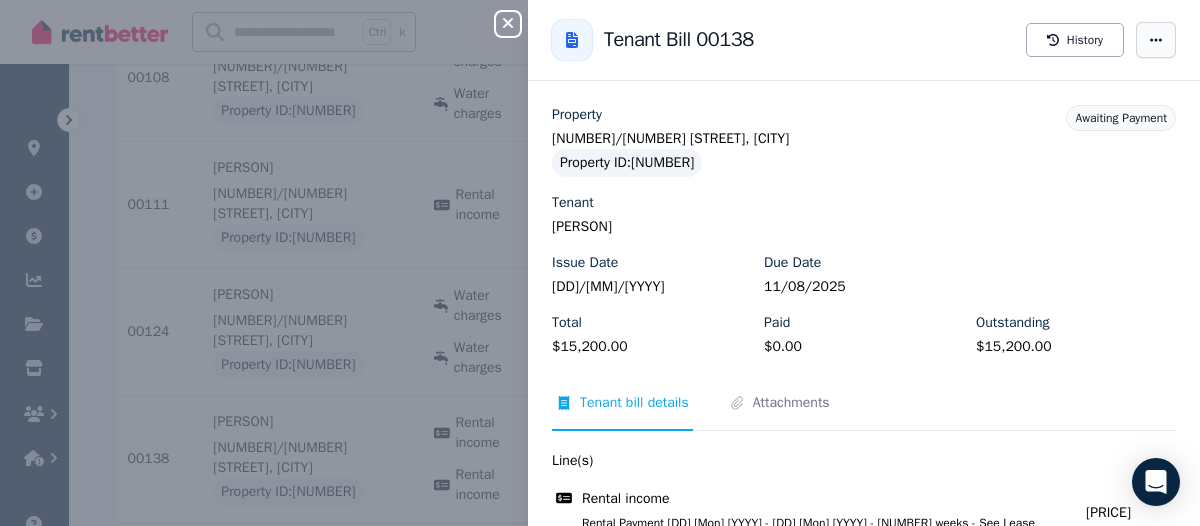 click 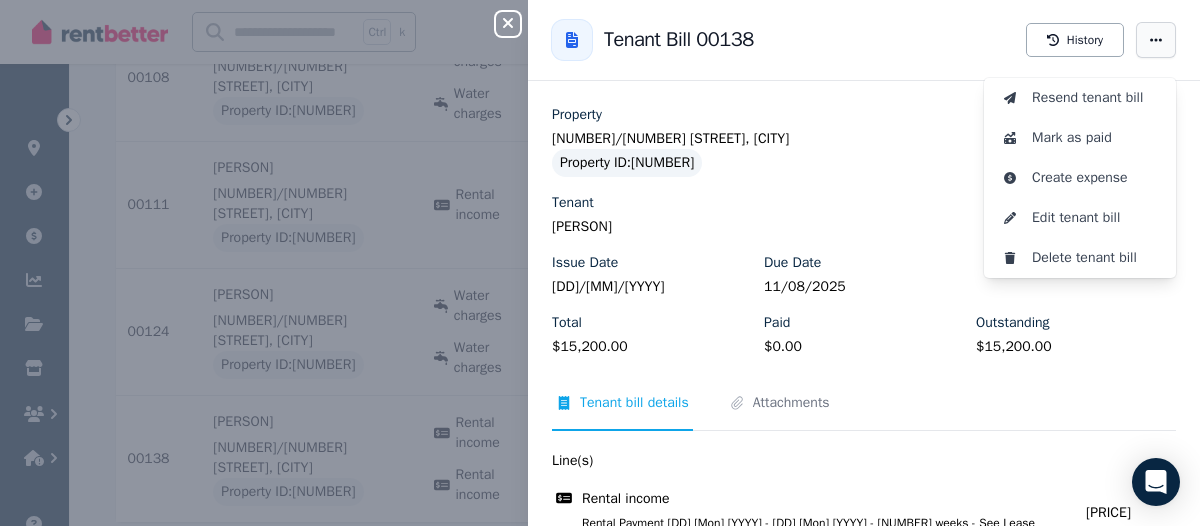 click 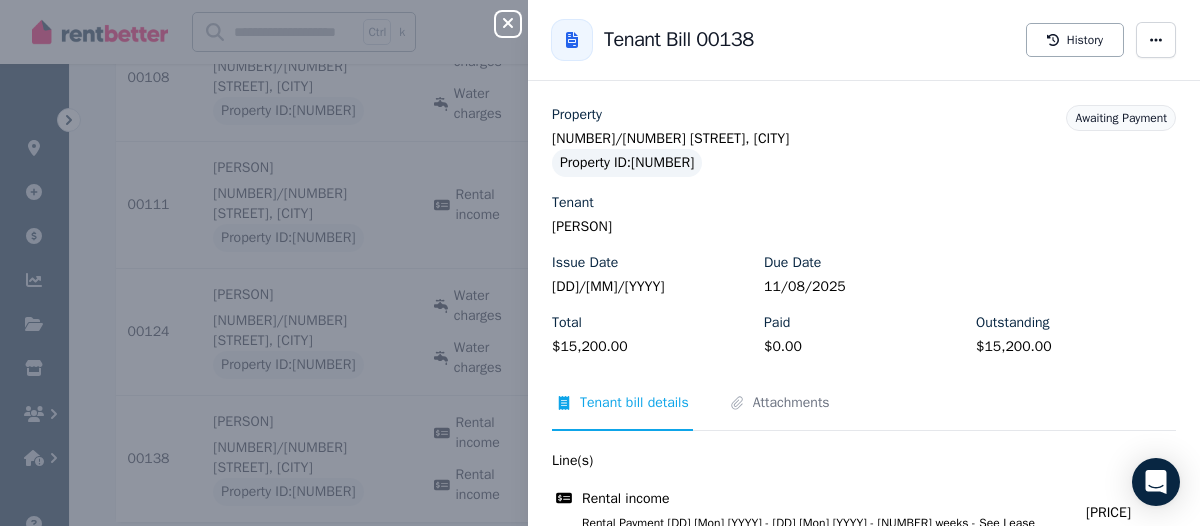 click 